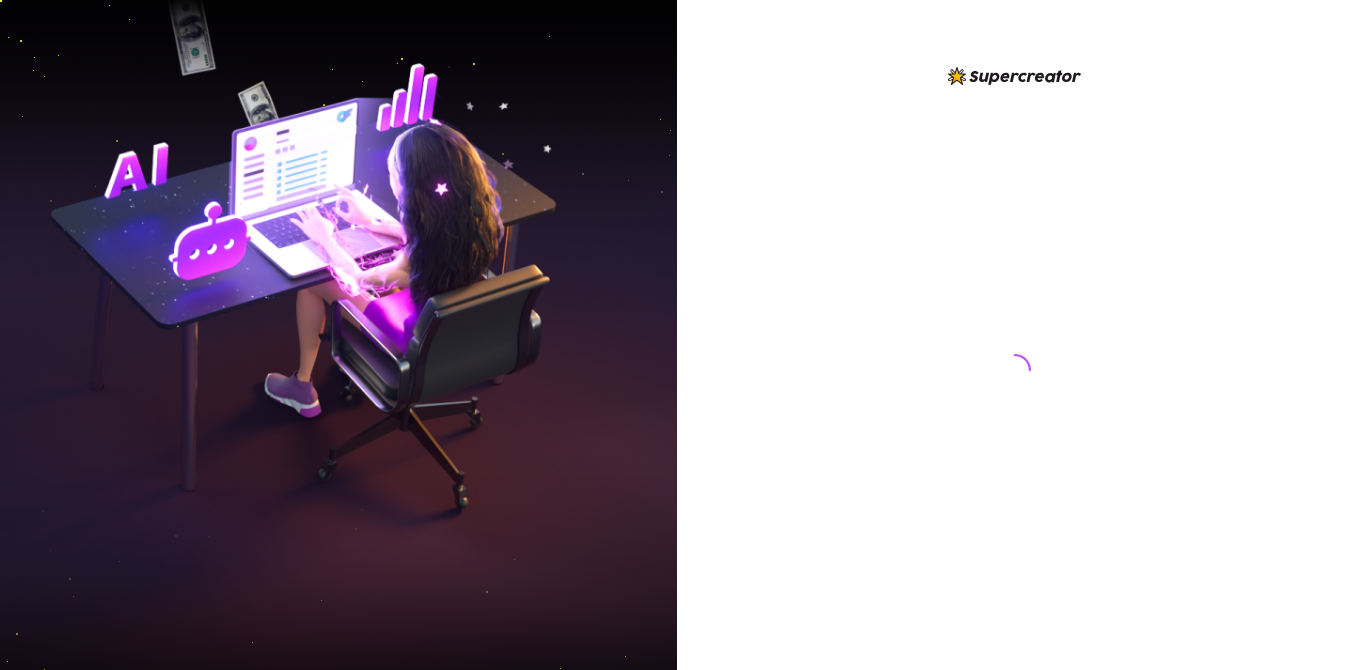 scroll, scrollTop: 0, scrollLeft: 0, axis: both 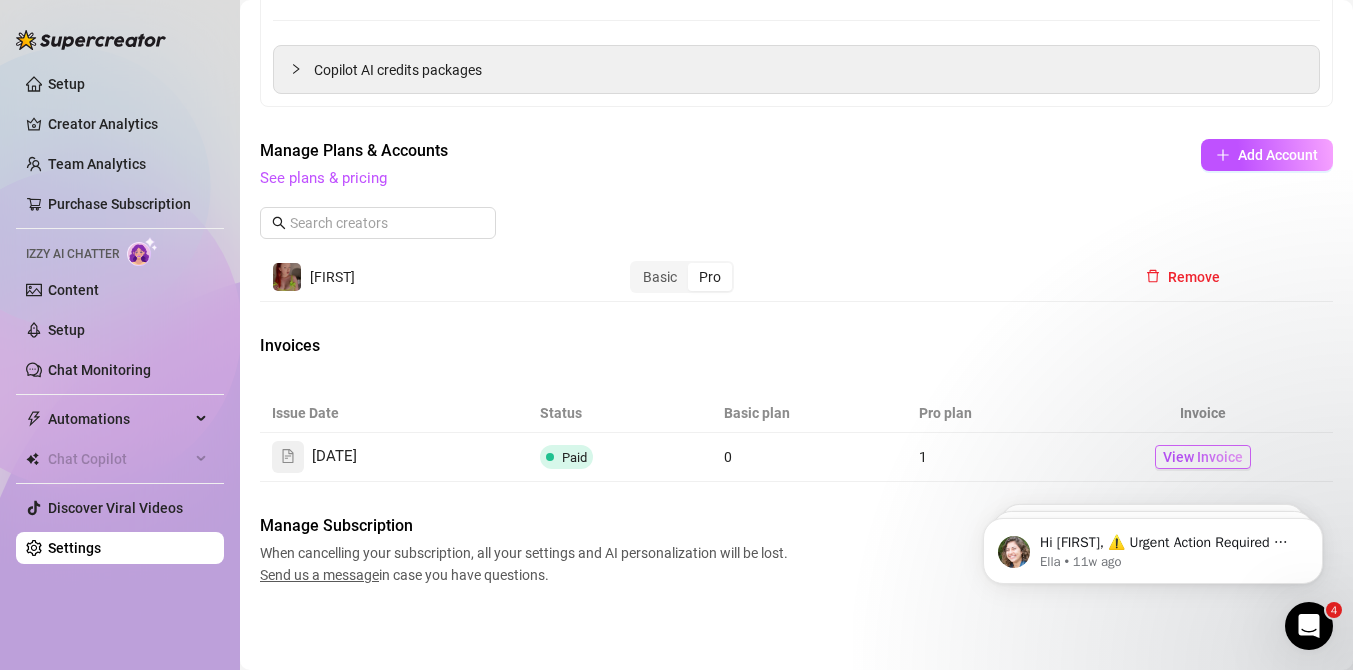 click on "View Invoice" at bounding box center (1203, 457) 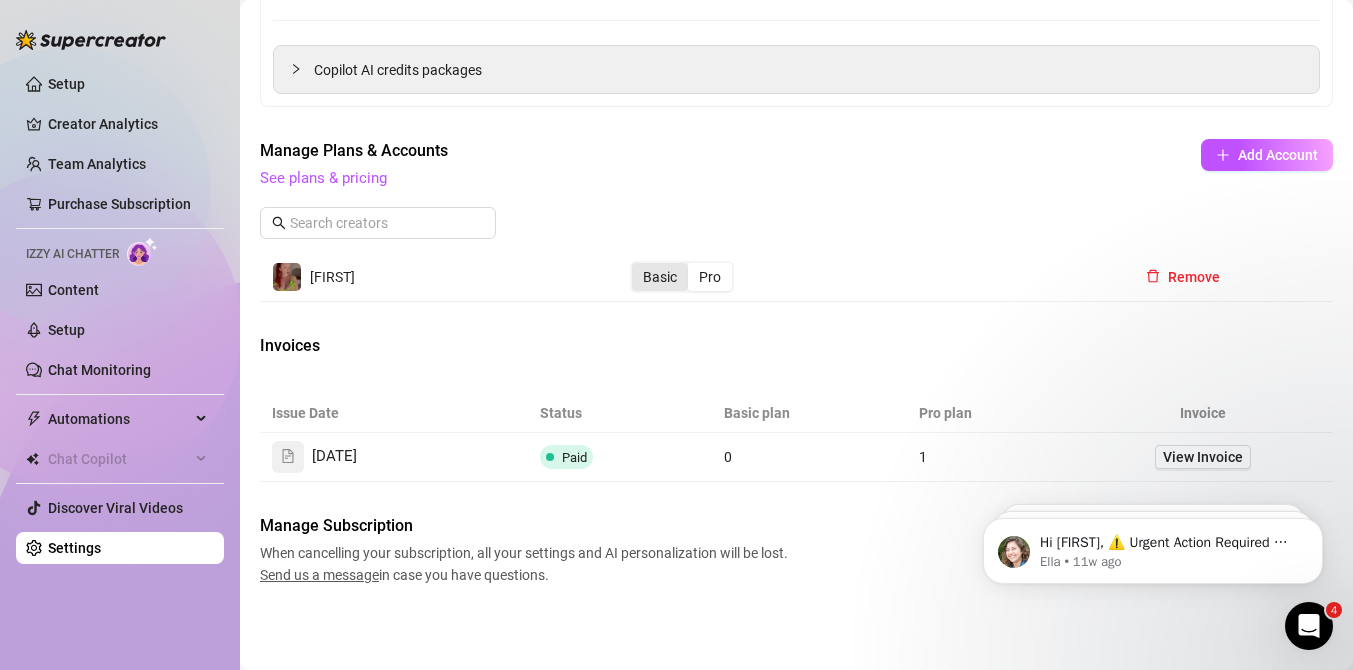 click on "Basic" at bounding box center [660, 277] 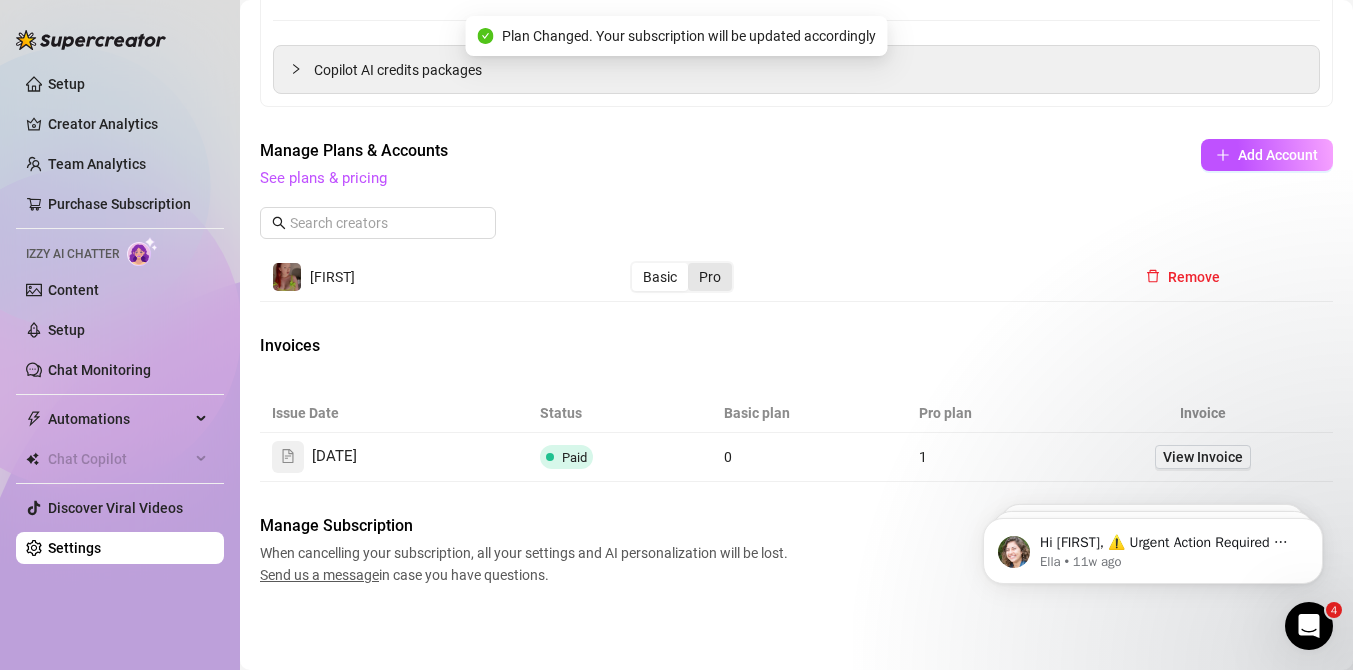 click on "Pro" at bounding box center (710, 277) 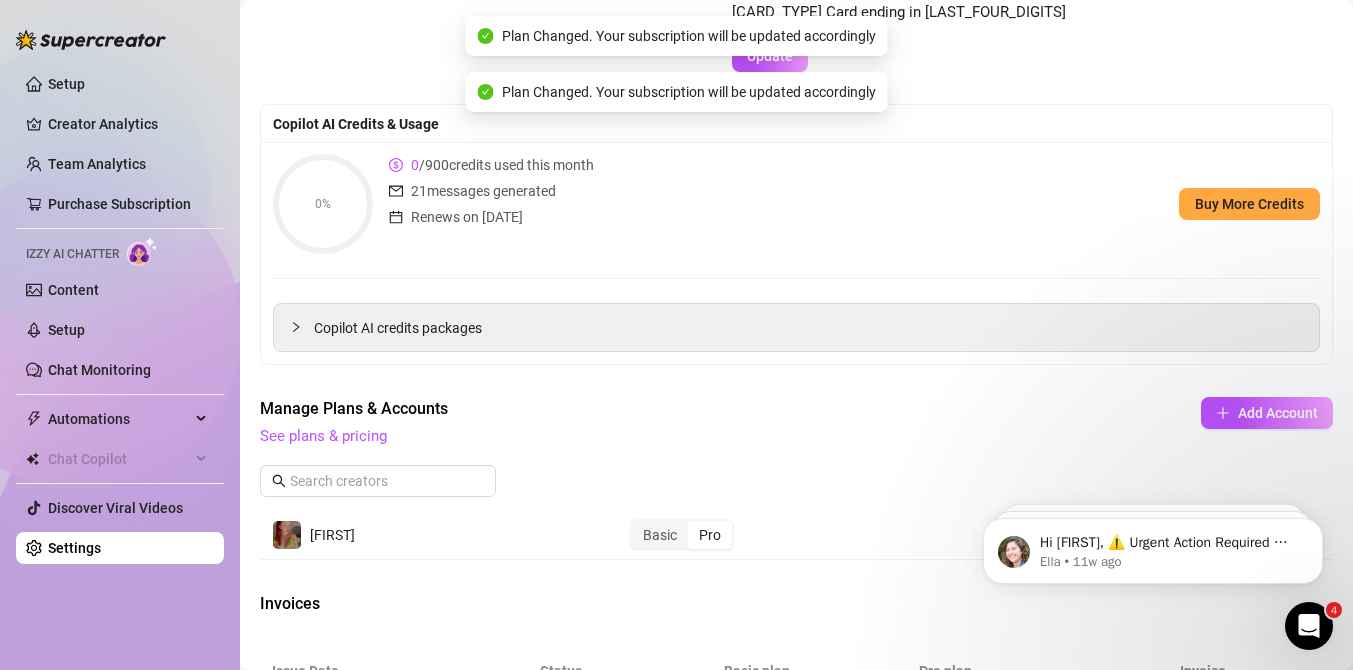 scroll, scrollTop: 0, scrollLeft: 0, axis: both 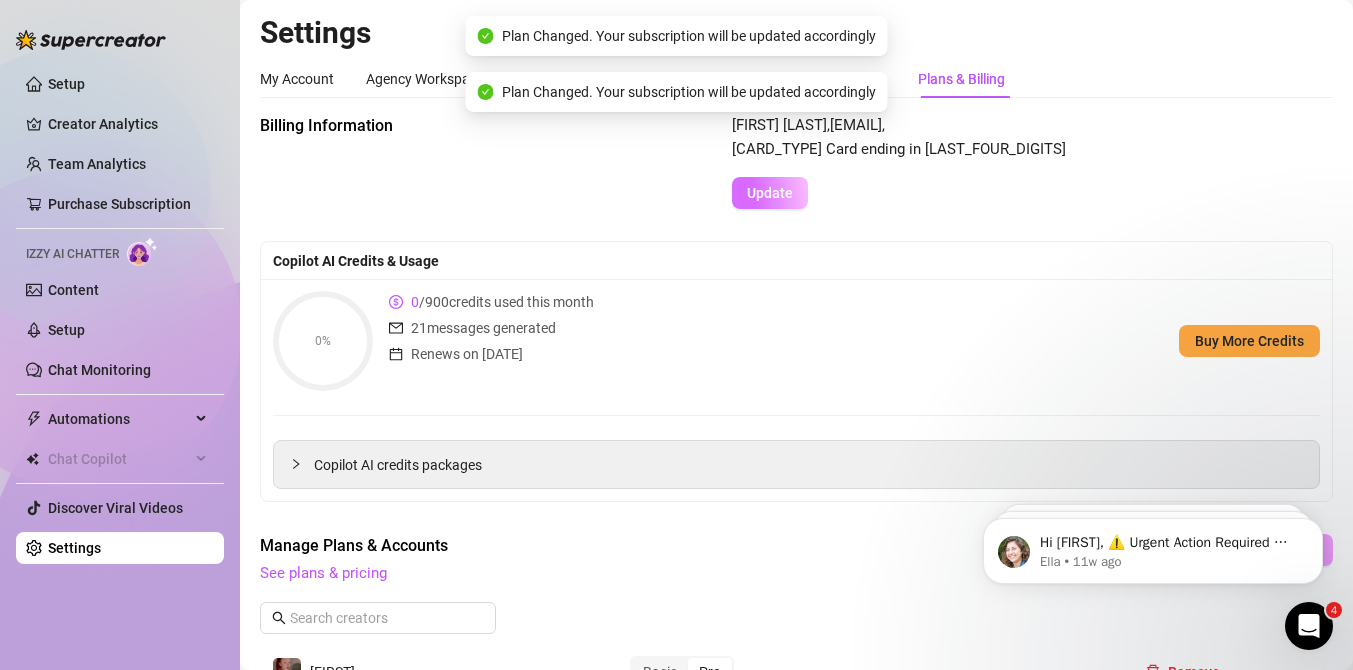 click on "Update" at bounding box center [770, 193] 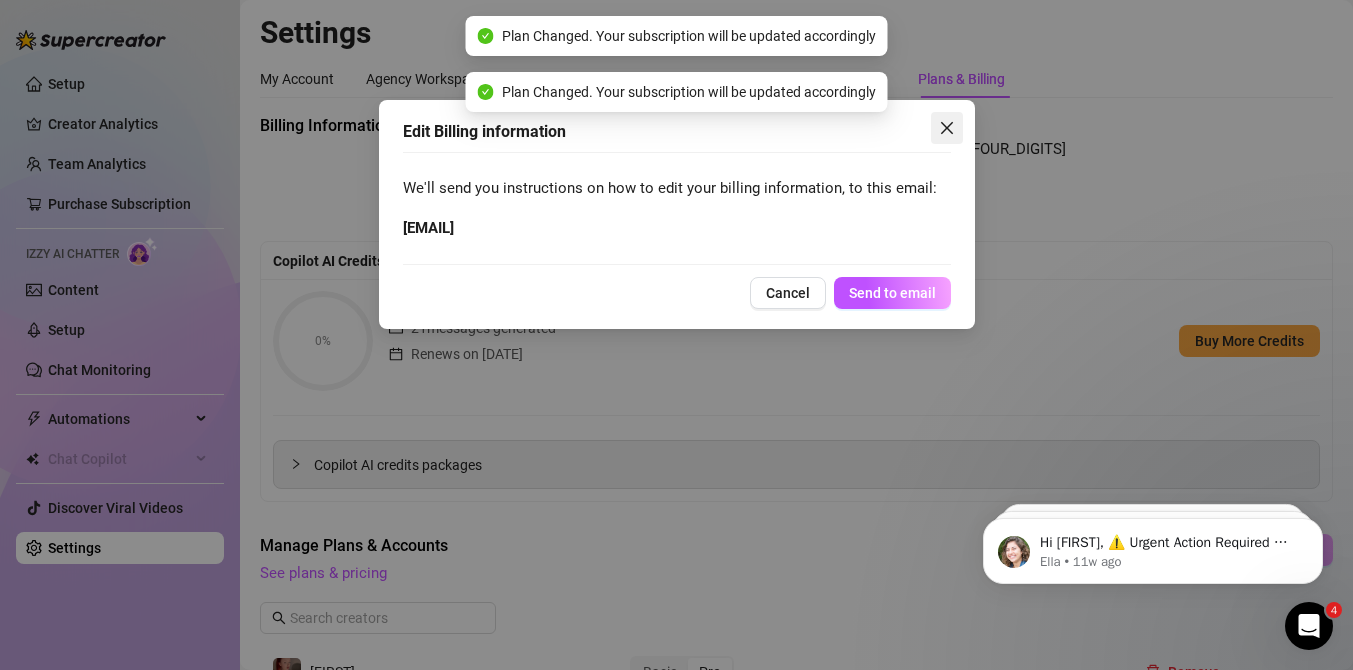 click 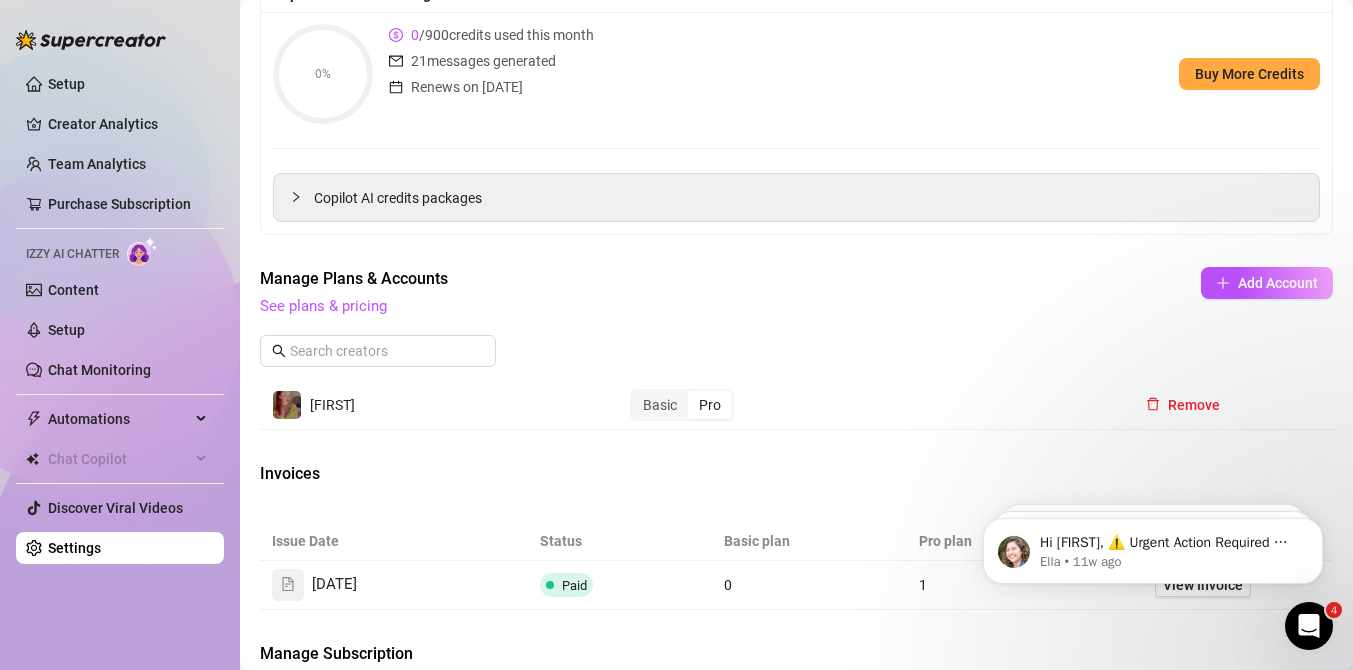 scroll, scrollTop: 296, scrollLeft: 0, axis: vertical 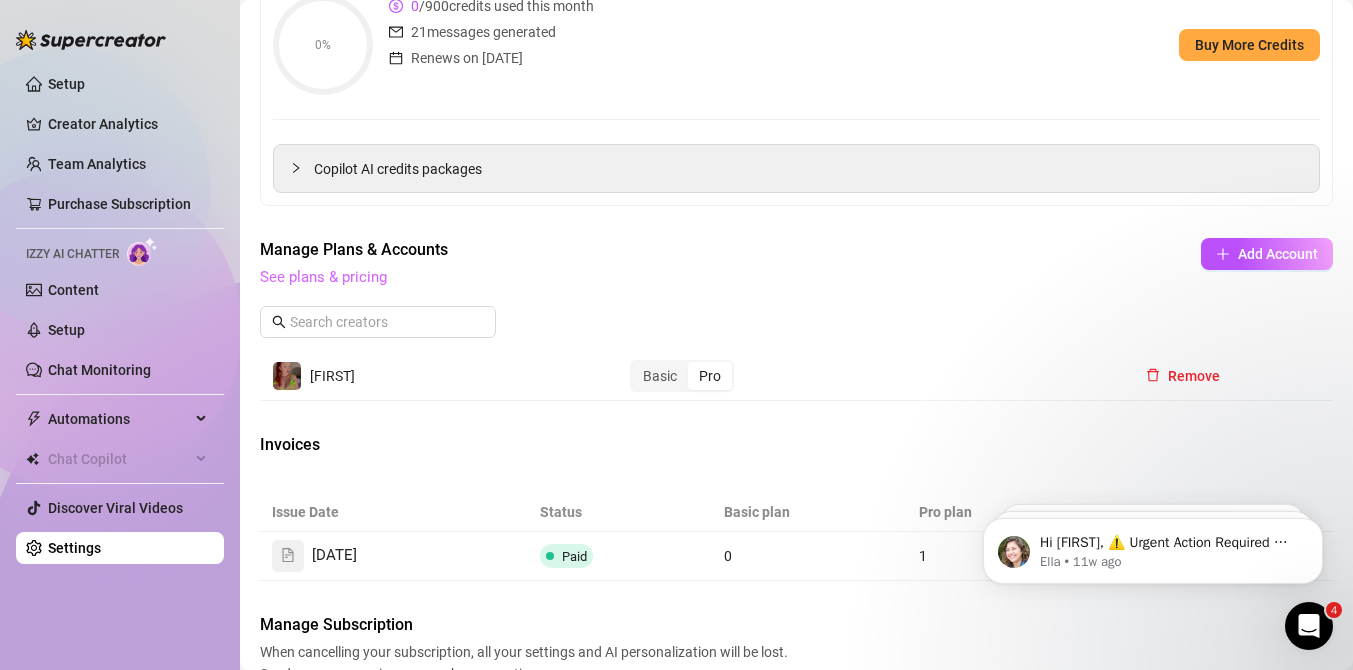 click on "See plans & pricing" at bounding box center (323, 277) 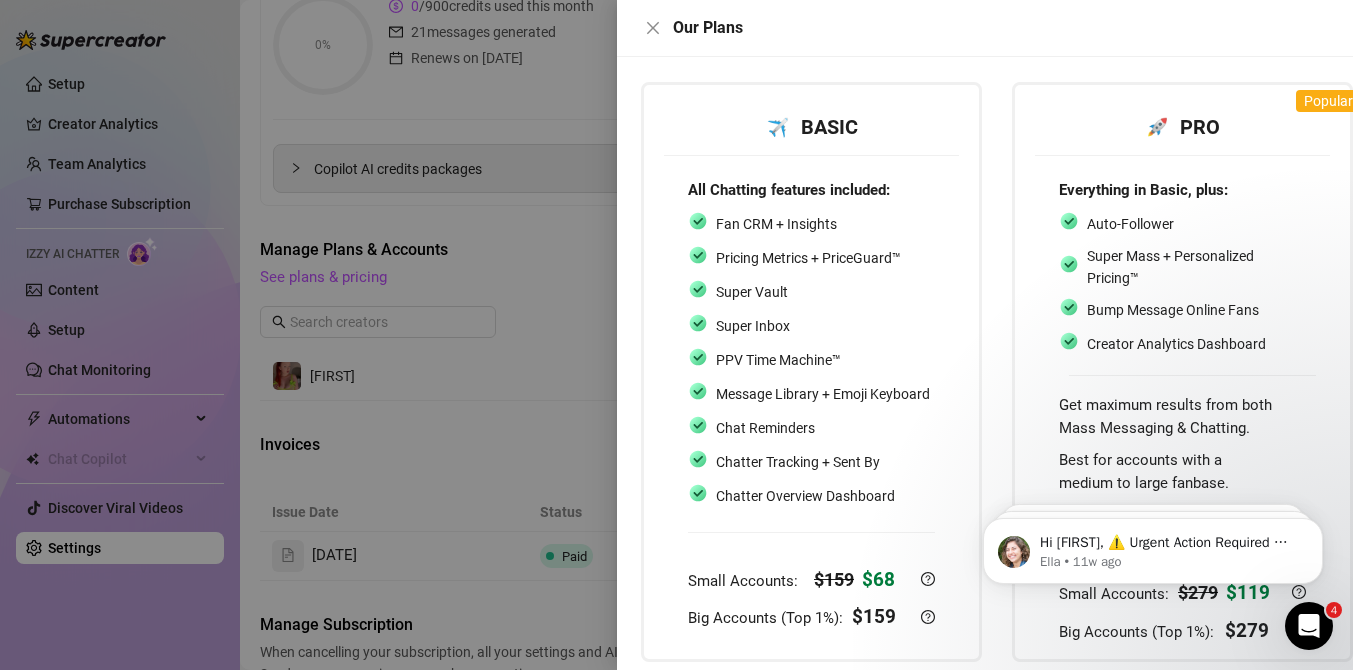 scroll, scrollTop: 198, scrollLeft: 0, axis: vertical 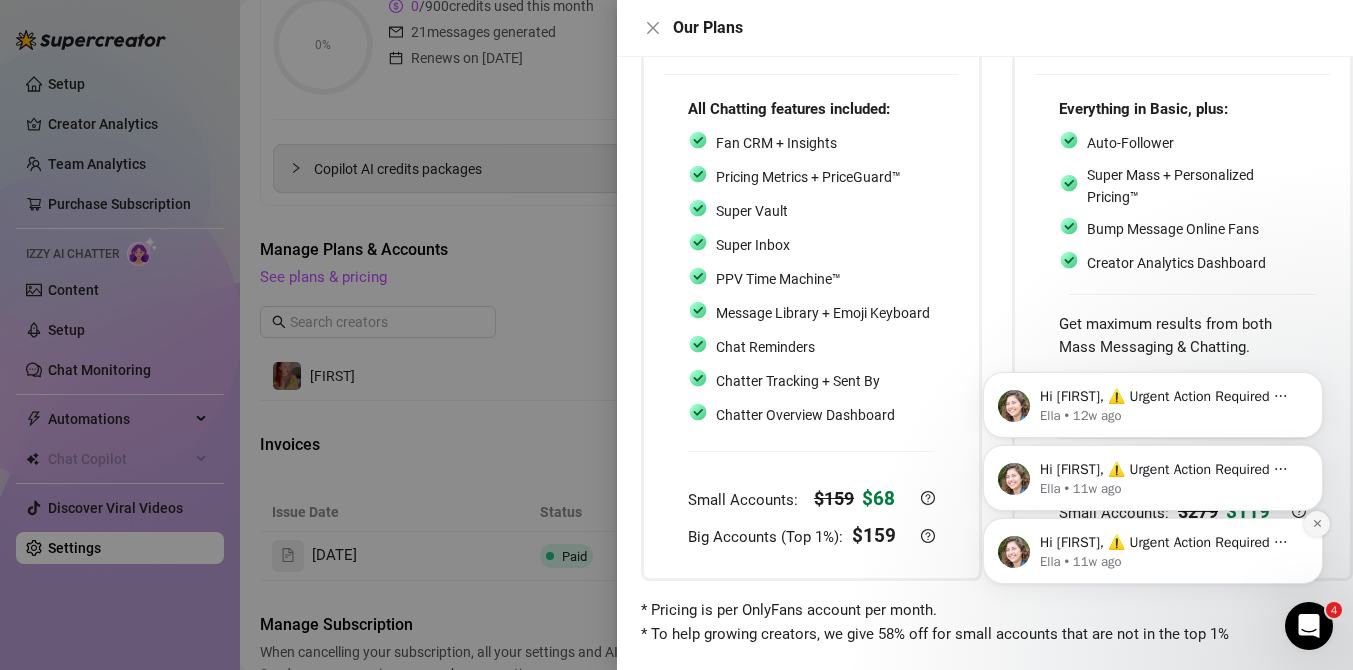 click 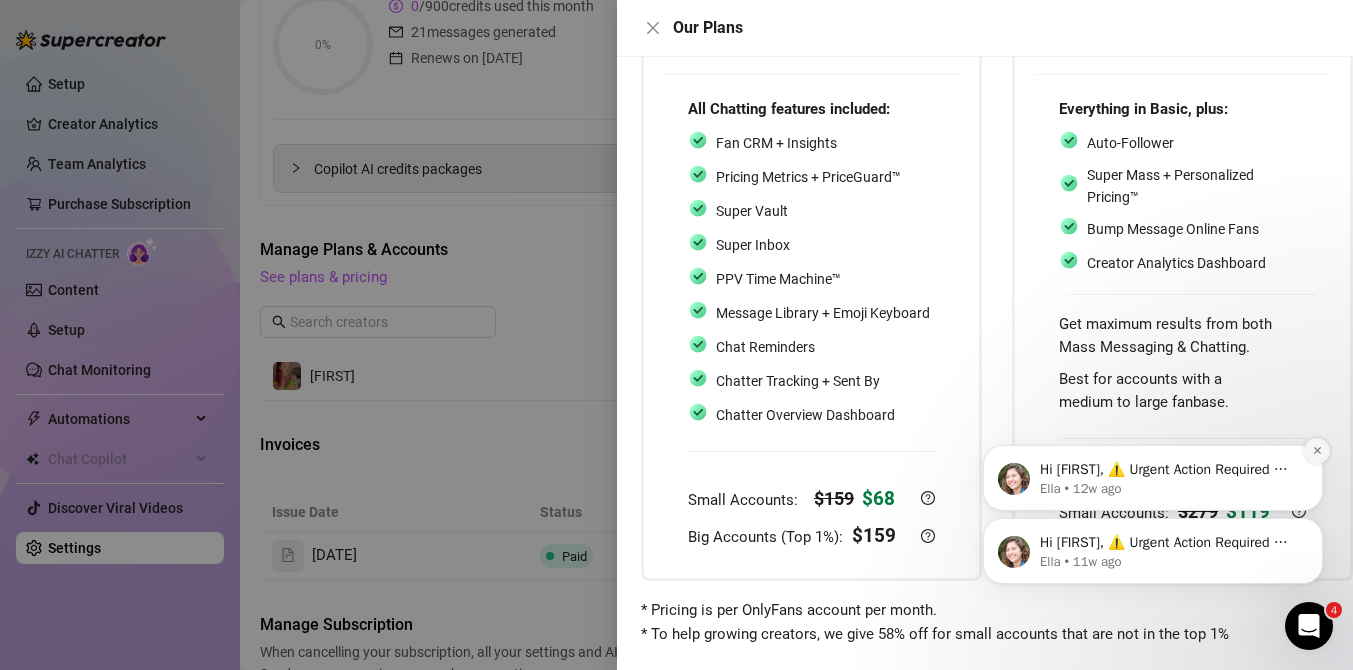 click 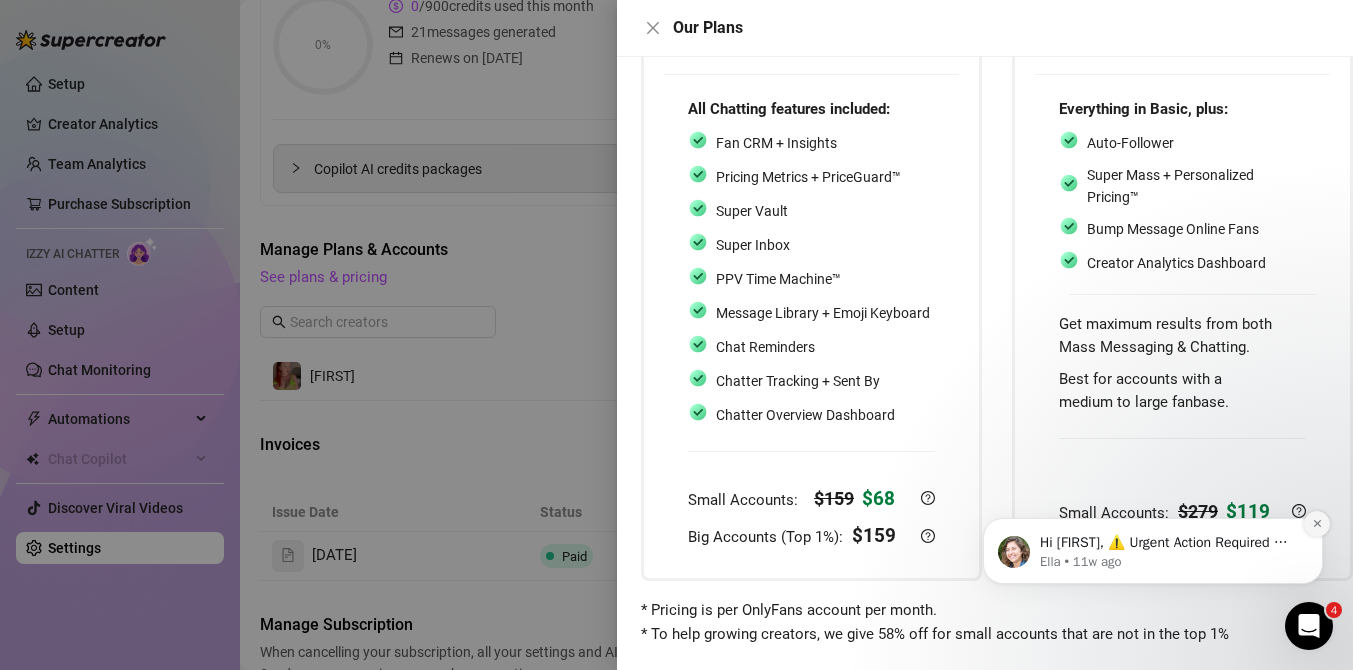 click 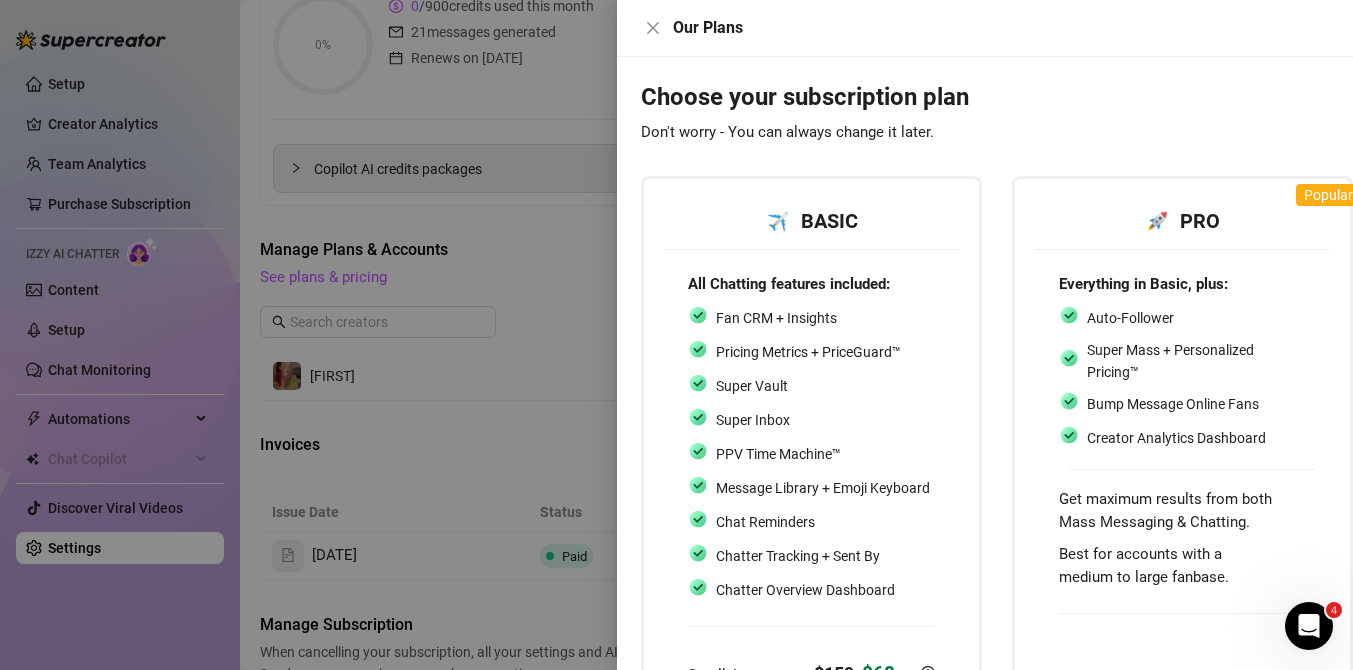 click on "All Chatting features included: Fan CRM + Insights Pricing Metrics + PriceGuard™ Super Vault Super Inbox PPV Time Machine™ Message Library + Emoji Keyboard Chat Reminders Chatter Tracking + Sent By Chatter Overview Dashboard Small Accounts:   $ 159 $ 68 Big Accounts (Top 1%):   $ 159" at bounding box center (811, 499) 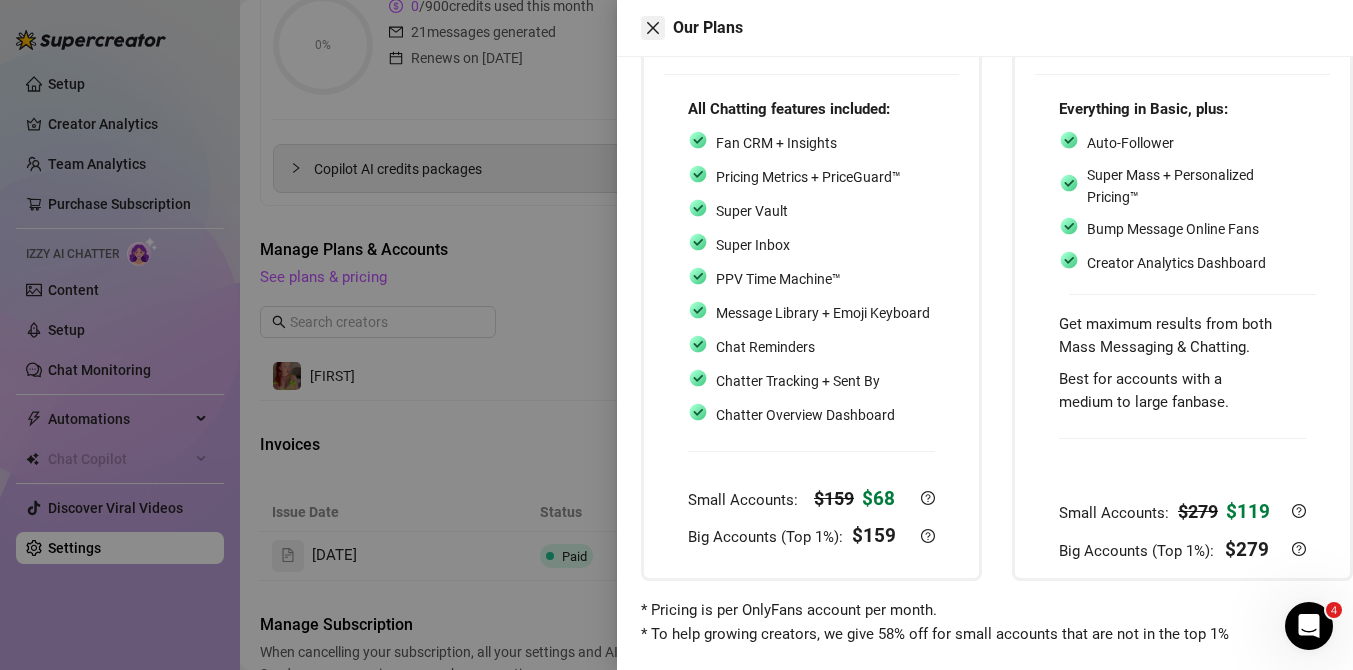 click 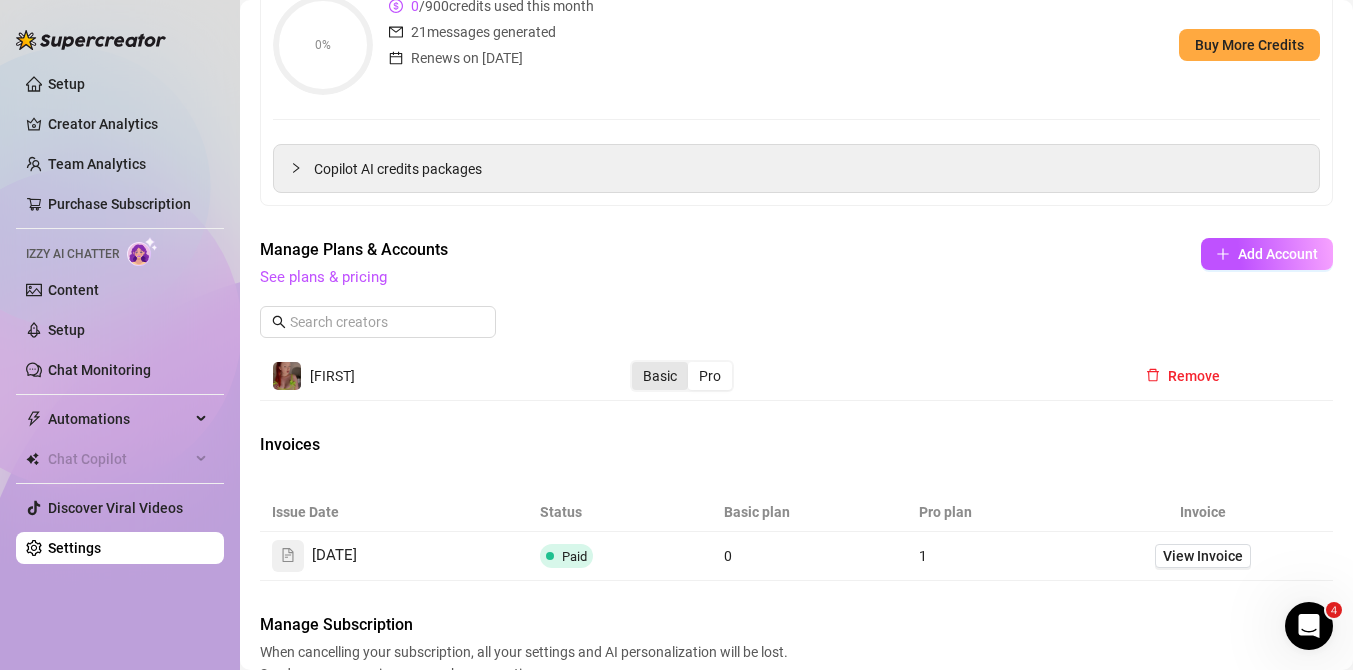 click on "Basic" at bounding box center [660, 376] 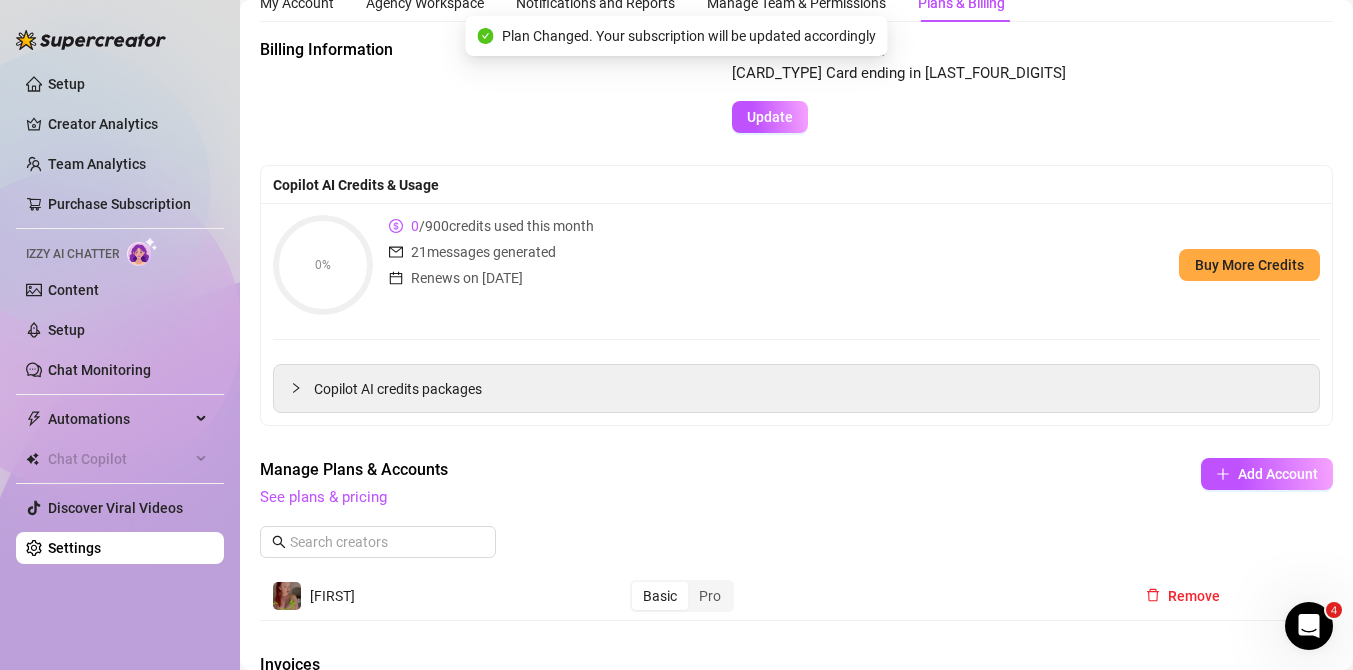 scroll, scrollTop: 0, scrollLeft: 0, axis: both 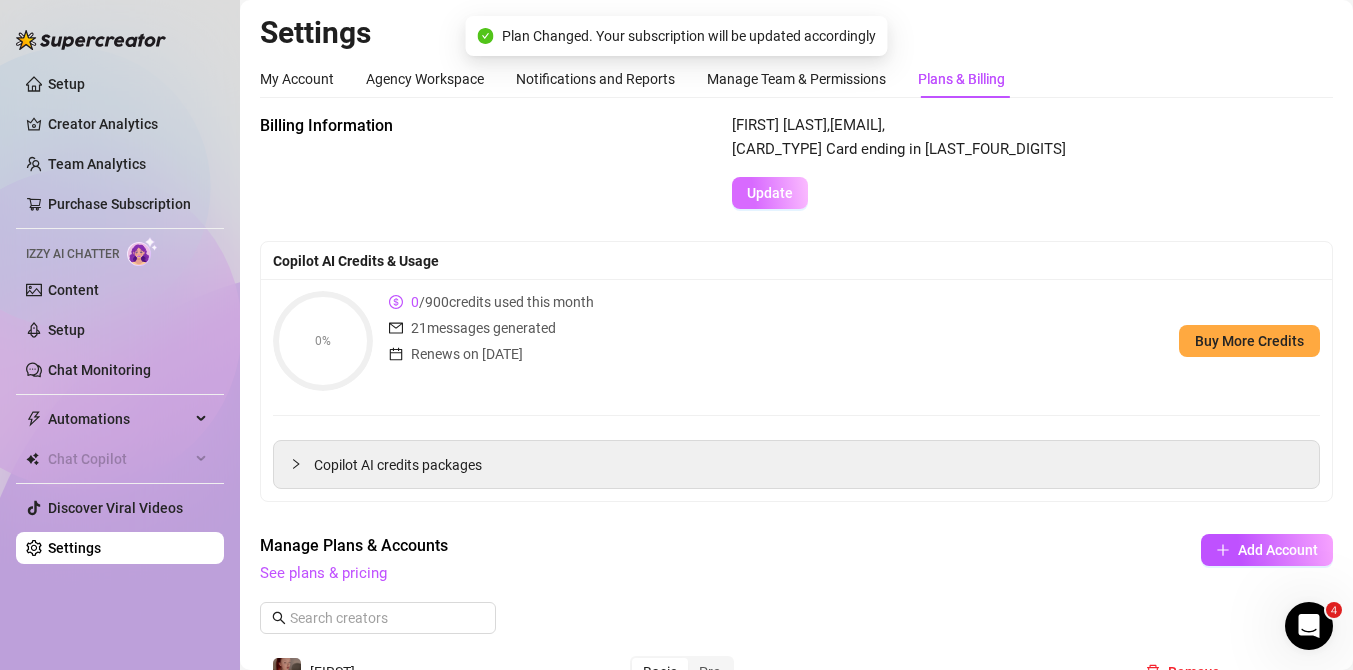 click on "Update" at bounding box center (770, 193) 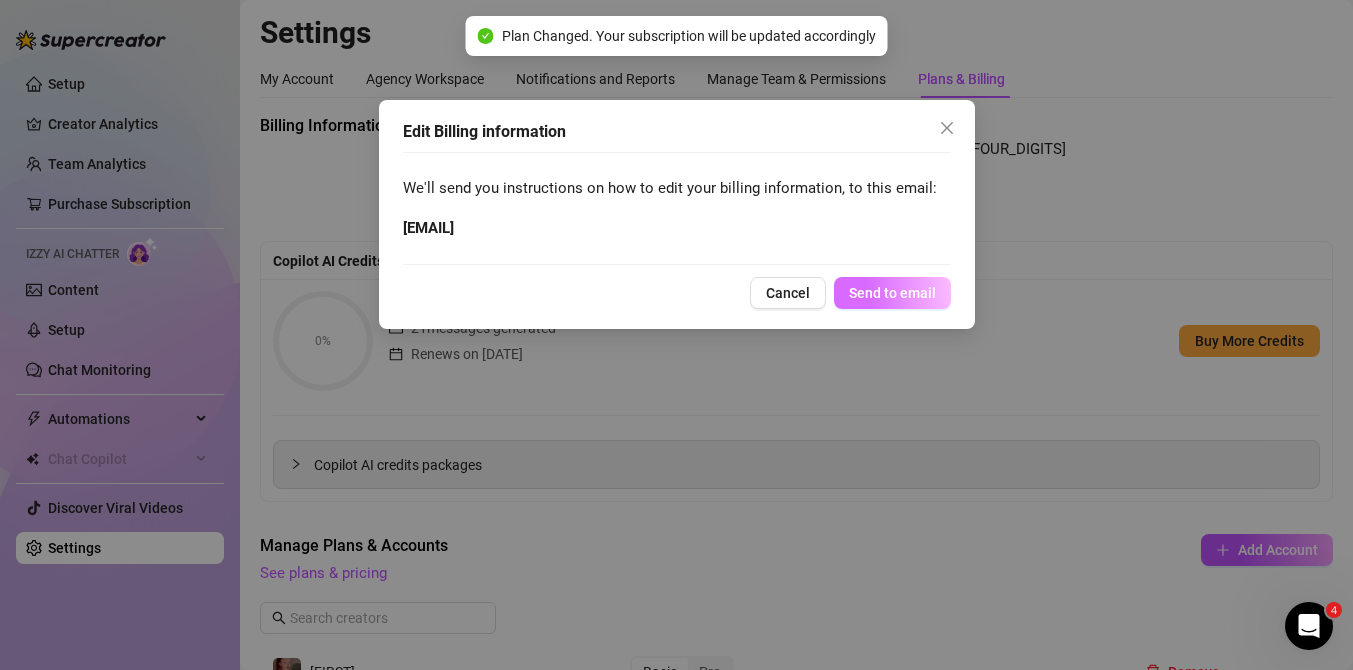click on "Send to email" at bounding box center (892, 293) 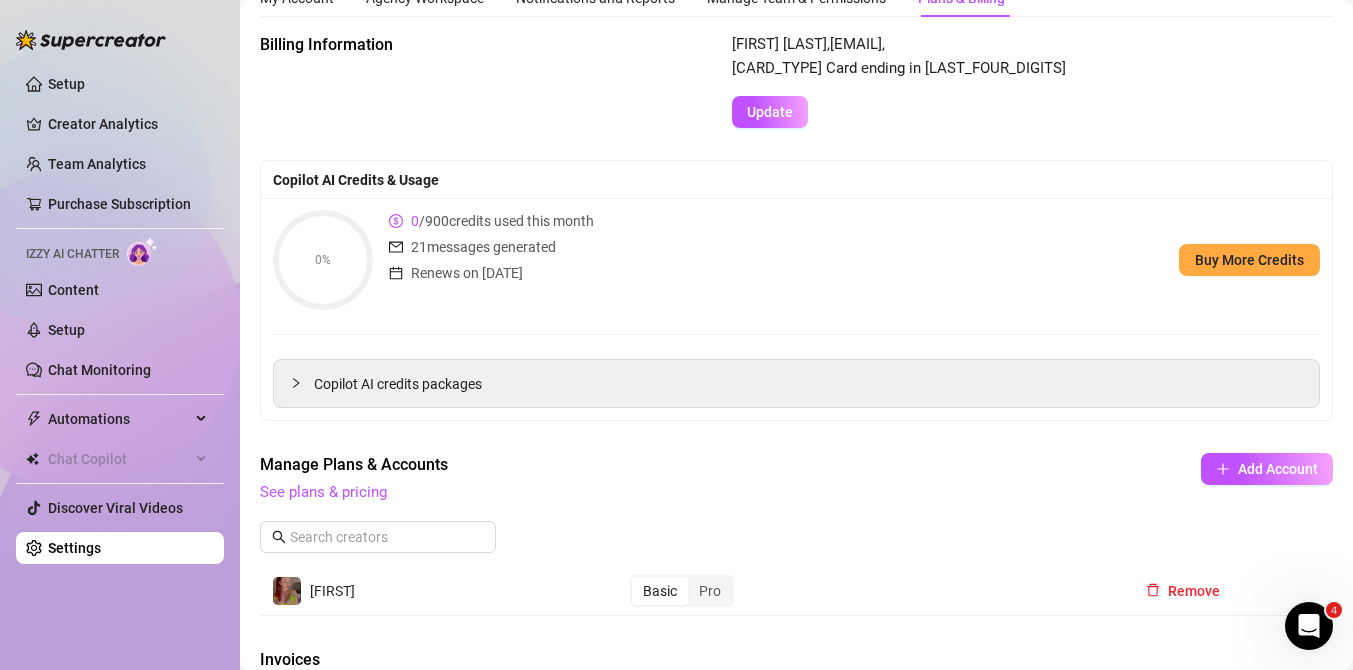 scroll, scrollTop: 0, scrollLeft: 0, axis: both 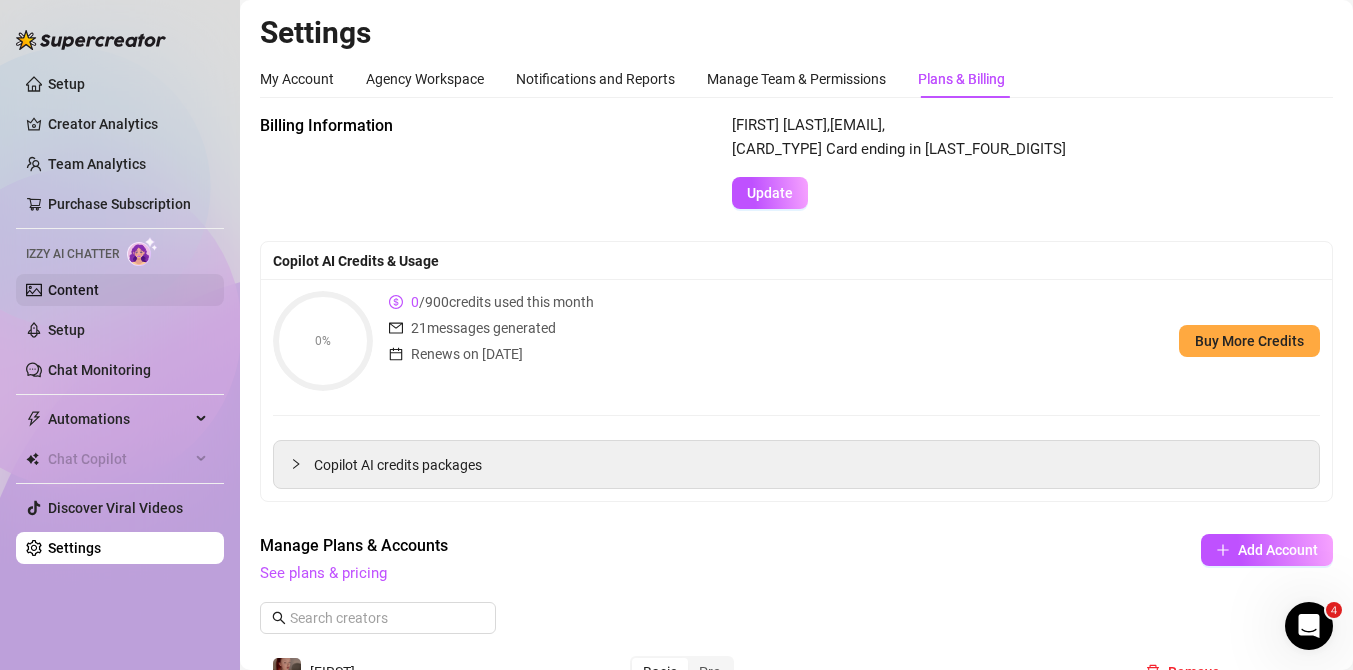 click on "Content" at bounding box center (73, 290) 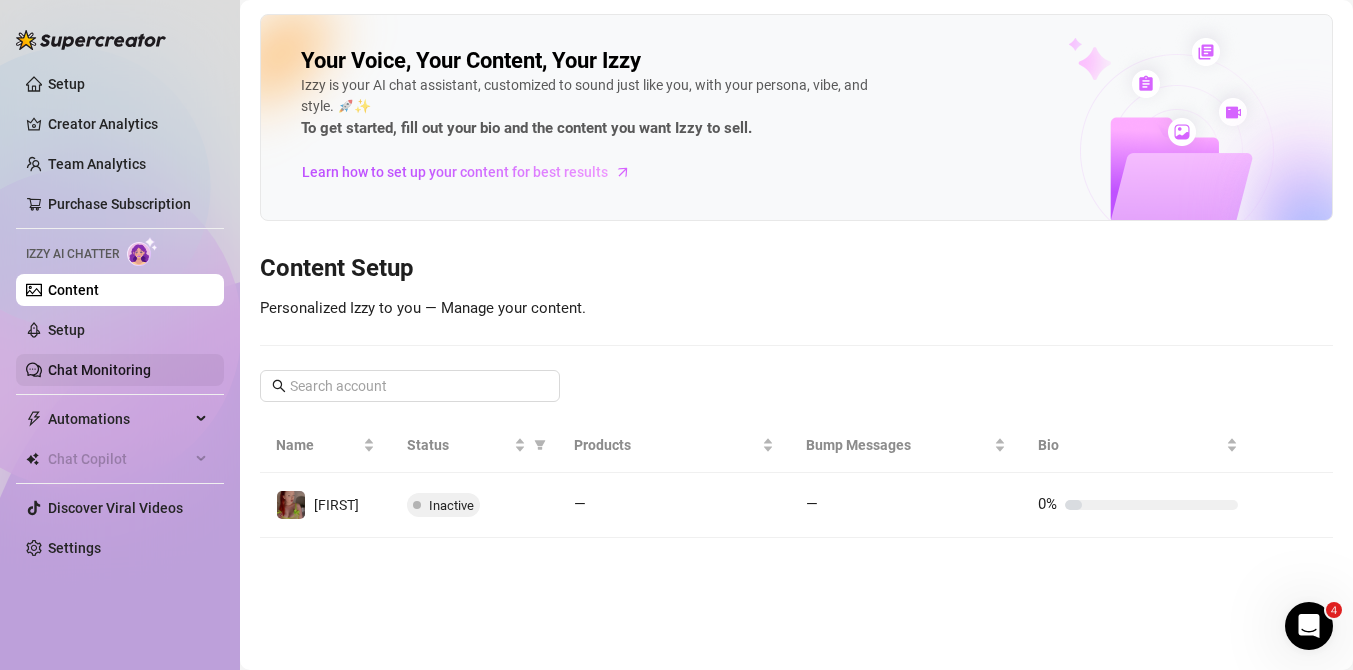 click on "Chat Monitoring" at bounding box center (99, 370) 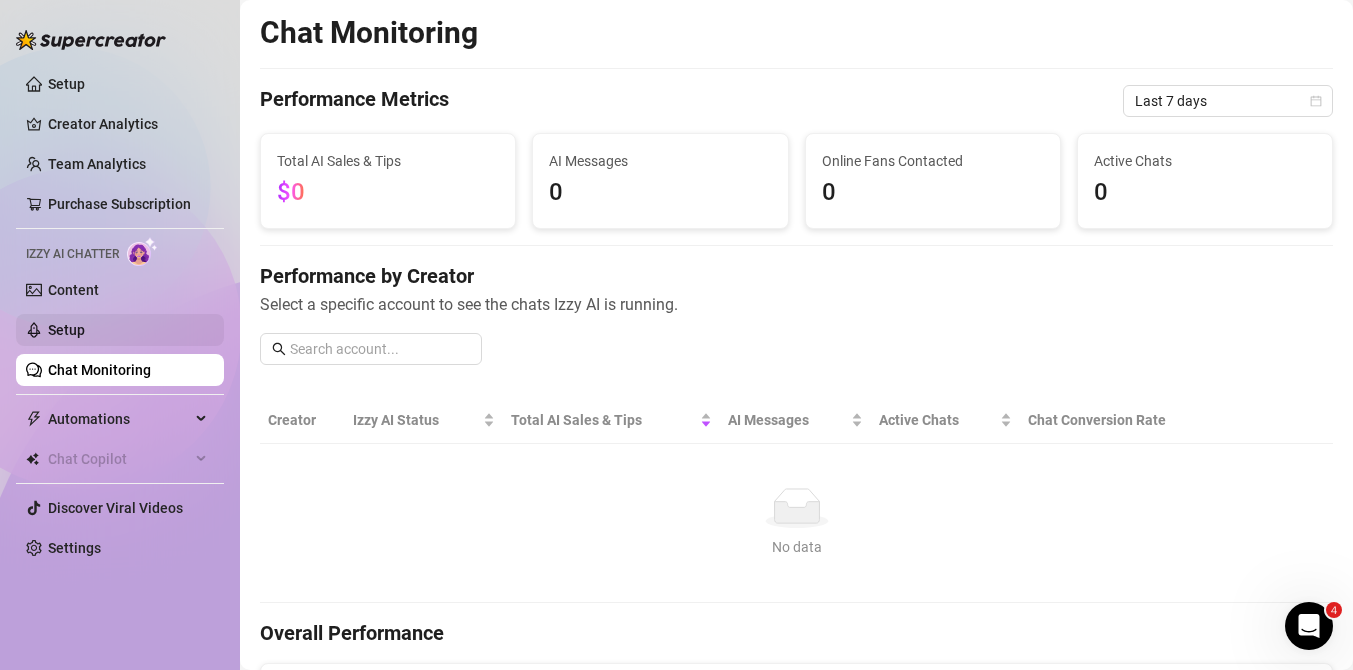 click on "Setup" at bounding box center (66, 330) 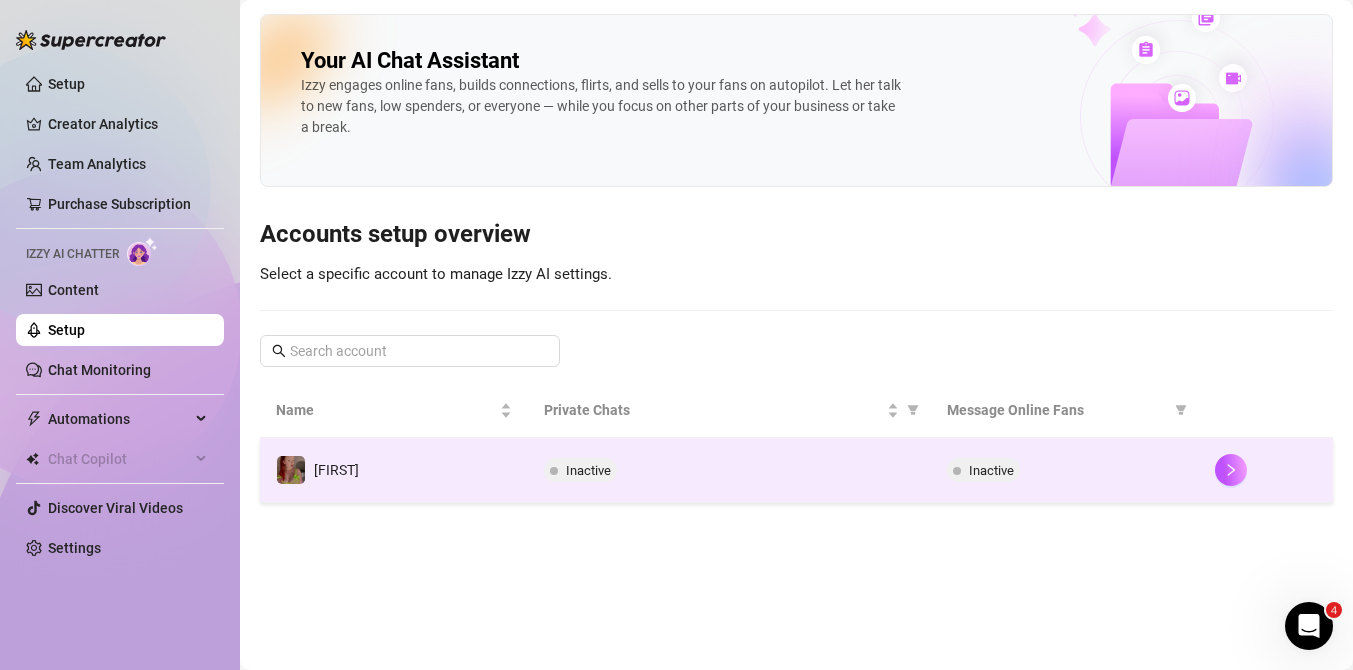 click on "Inactive" at bounding box center (588, 470) 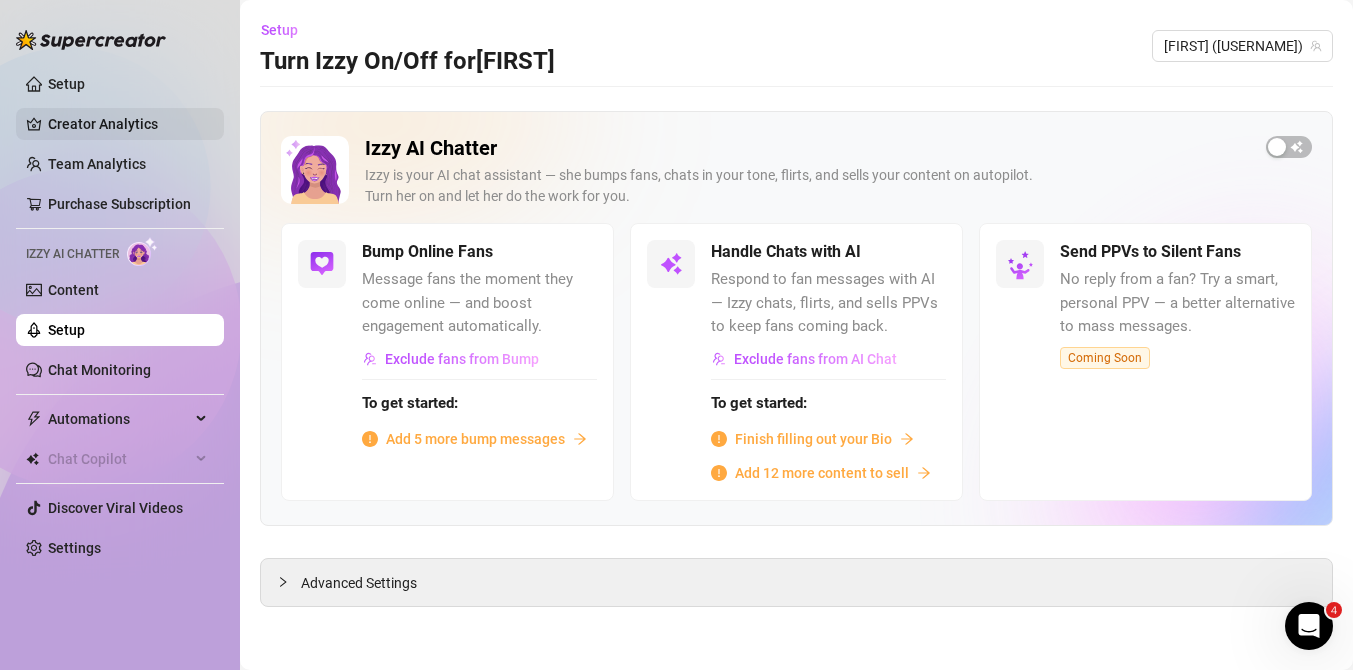 click on "Creator Analytics" at bounding box center [128, 124] 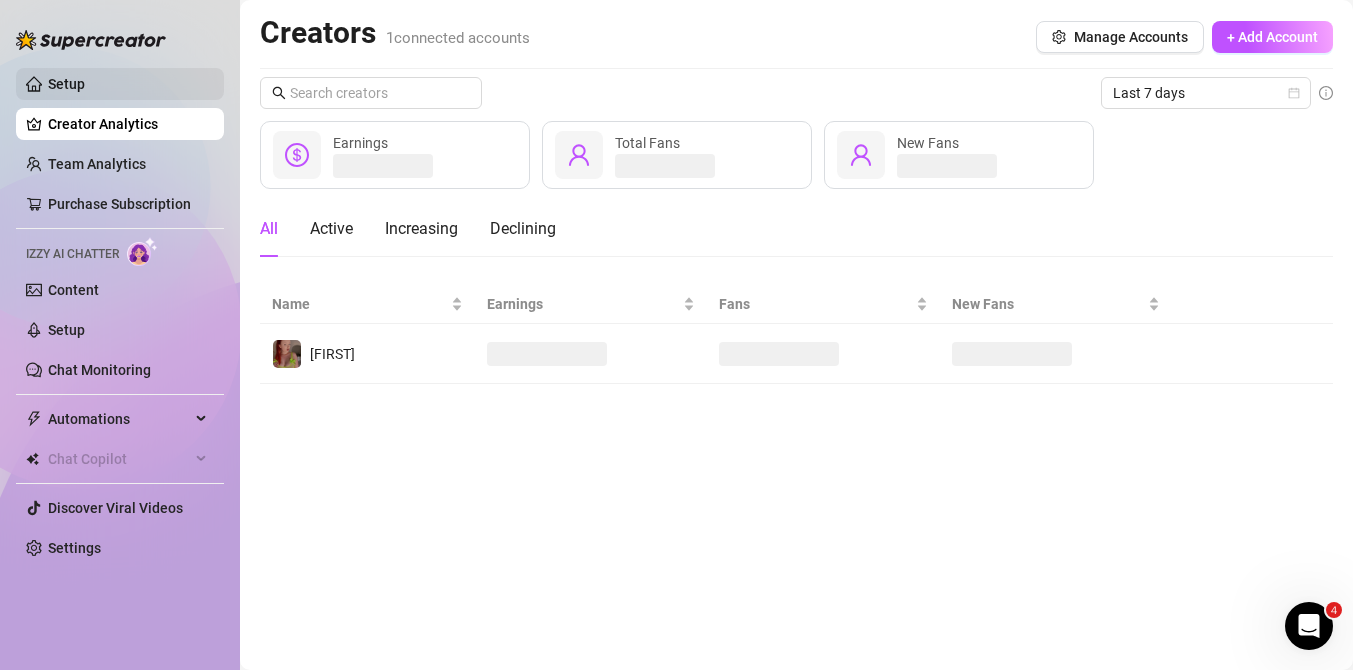 click on "Setup" at bounding box center [66, 84] 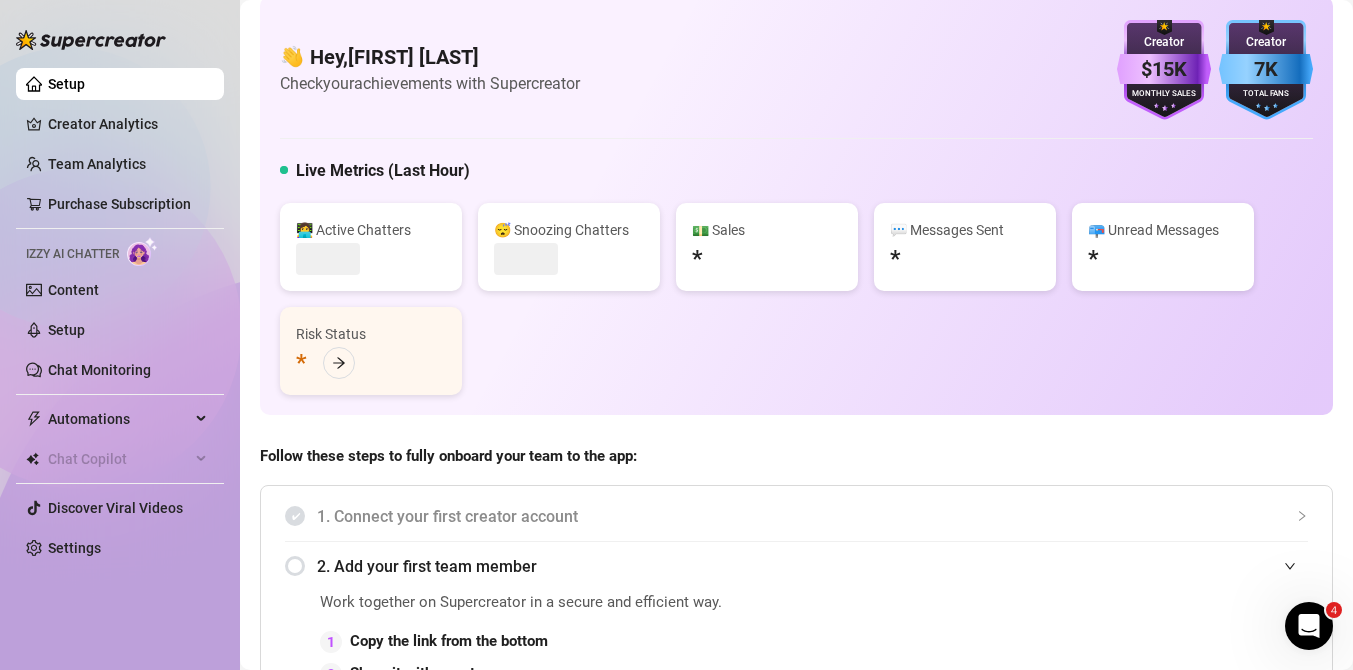 scroll, scrollTop: 5, scrollLeft: 0, axis: vertical 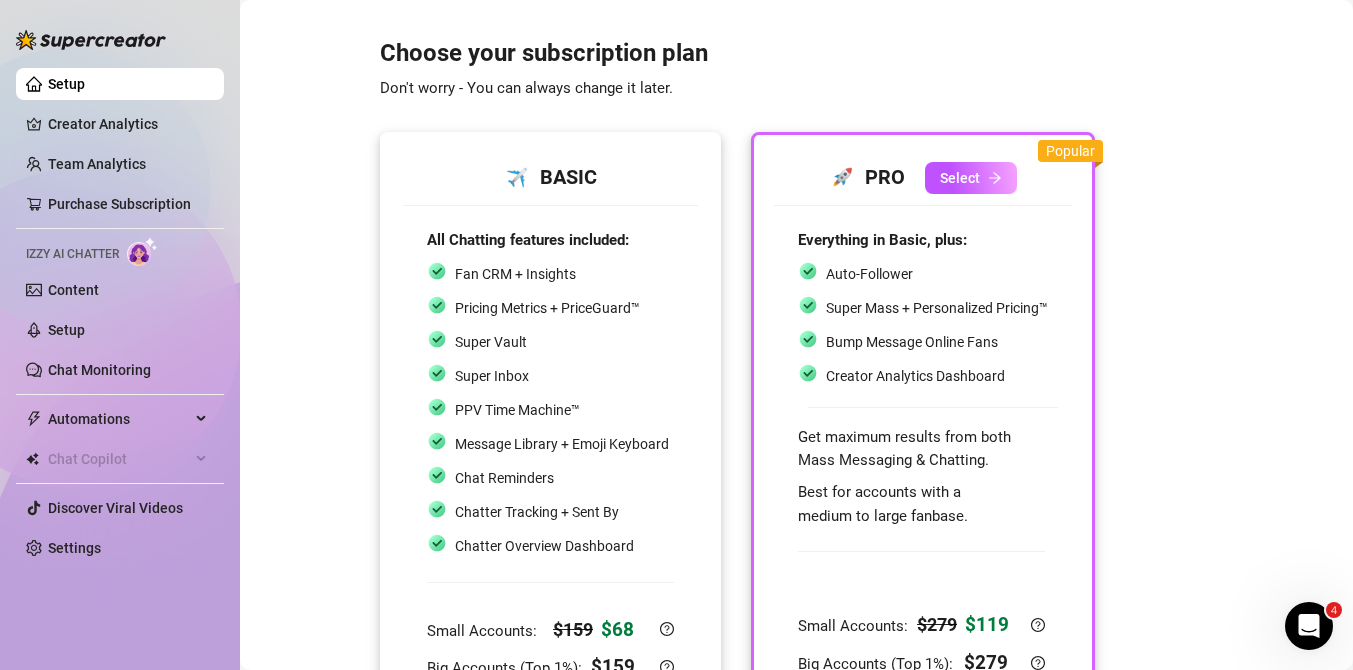 click on "Super Inbox" at bounding box center [548, 376] 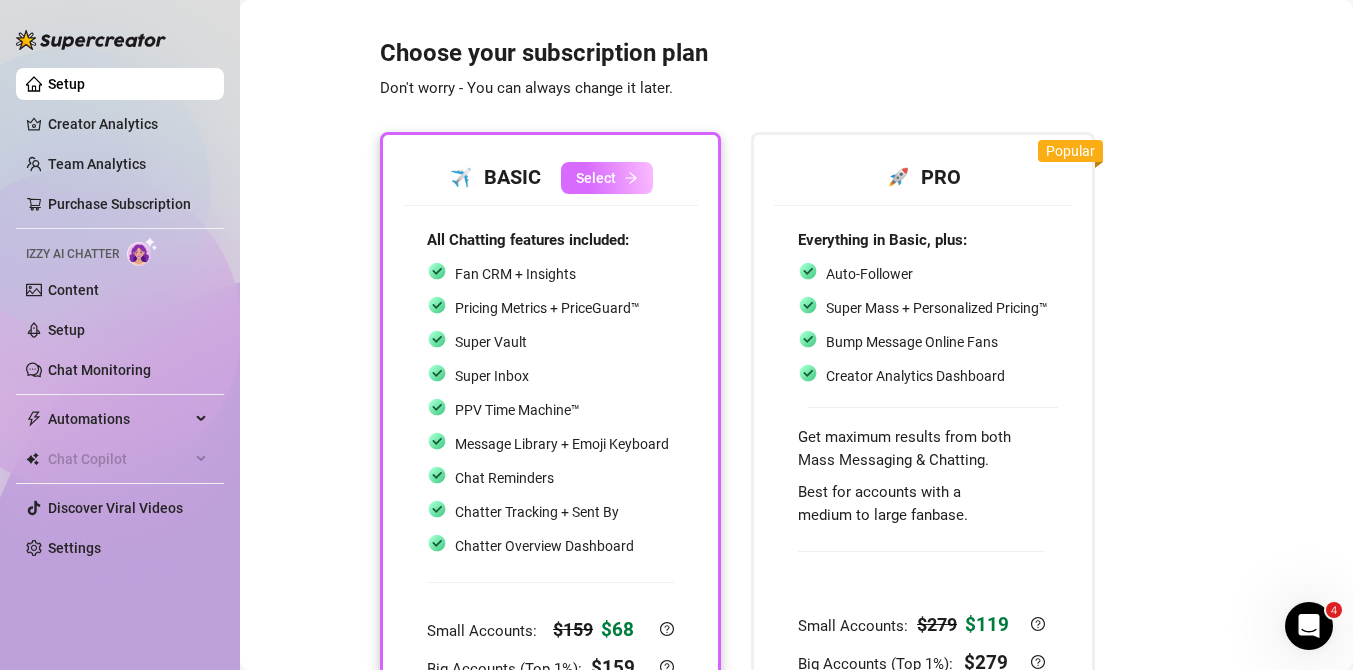 click on "Select" at bounding box center (596, 178) 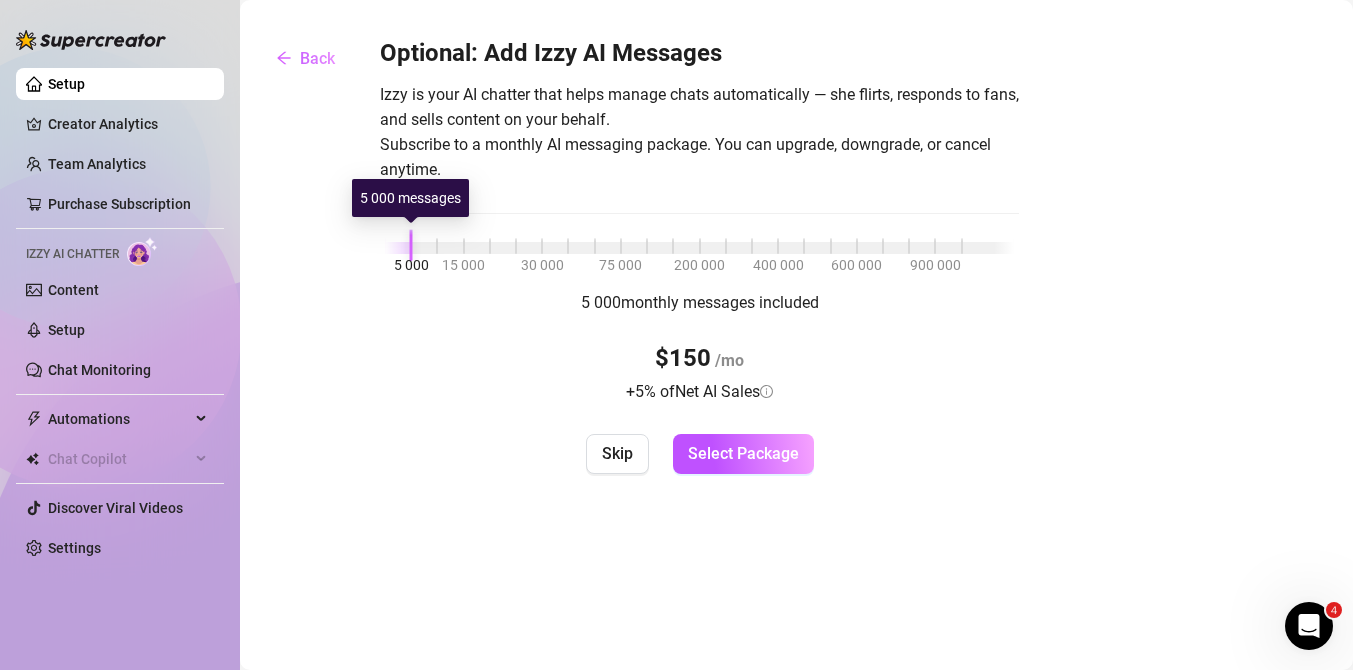 drag, startPoint x: 413, startPoint y: 245, endPoint x: 391, endPoint y: 246, distance: 22.022715 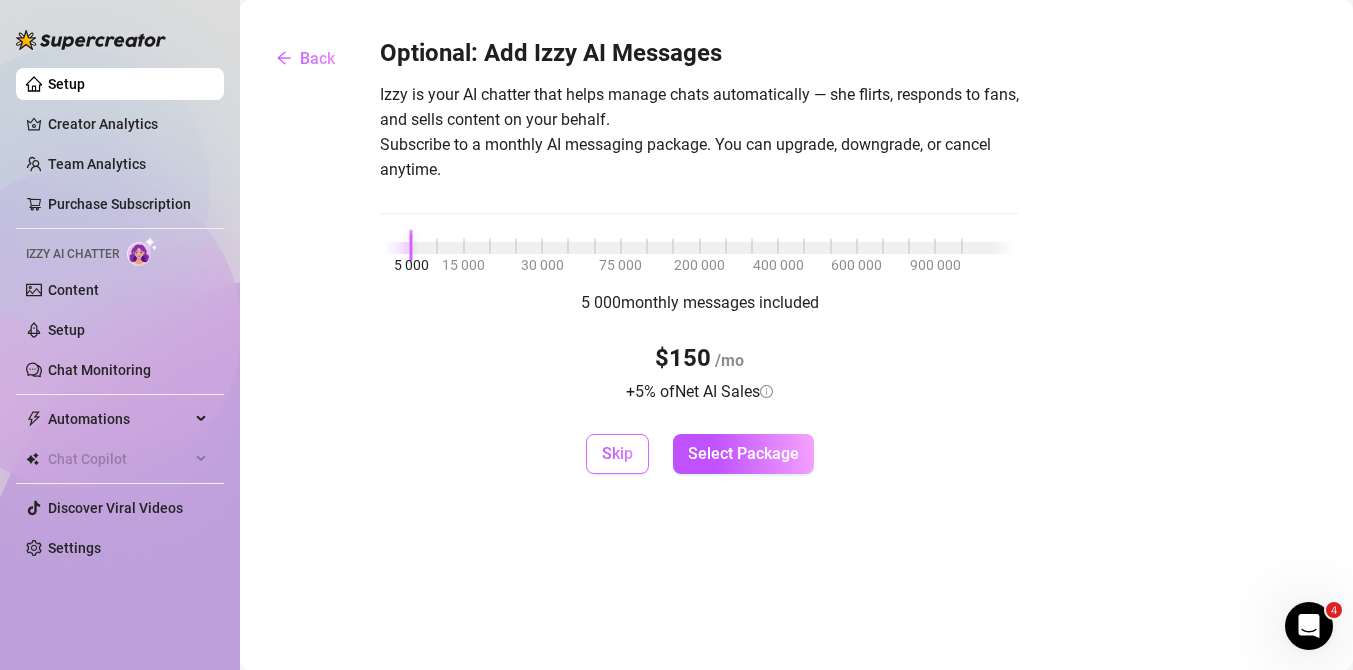 click on "Skip" at bounding box center (617, 453) 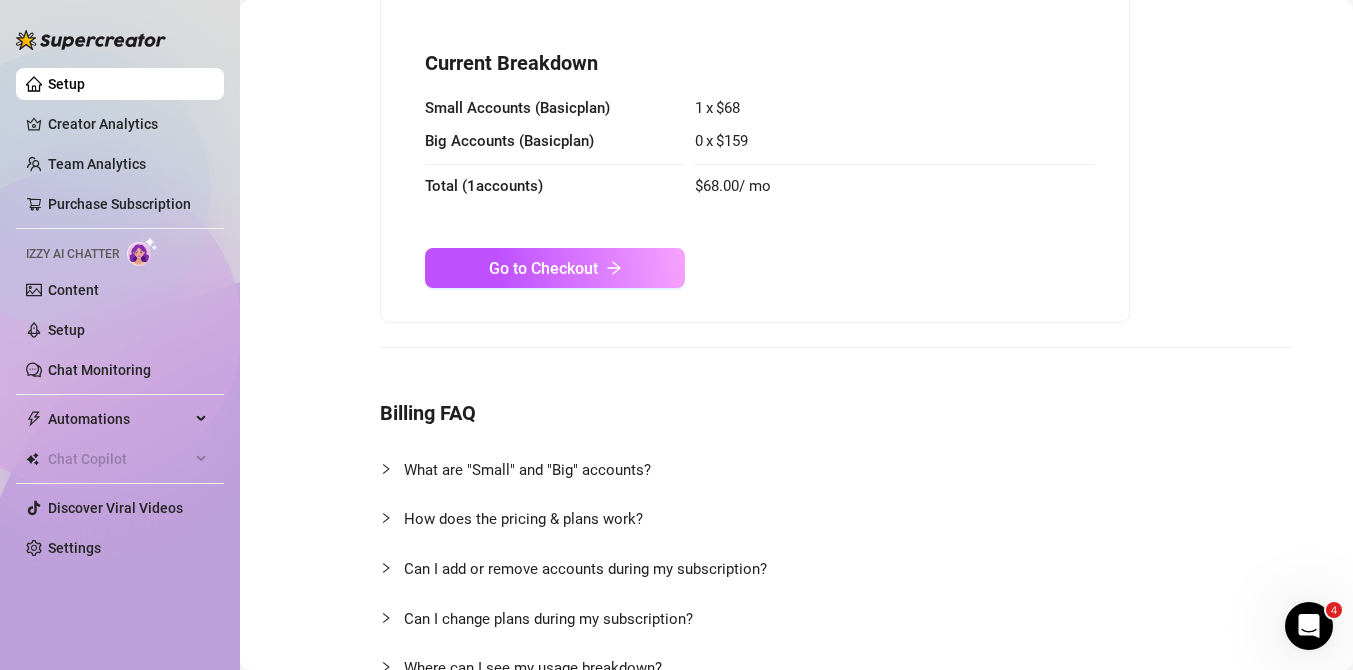 scroll, scrollTop: 0, scrollLeft: 0, axis: both 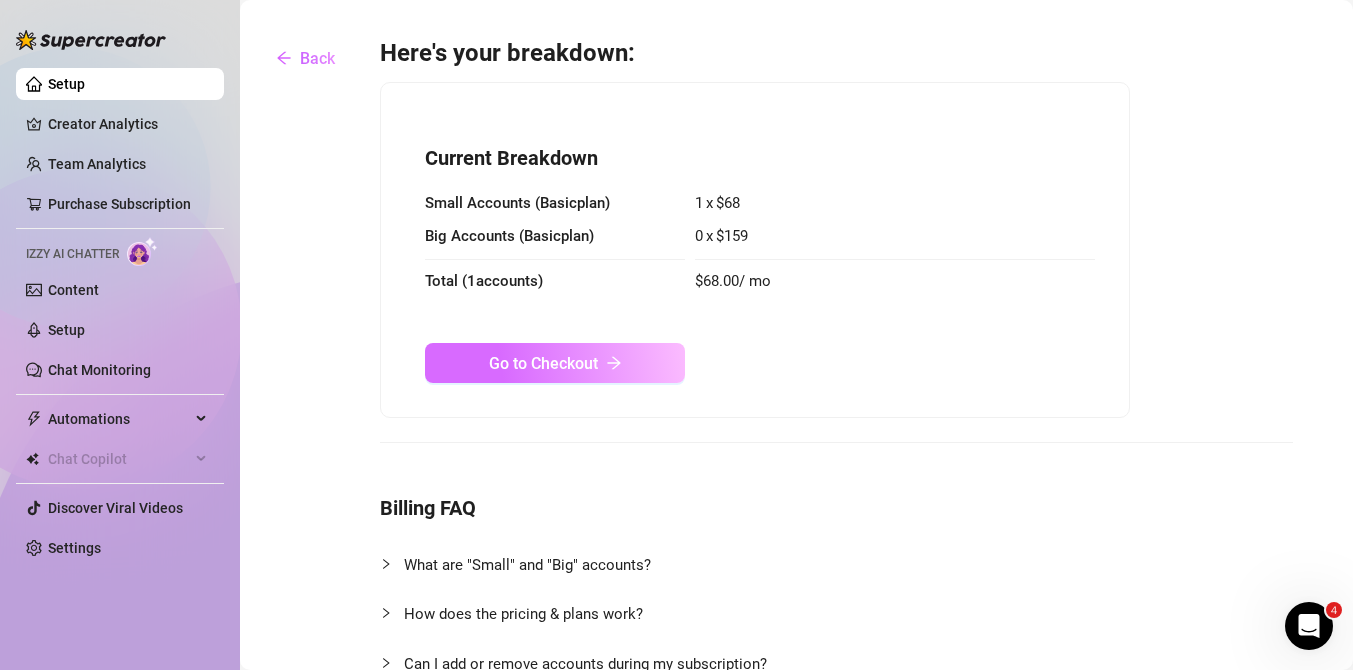 click on "Go to Checkout" at bounding box center (555, 363) 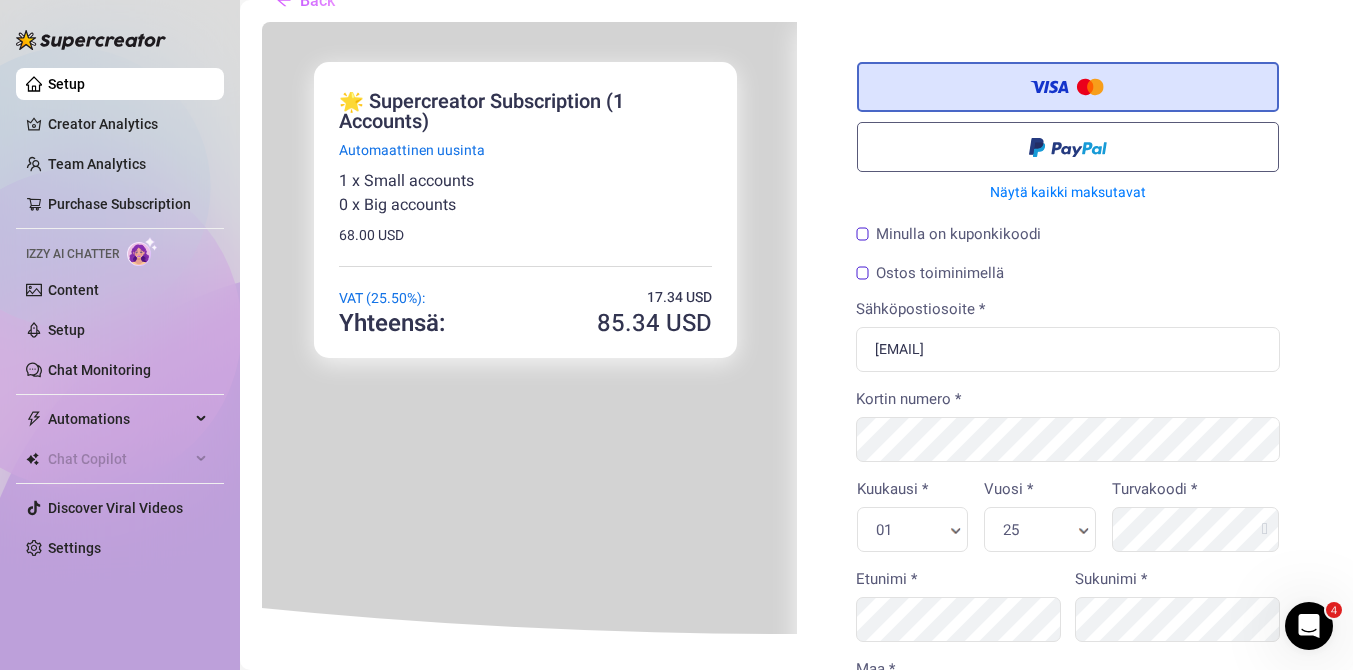 scroll, scrollTop: 32, scrollLeft: 0, axis: vertical 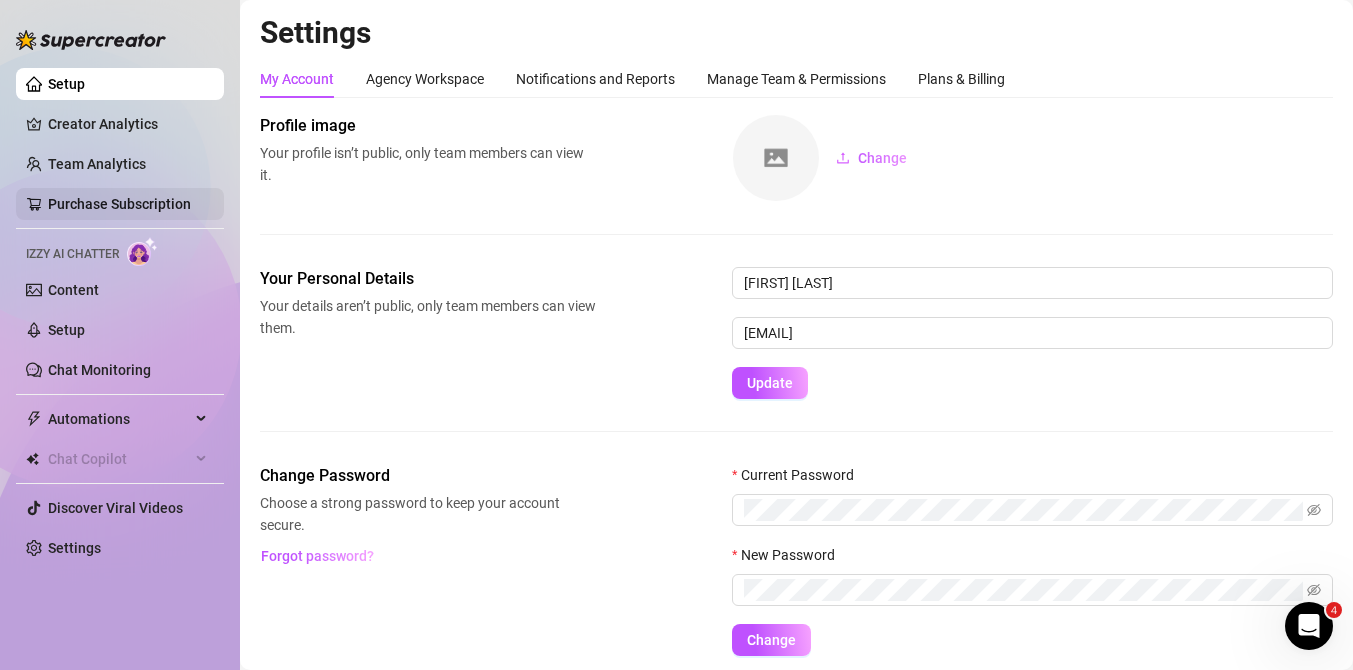 click on "Purchase Subscription" at bounding box center (119, 204) 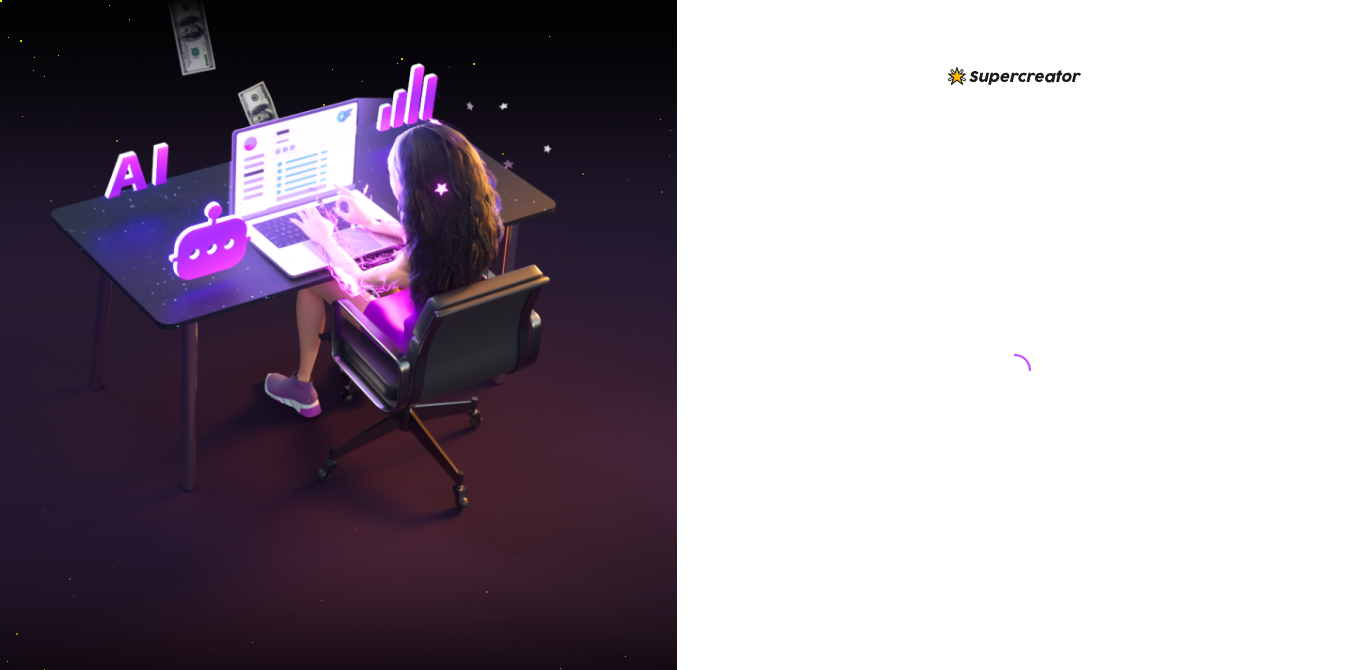 scroll, scrollTop: 0, scrollLeft: 0, axis: both 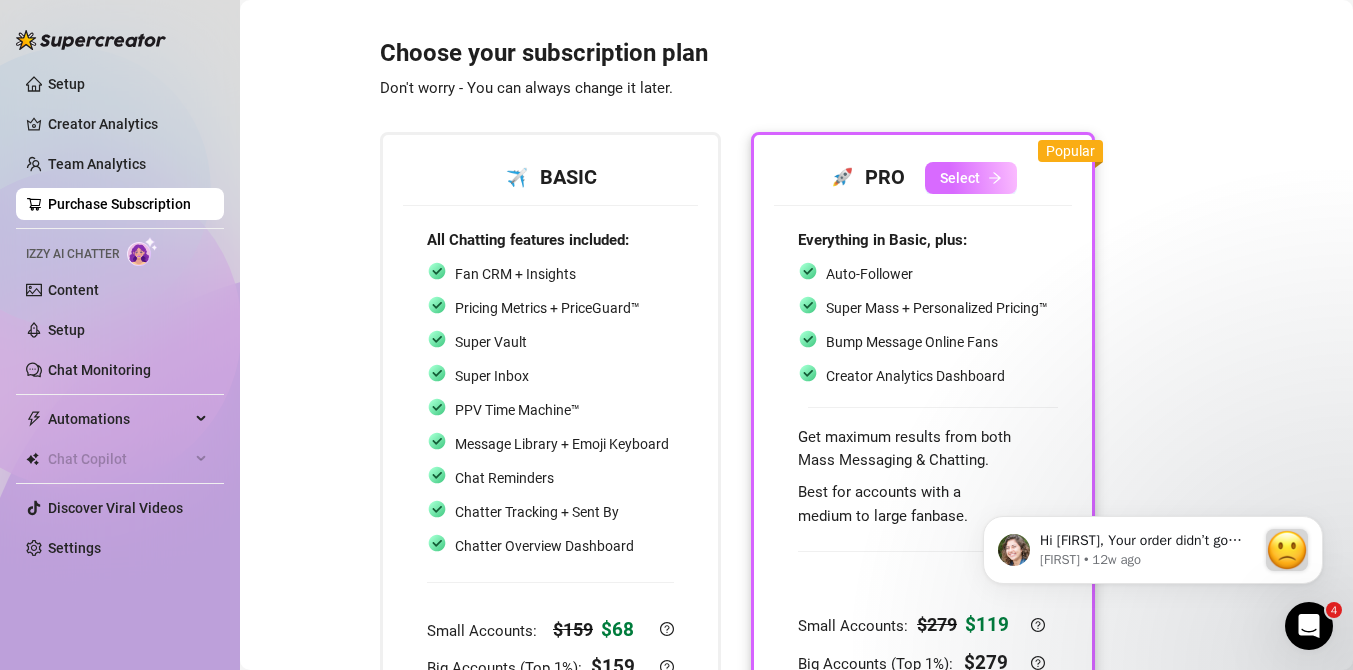 click on "Select" at bounding box center (960, 178) 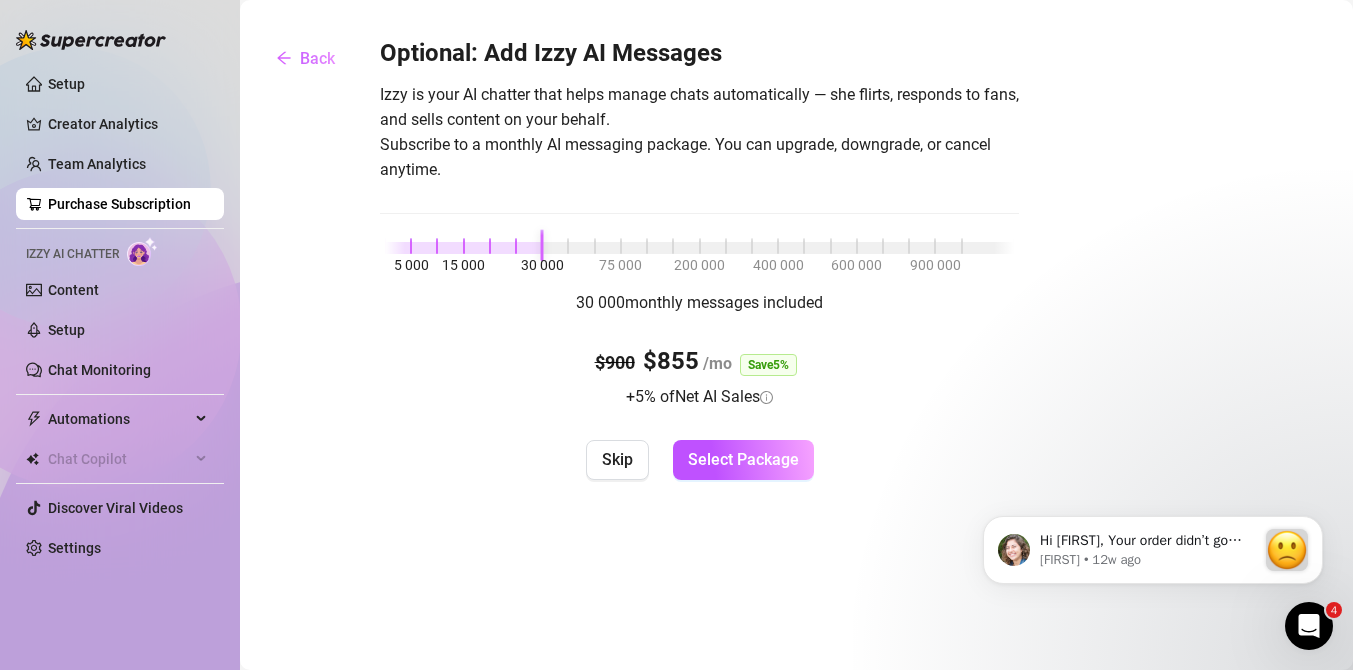 click at bounding box center (699, 248) 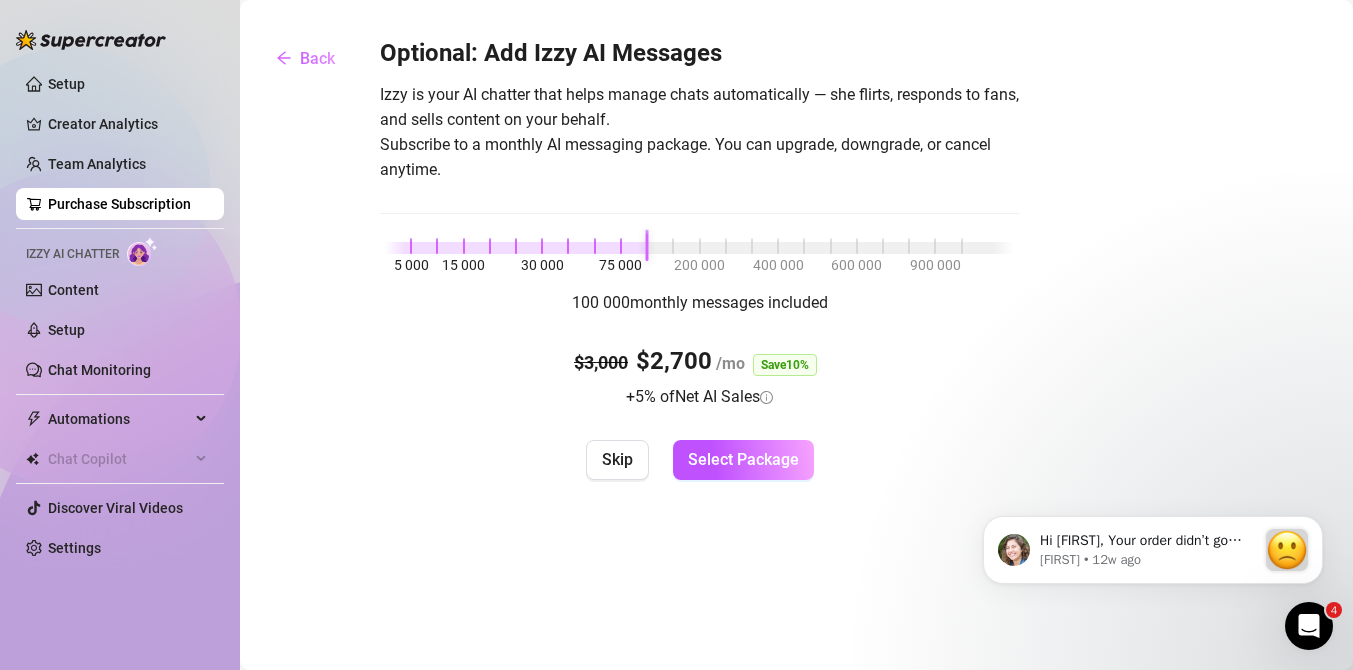 click at bounding box center [516, 248] 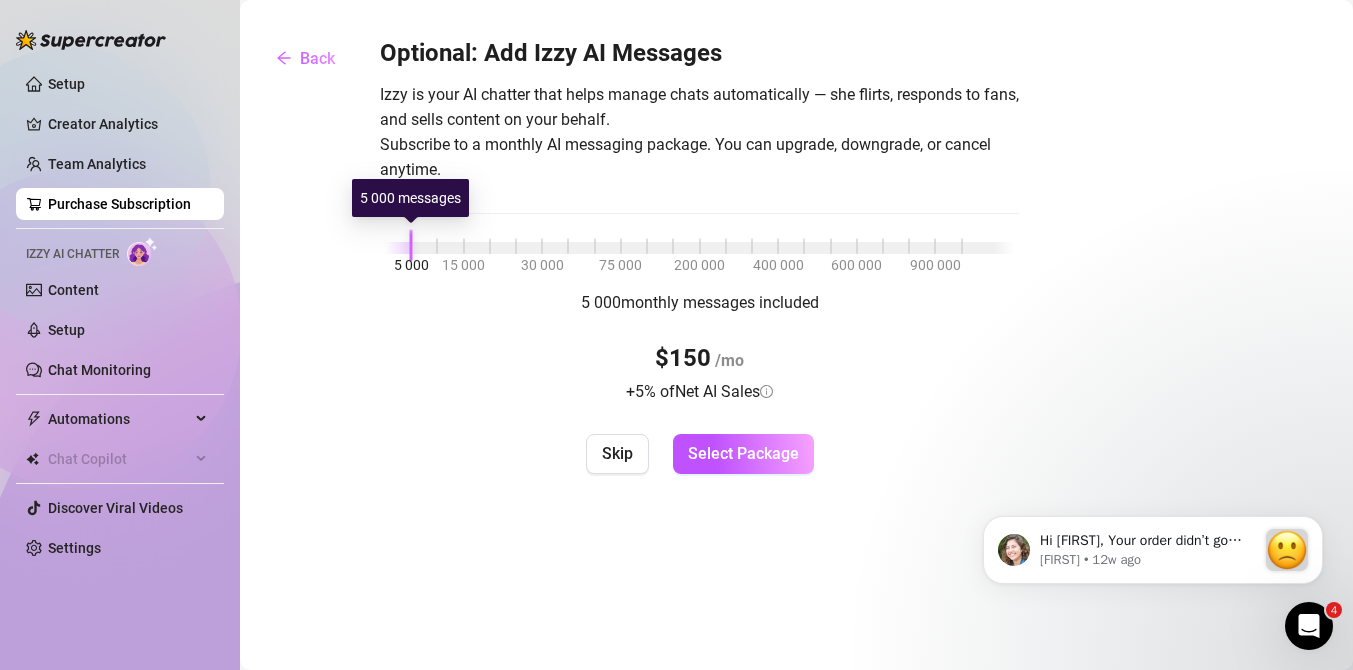 drag, startPoint x: 411, startPoint y: 250, endPoint x: 393, endPoint y: 250, distance: 18 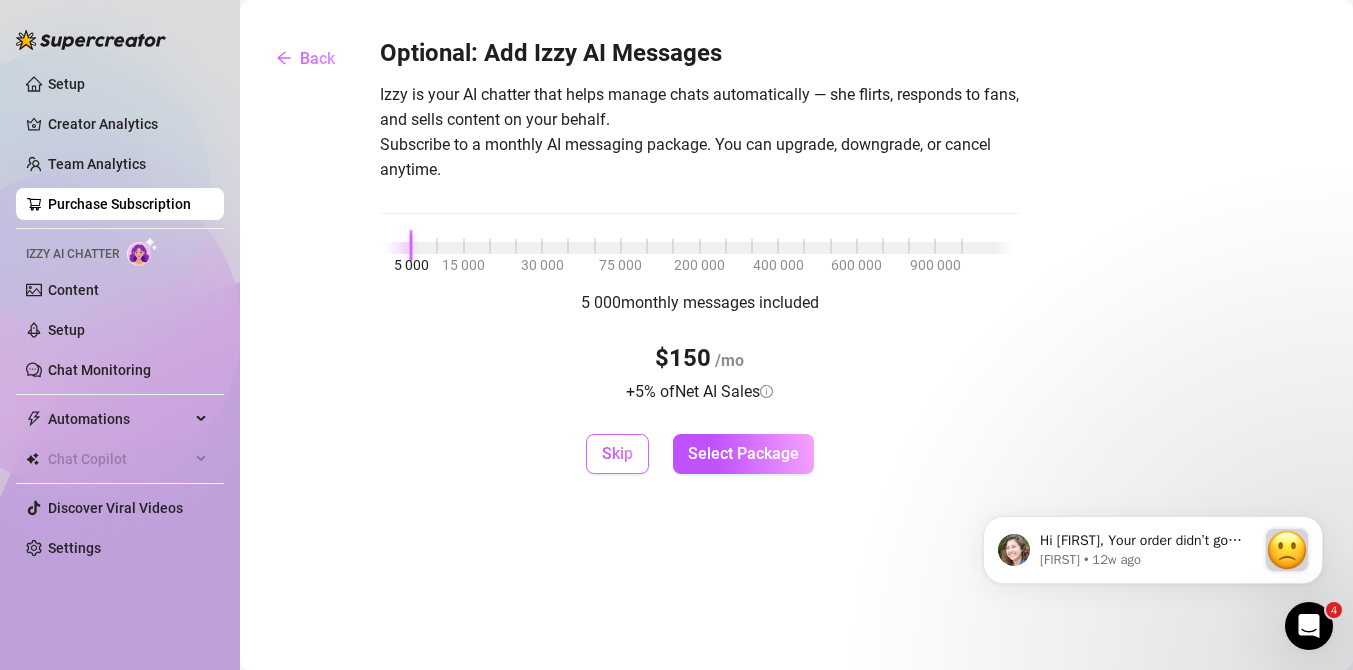 click on "Skip" at bounding box center [617, 454] 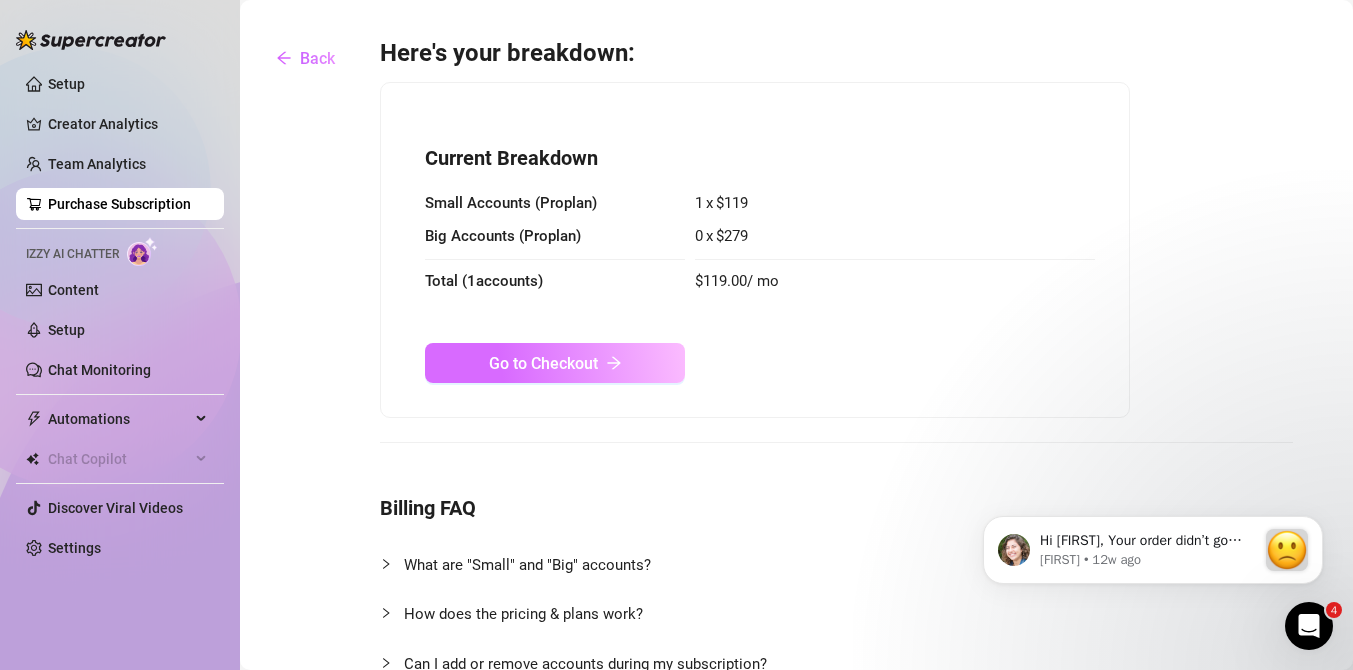 click on "Go to Checkout" at bounding box center [555, 363] 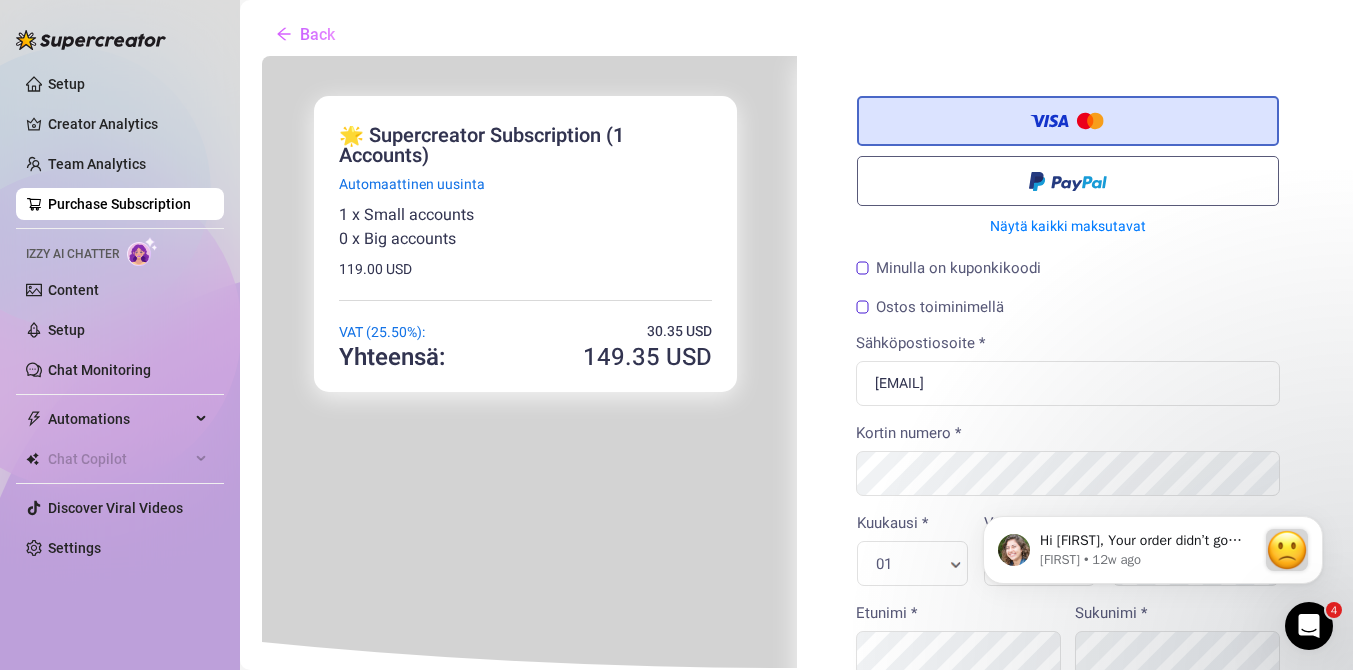 scroll, scrollTop: 0, scrollLeft: 0, axis: both 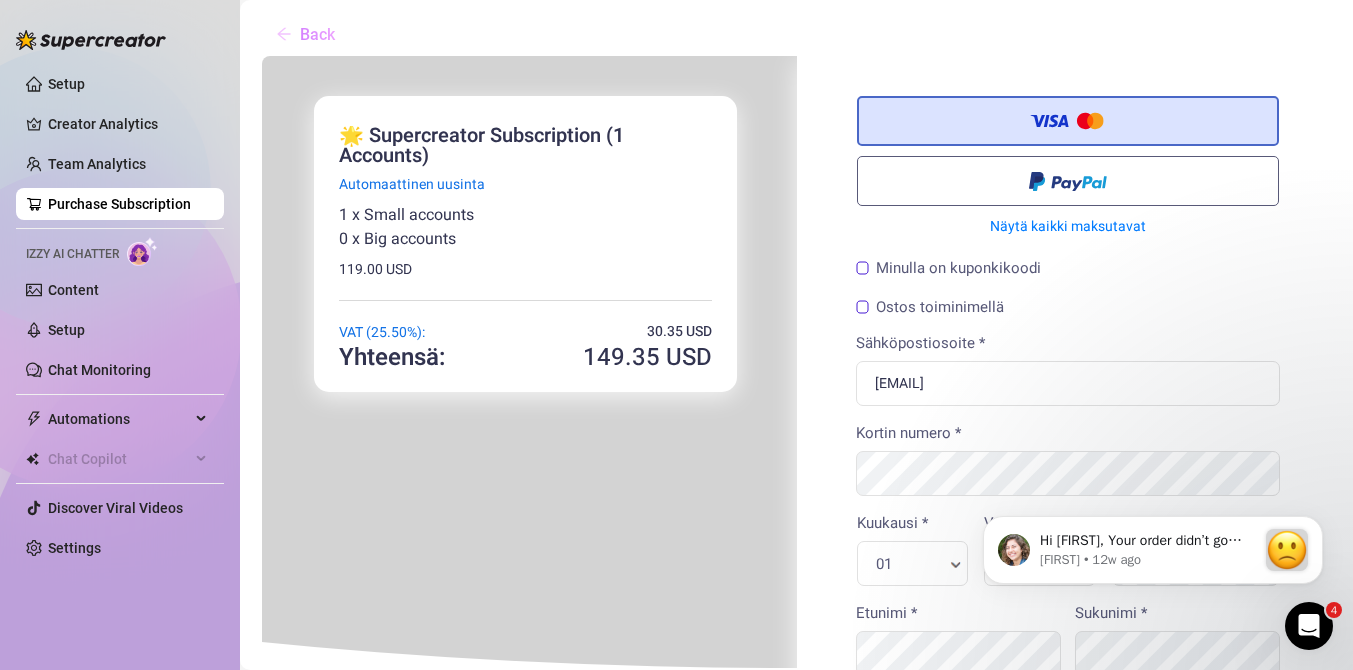 click on "Back" at bounding box center [317, 34] 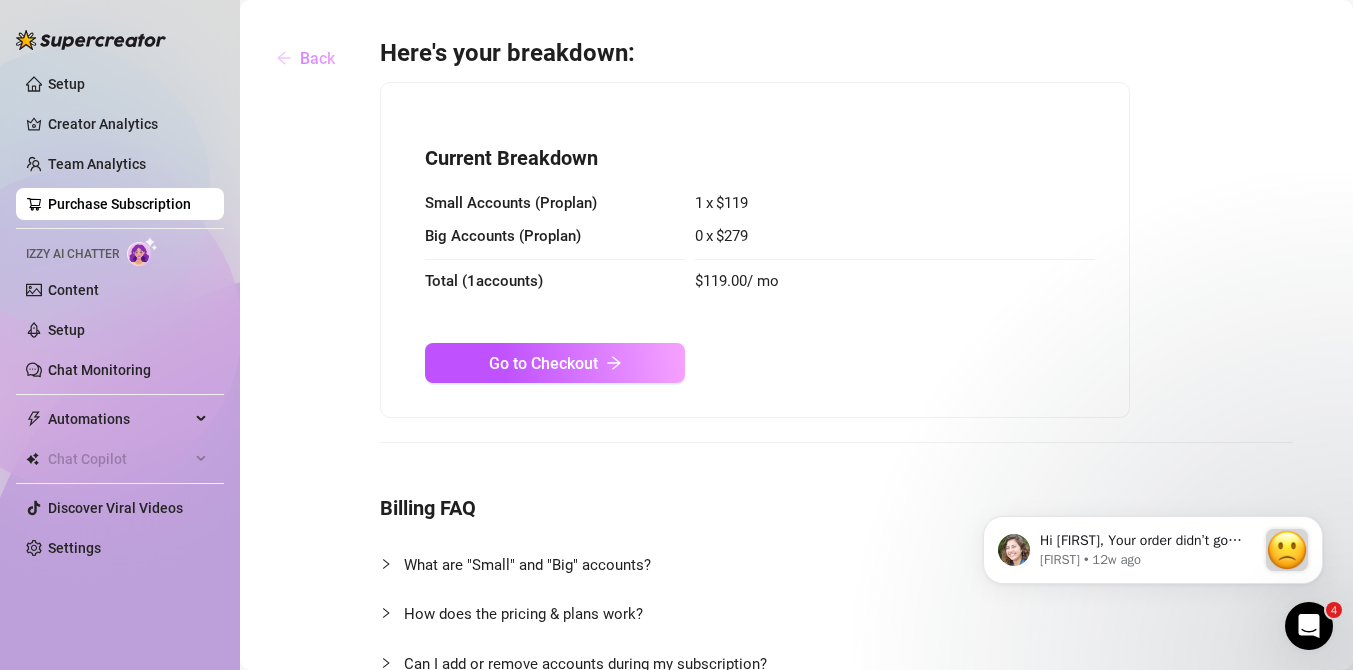 click on "Back" at bounding box center [317, 58] 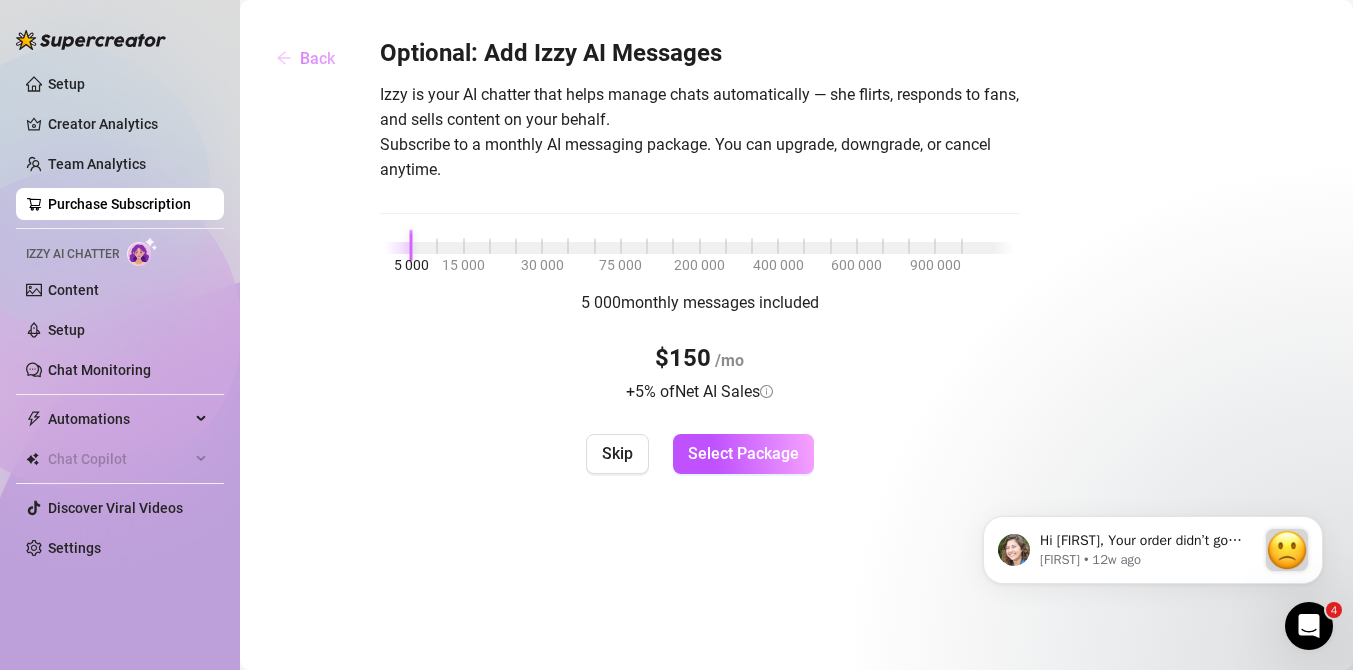 click on "Back" at bounding box center [317, 58] 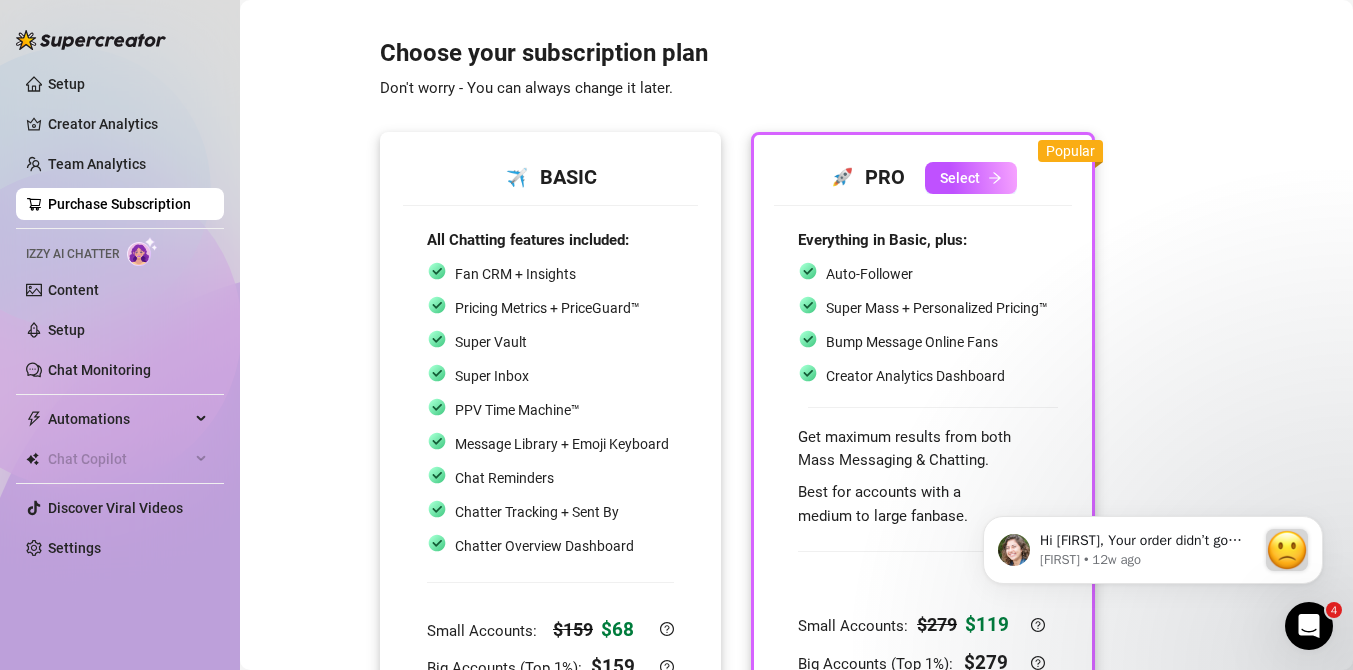 click on "Super Vault" at bounding box center [548, 342] 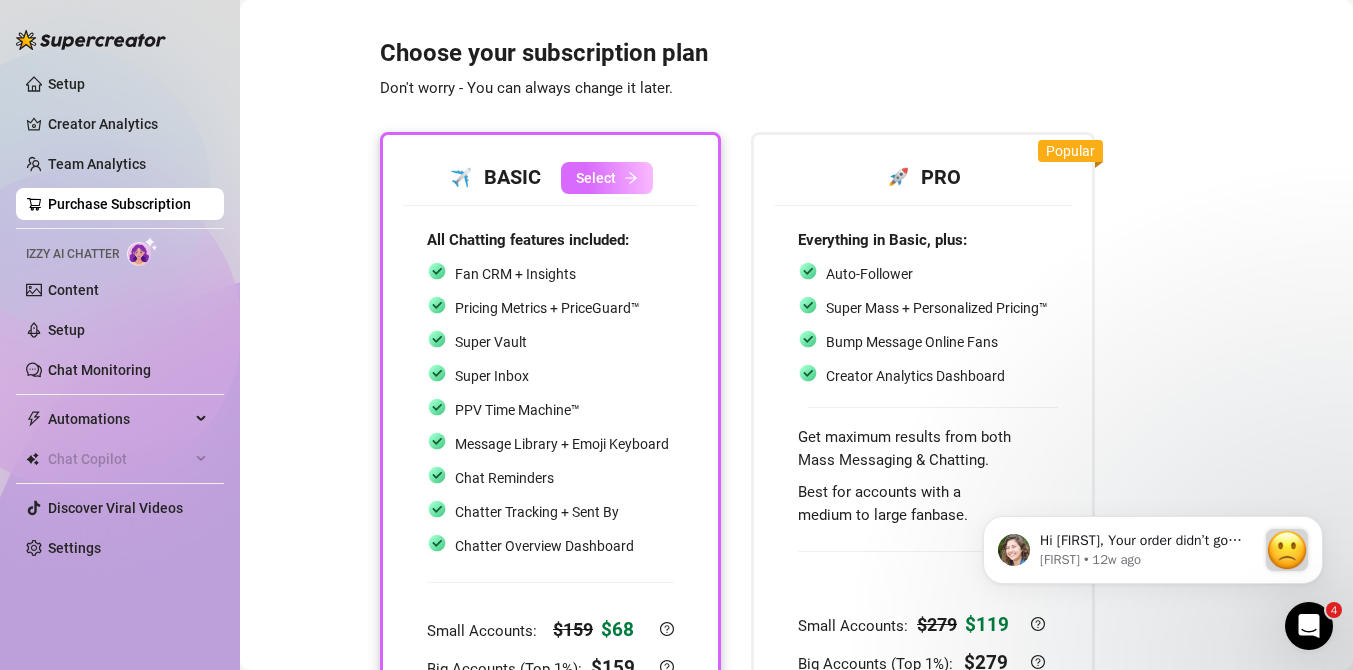 click on "Select" at bounding box center [596, 178] 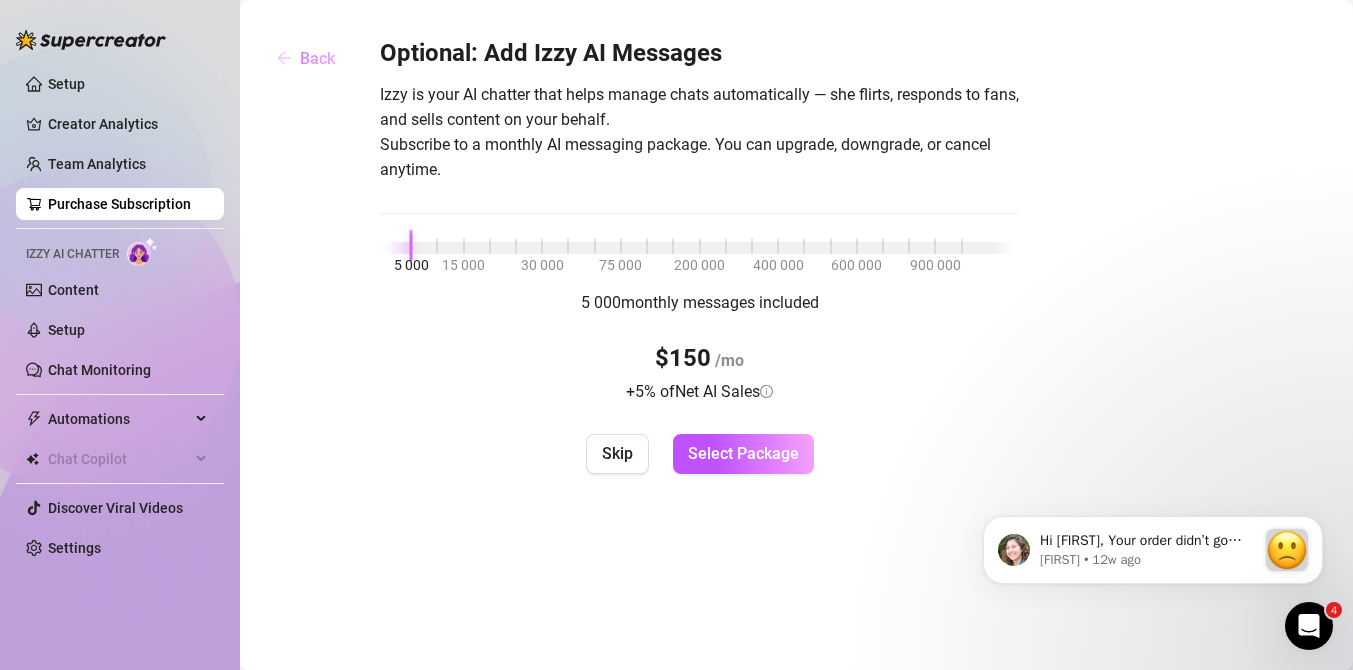 click on "Back" at bounding box center (317, 58) 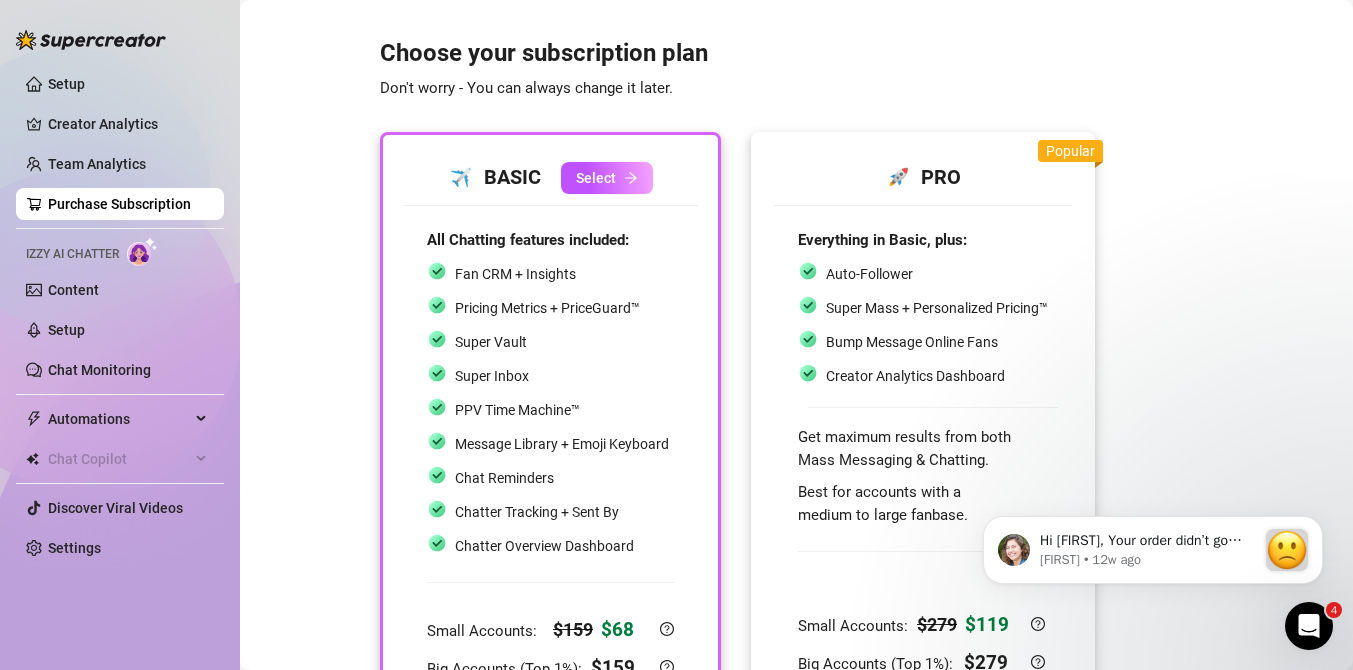 click on "🚀  PRO" at bounding box center [923, 177] 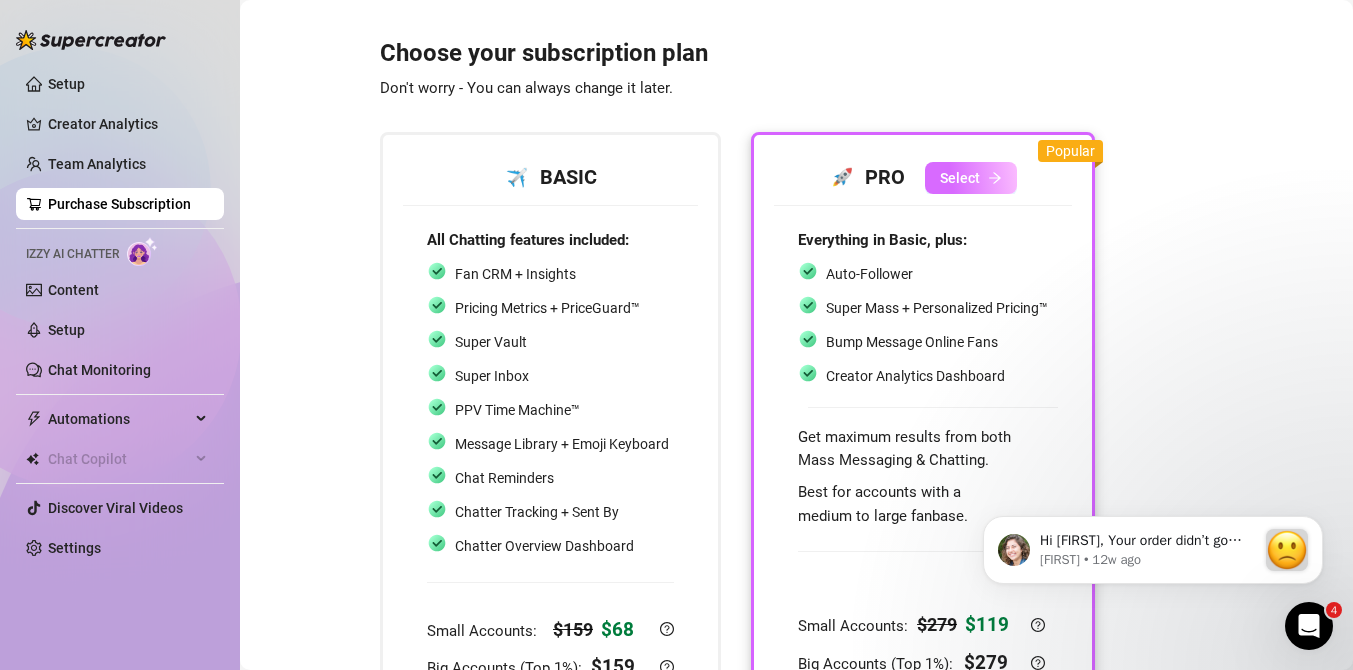 click on "Select" at bounding box center [960, 178] 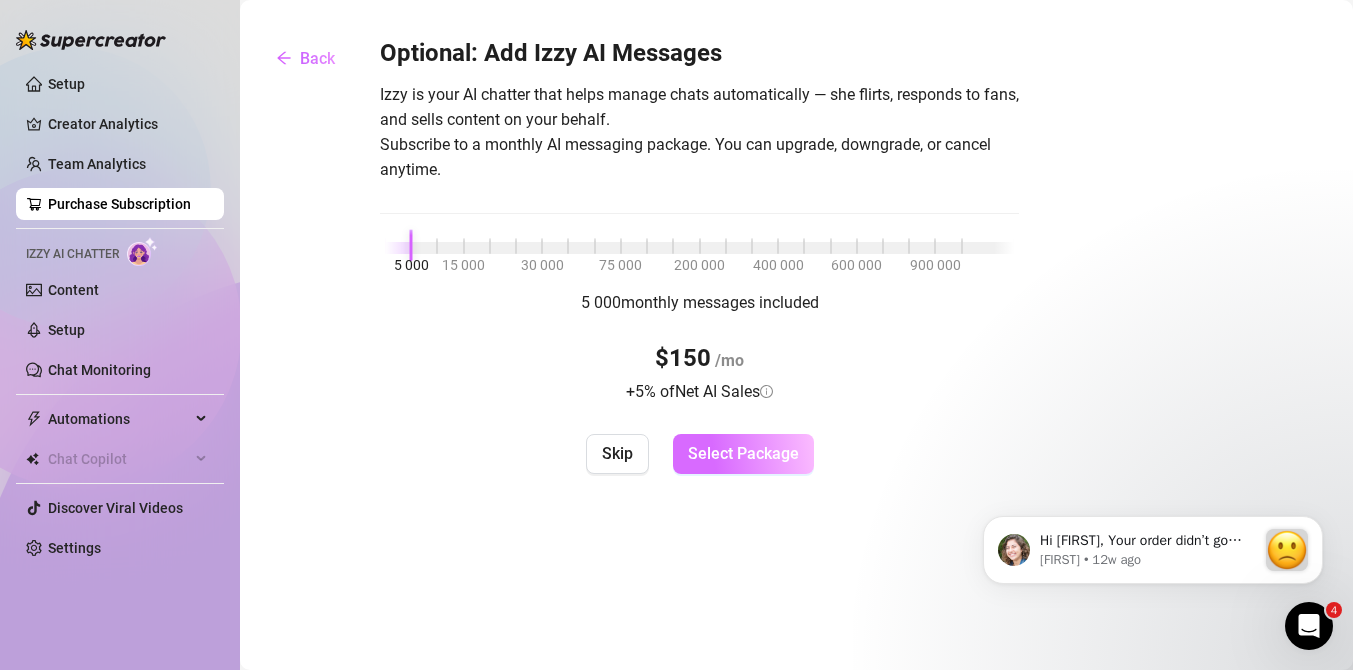 click on "Select Package" at bounding box center [743, 454] 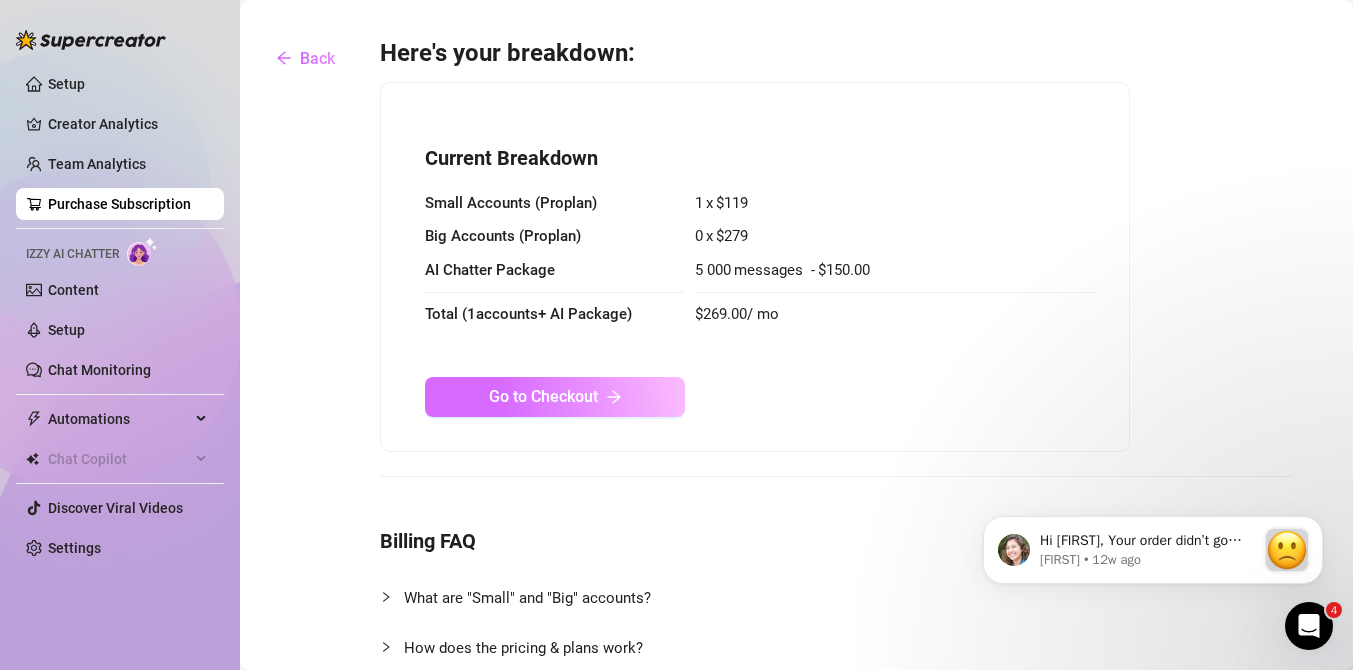 click on "Go to Checkout" at bounding box center [555, 397] 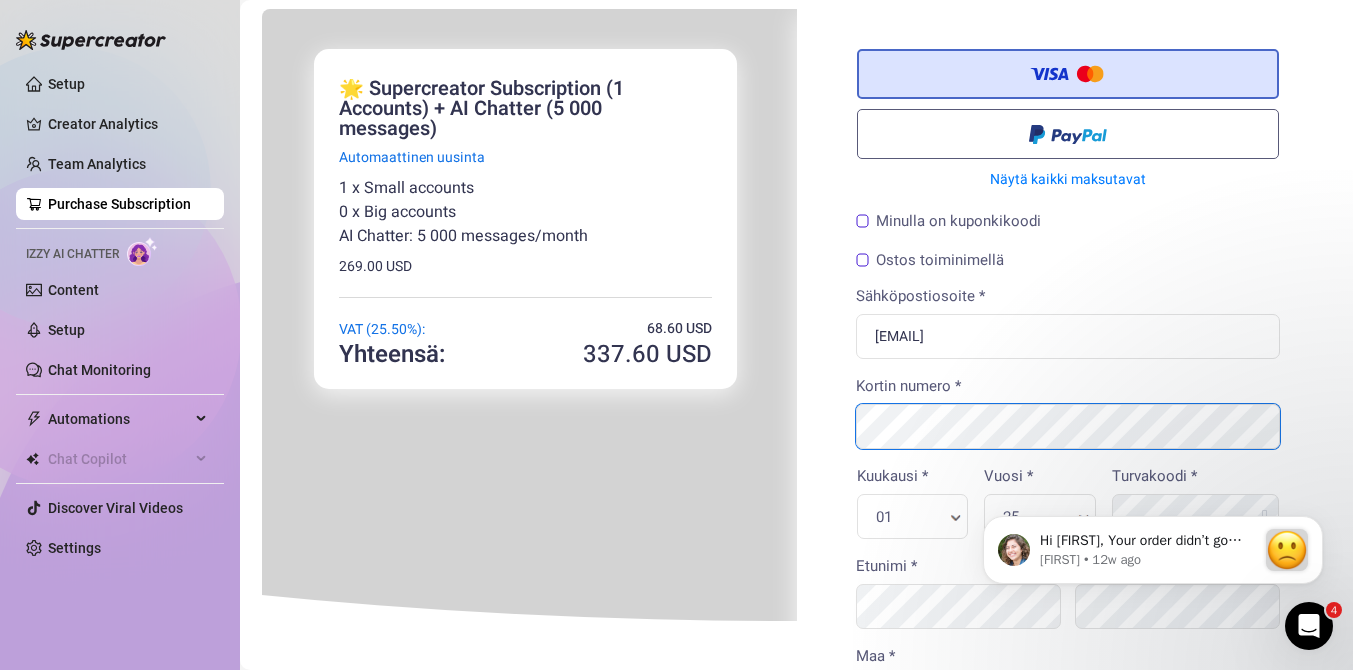 scroll, scrollTop: 0, scrollLeft: 0, axis: both 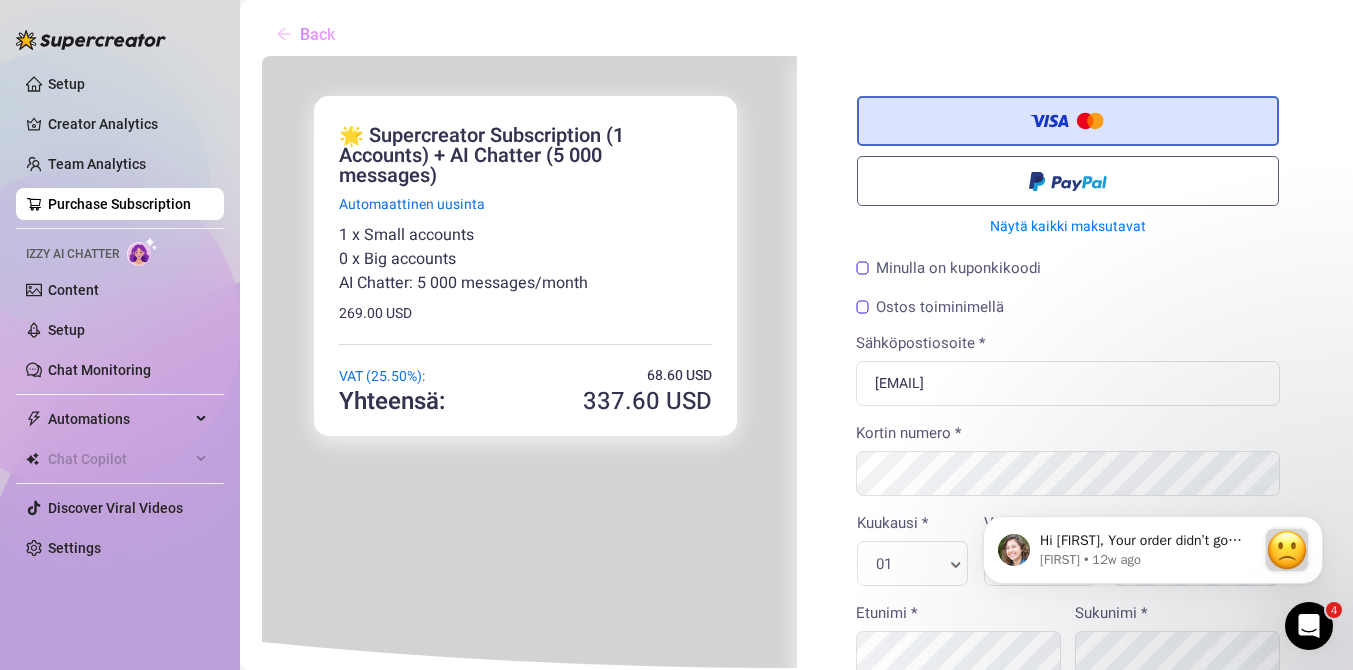 click on "Back" at bounding box center (317, 34) 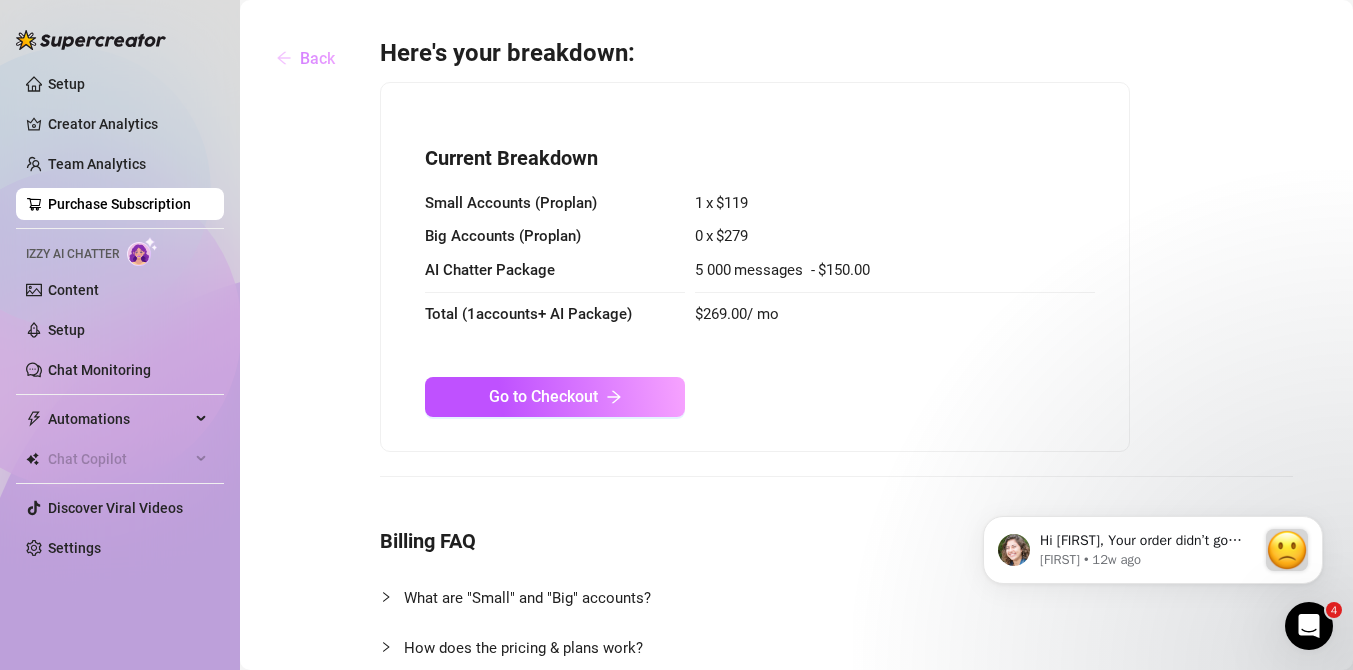 click on "Back" at bounding box center [317, 58] 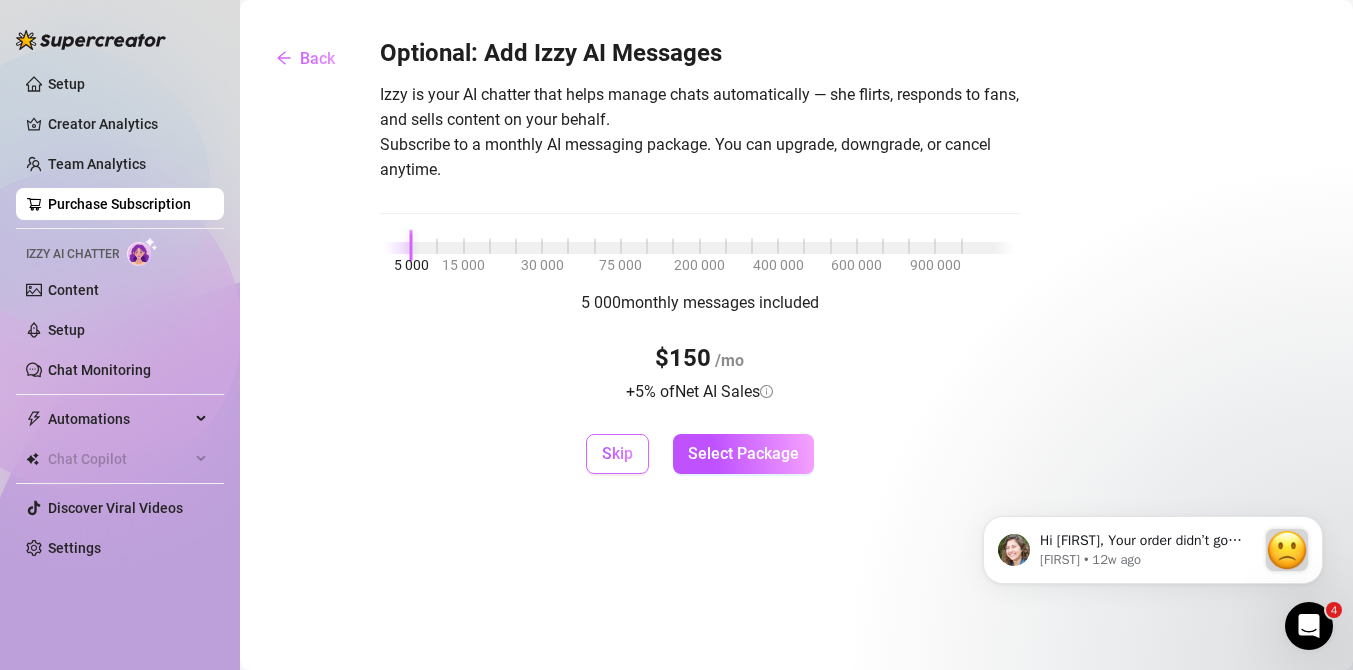 click on "Skip" at bounding box center [617, 454] 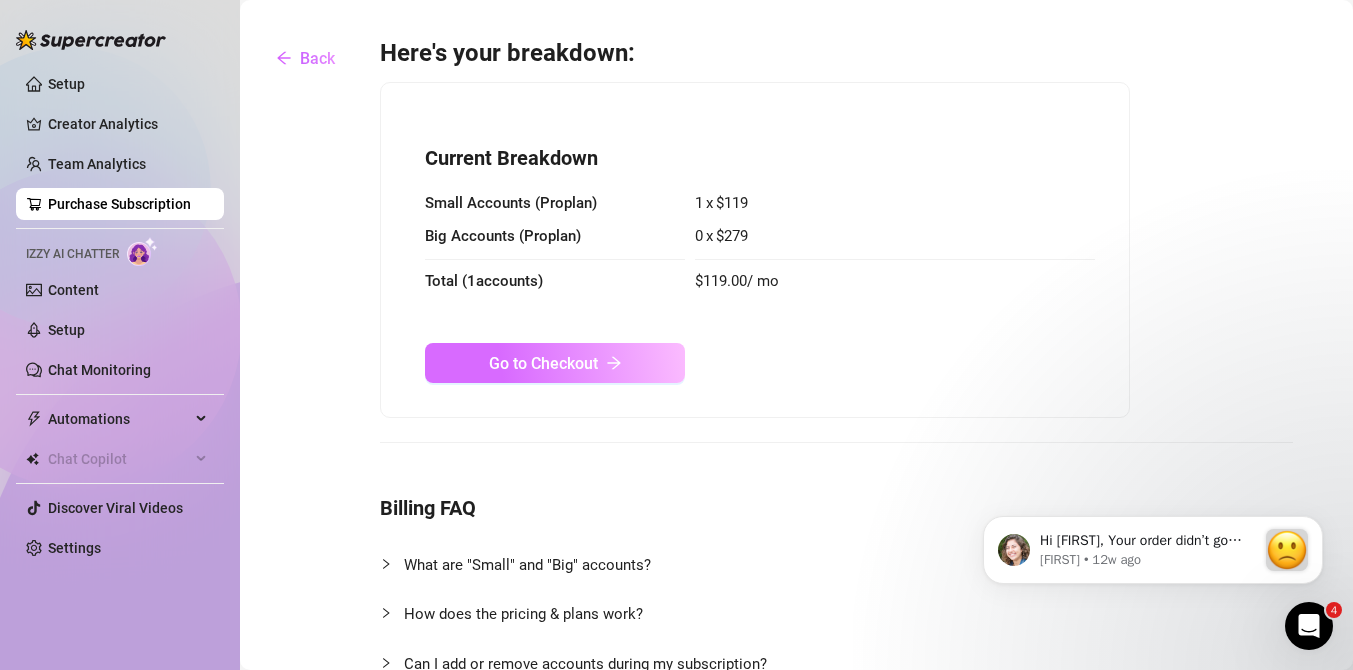 click on "Go to Checkout" at bounding box center [555, 363] 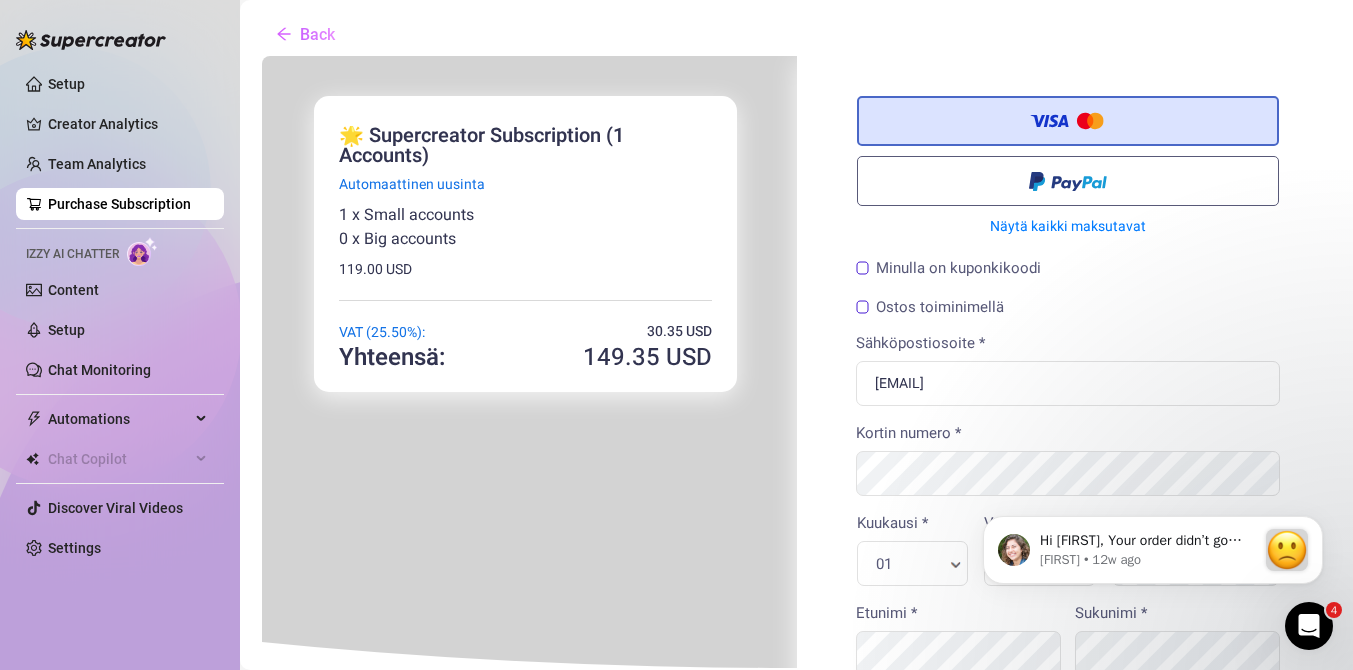 scroll, scrollTop: 0, scrollLeft: 0, axis: both 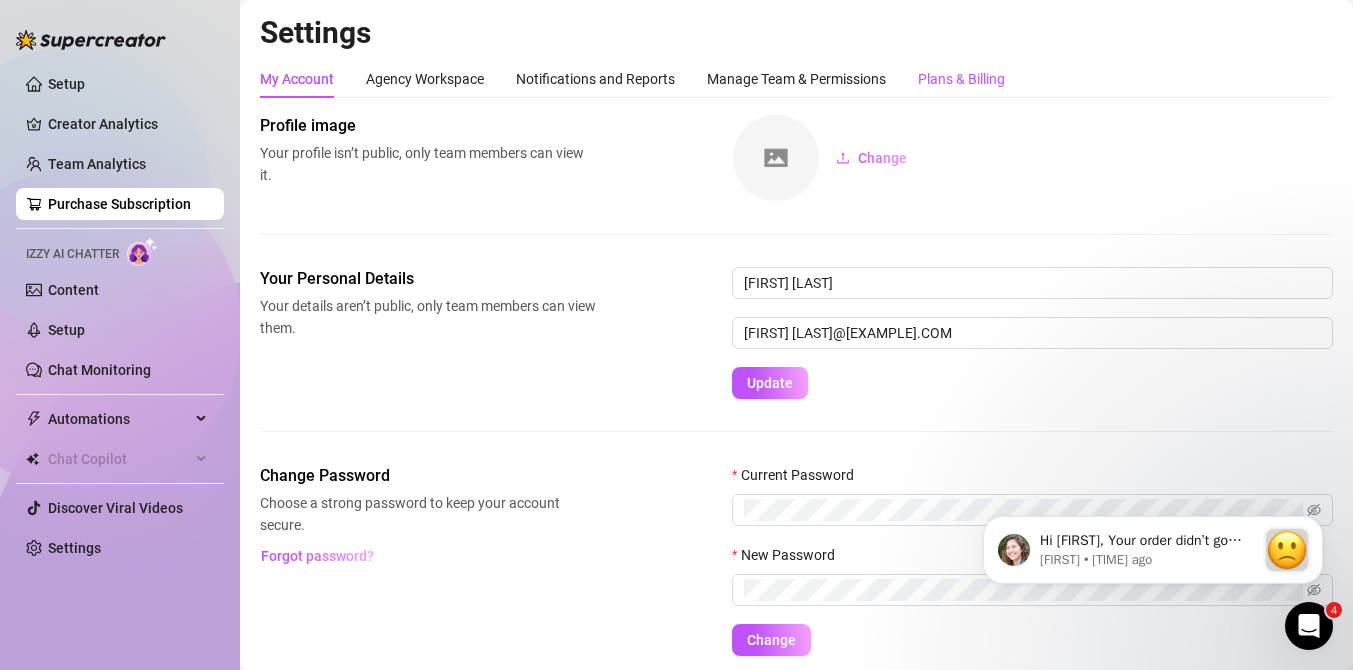 click on "Plans & Billing" at bounding box center [961, 79] 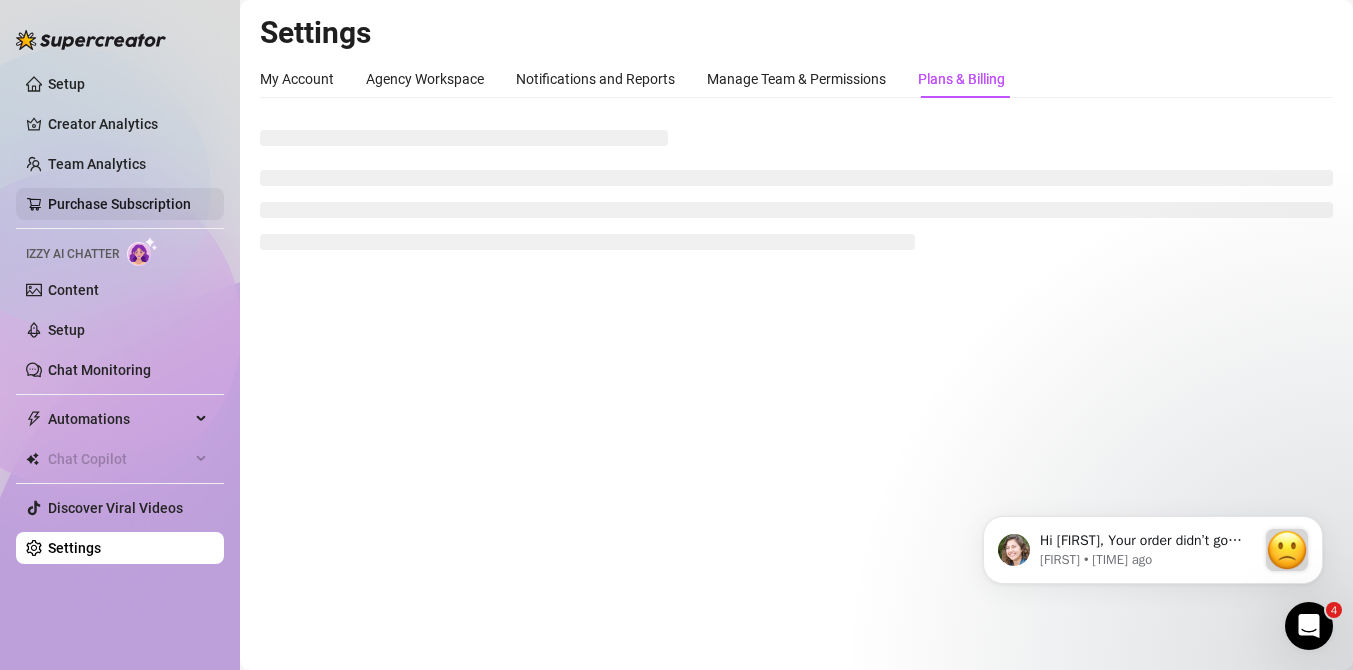 click on "Purchase Subscription" at bounding box center (119, 204) 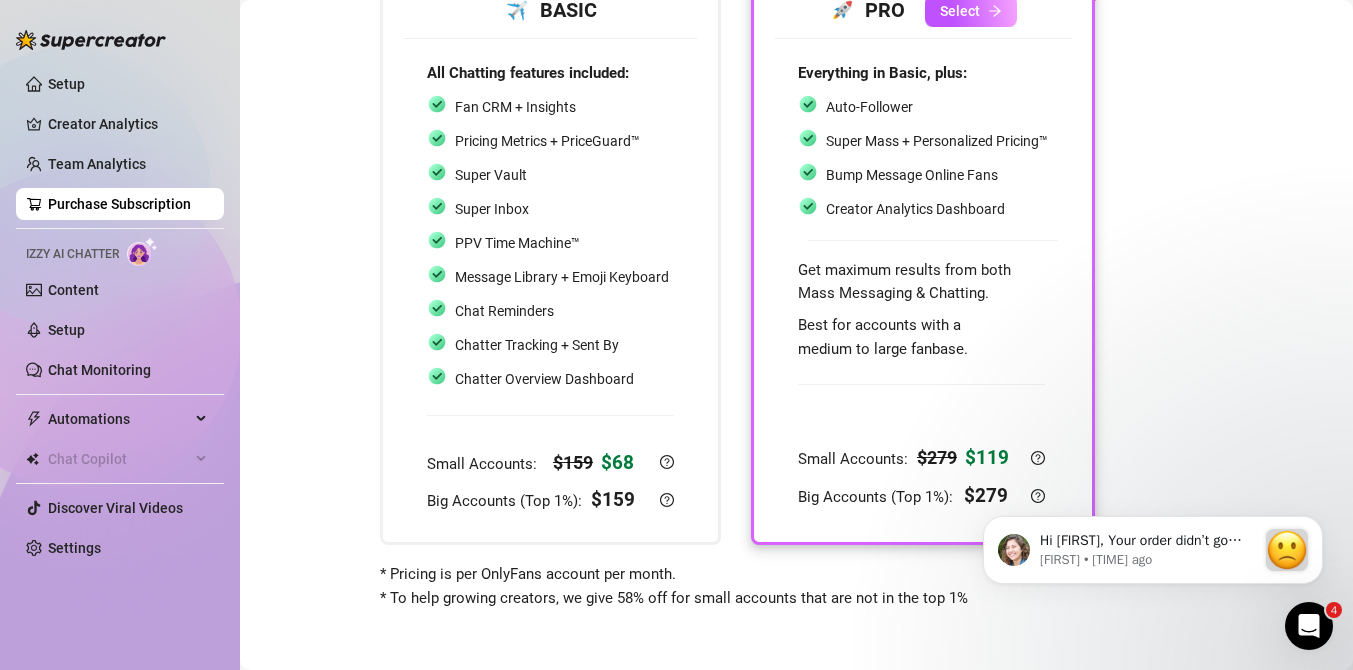 scroll, scrollTop: 0, scrollLeft: 0, axis: both 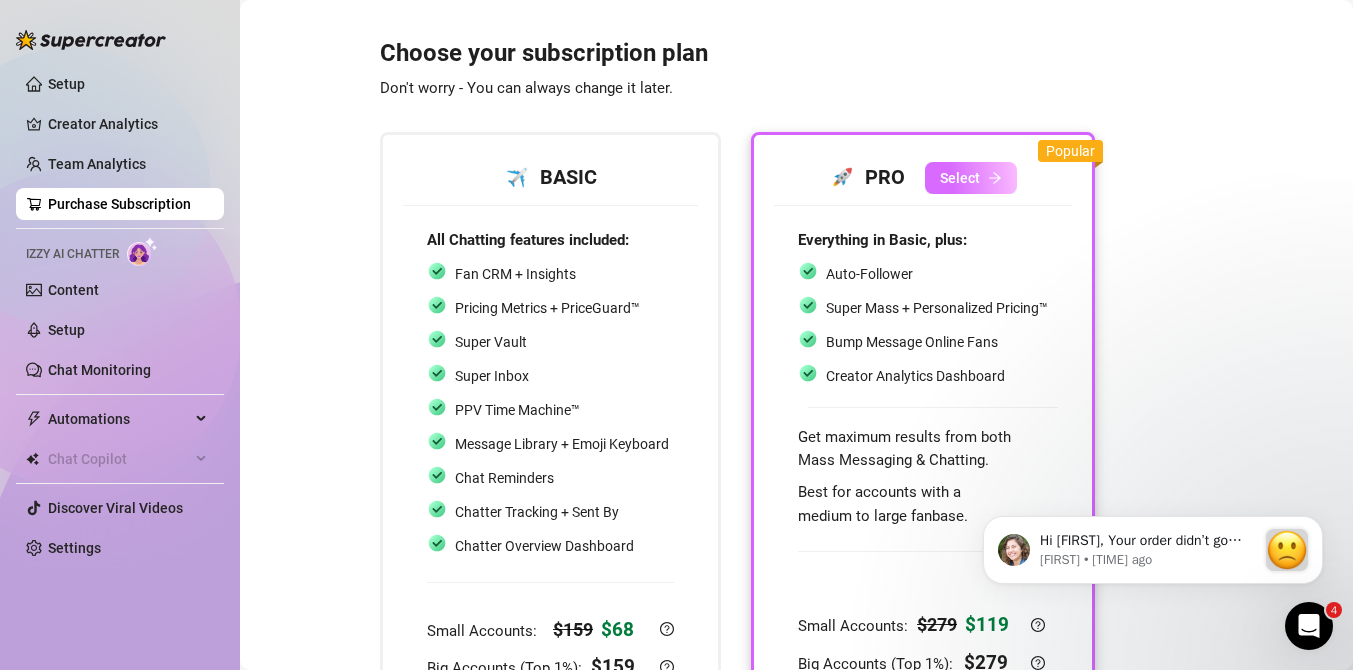 click on "Select" at bounding box center [960, 178] 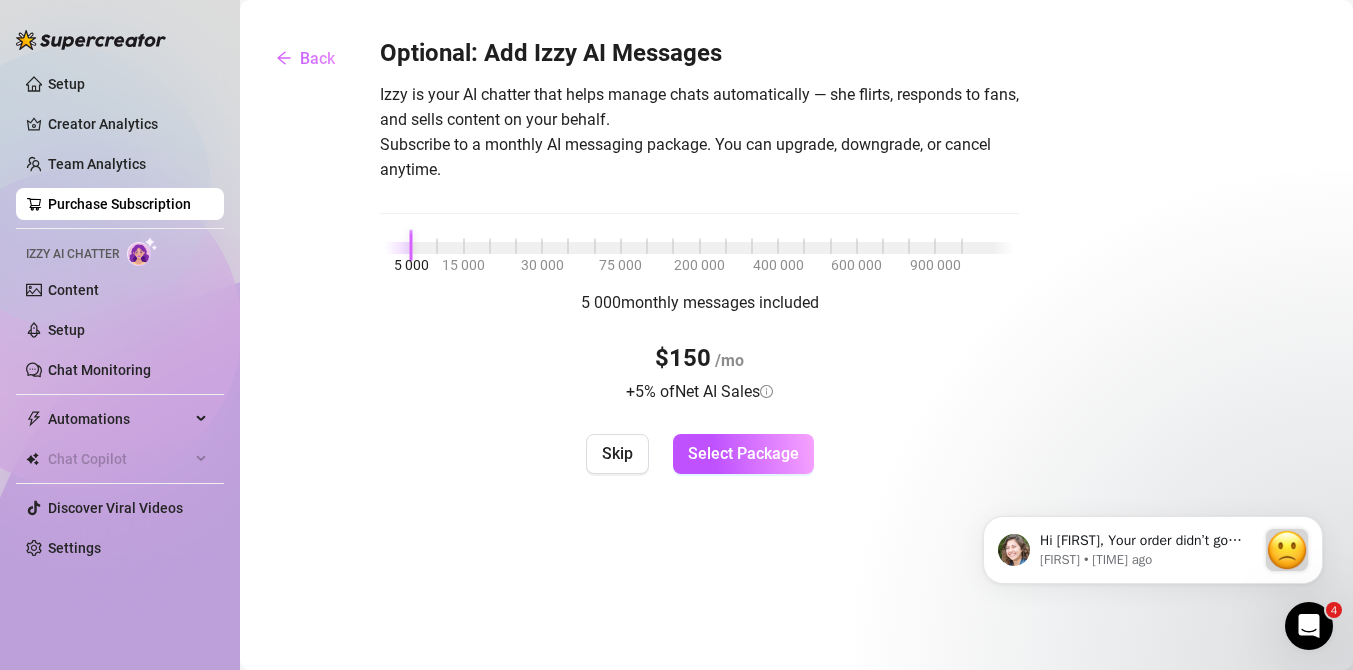 drag, startPoint x: 408, startPoint y: 254, endPoint x: 394, endPoint y: 254, distance: 14 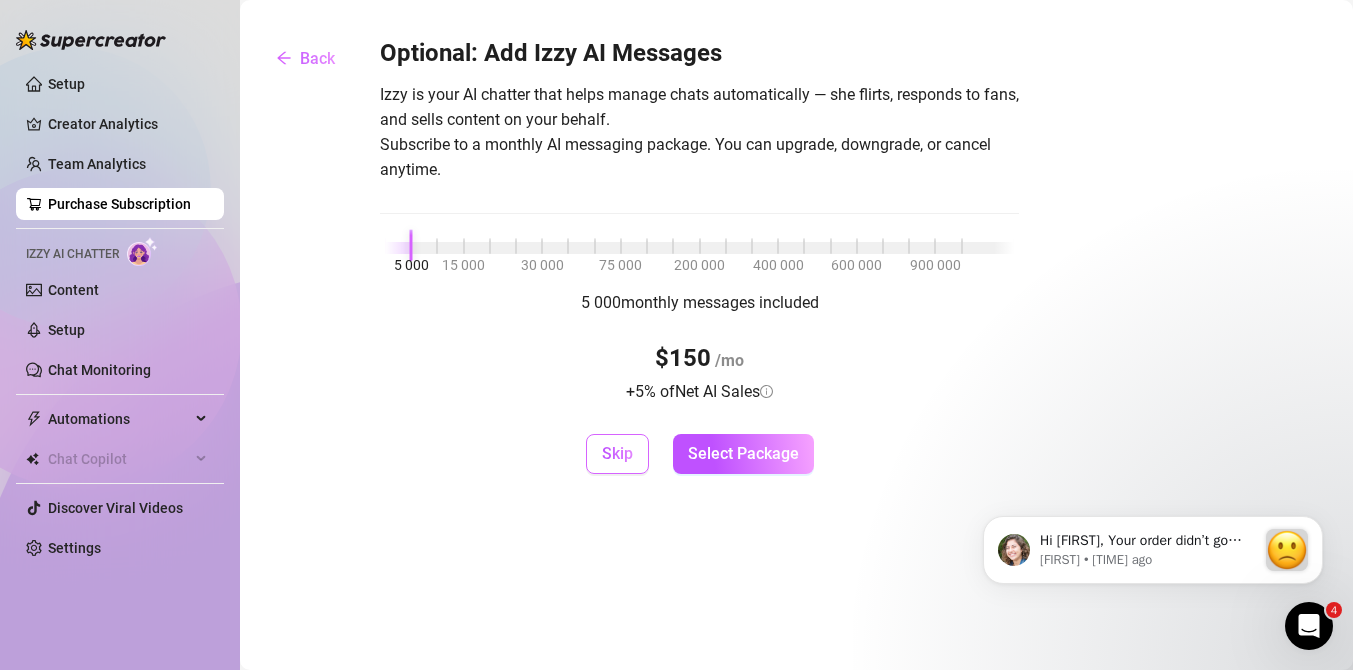 click on "Skip" at bounding box center (617, 453) 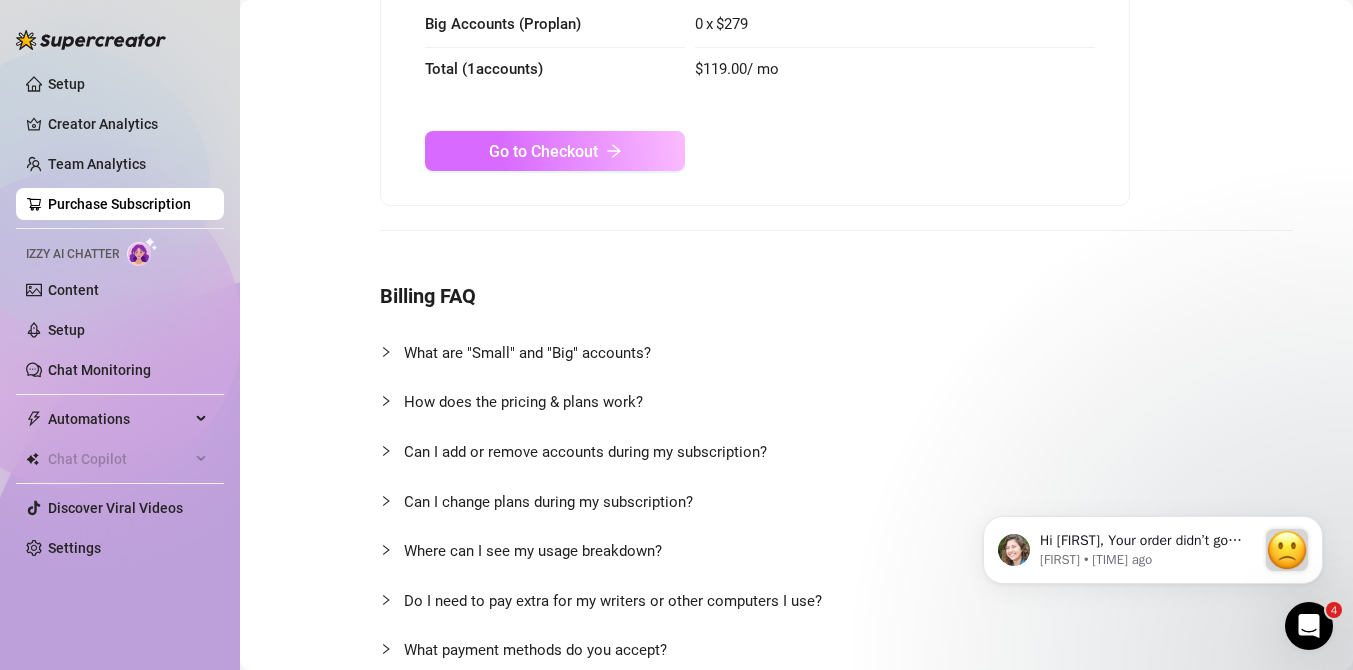 click on "Go to Checkout" at bounding box center [555, 151] 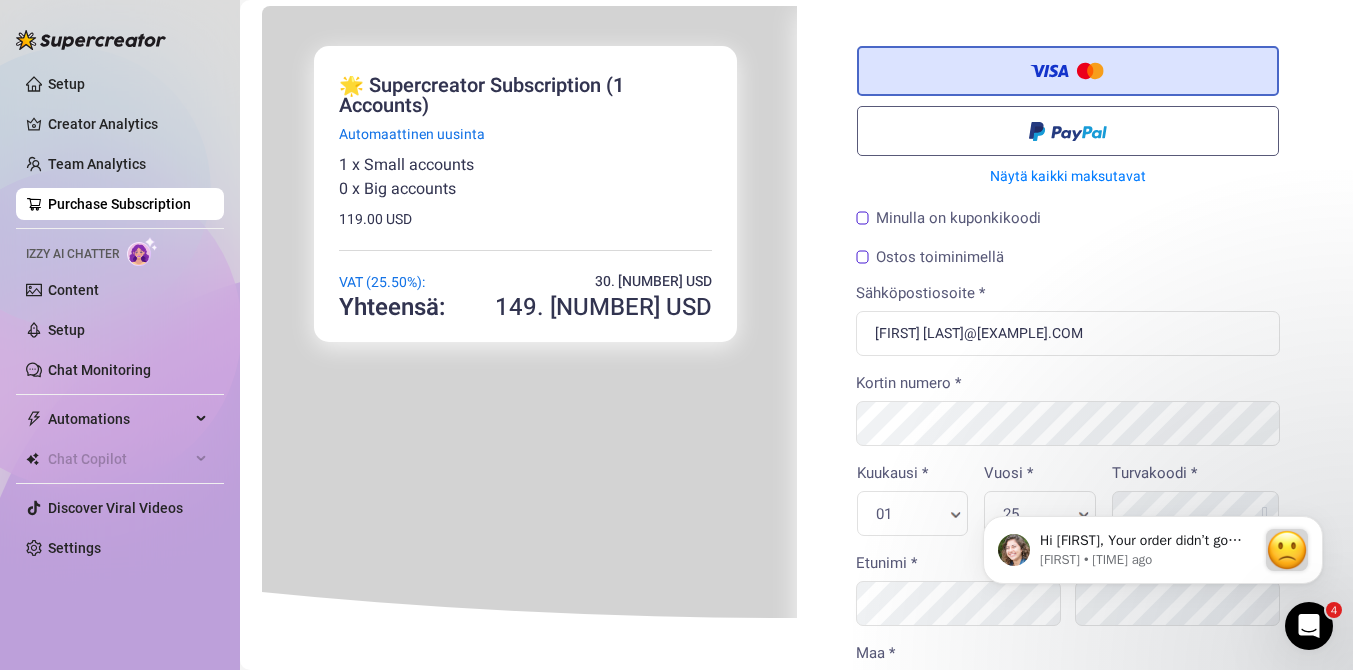 scroll, scrollTop: 86, scrollLeft: 0, axis: vertical 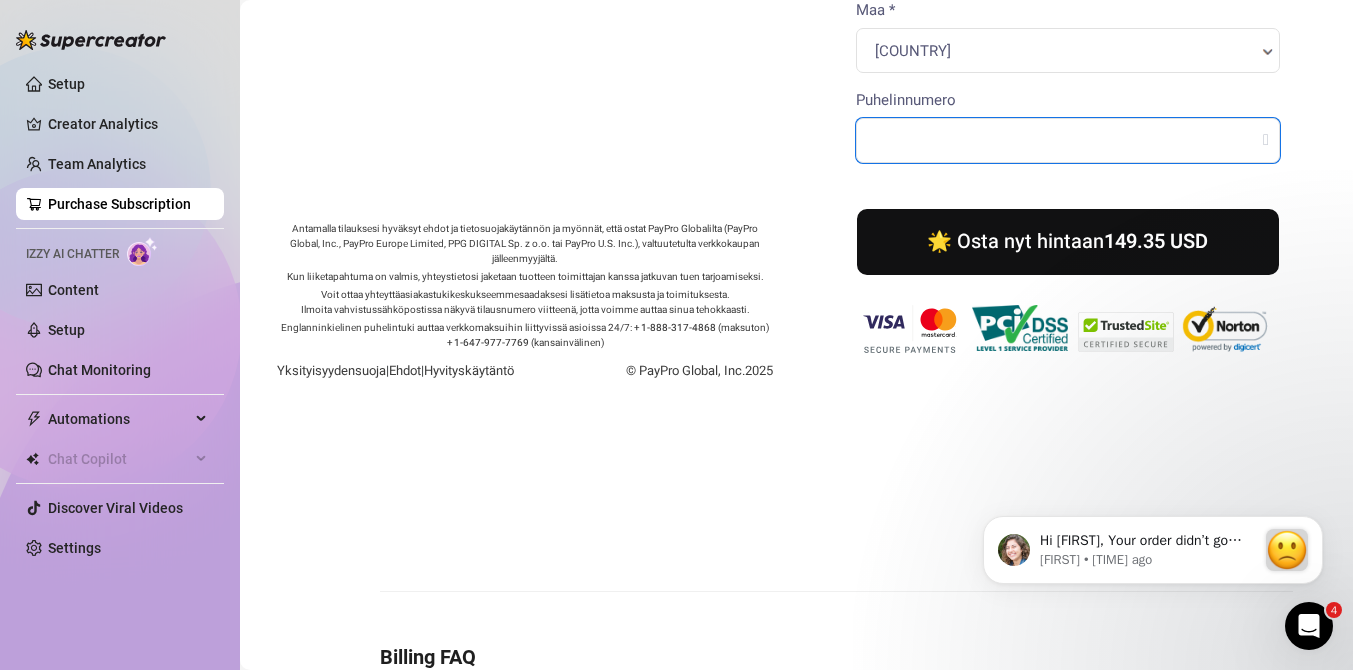 click on "Puhelinnumero" at bounding box center (1066, 138) 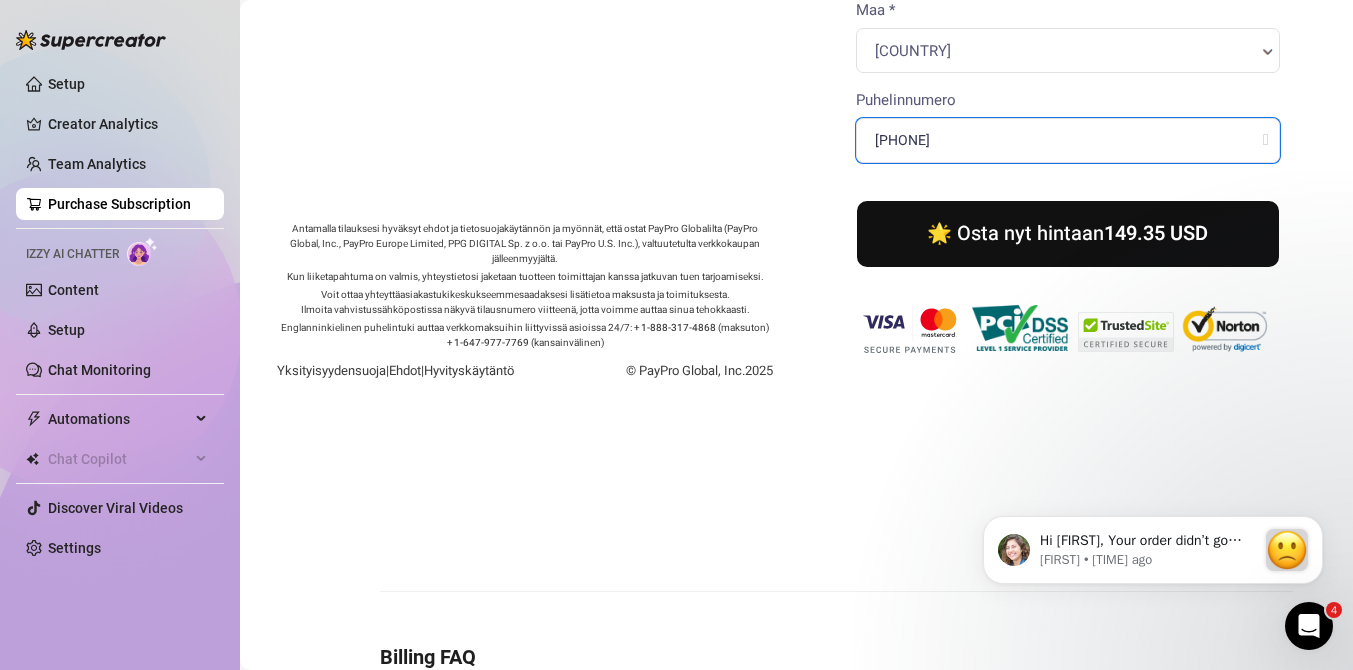 type on "[PHONE]" 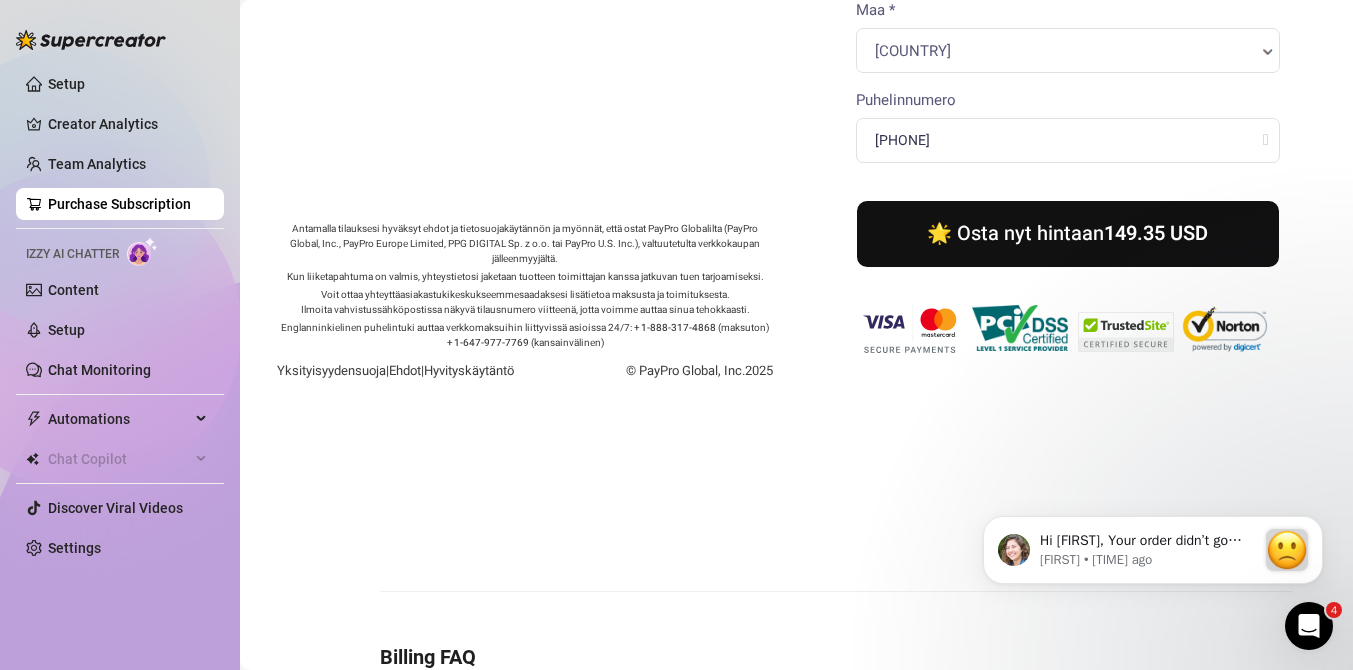 click on "🌟 Osta nyt hintaan  149.35 USD" at bounding box center [1066, 232] 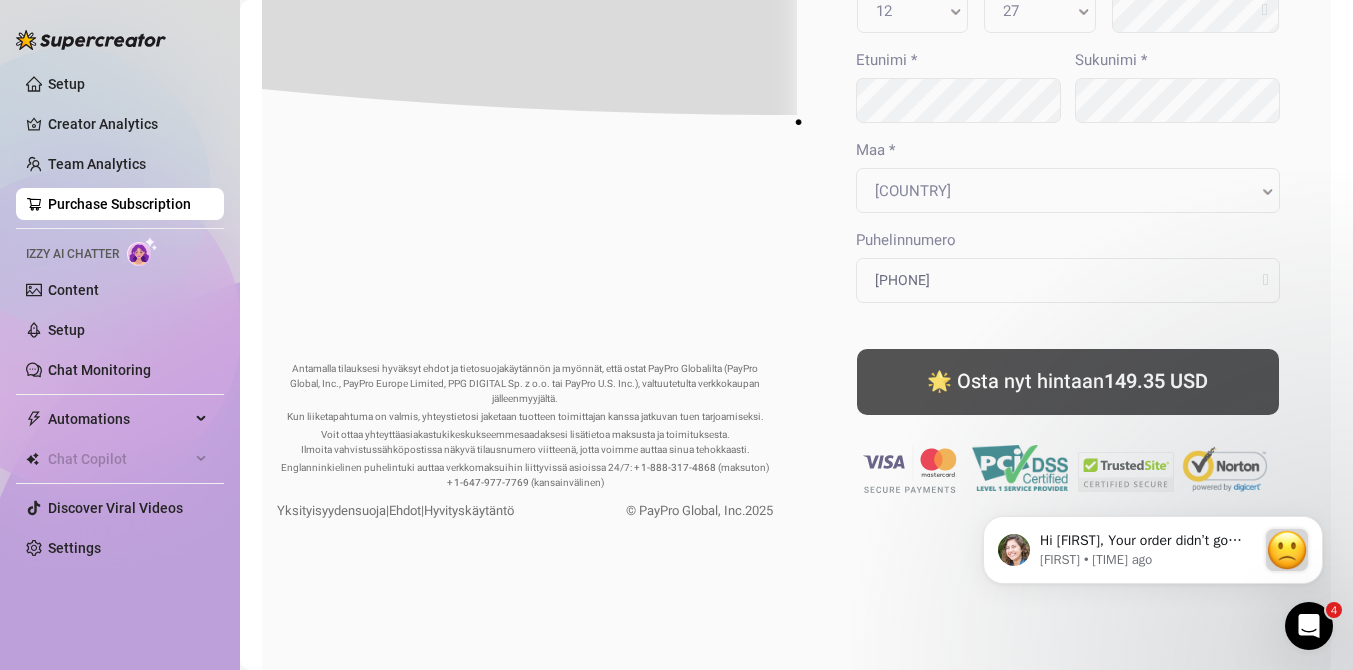 scroll, scrollTop: 223, scrollLeft: 0, axis: vertical 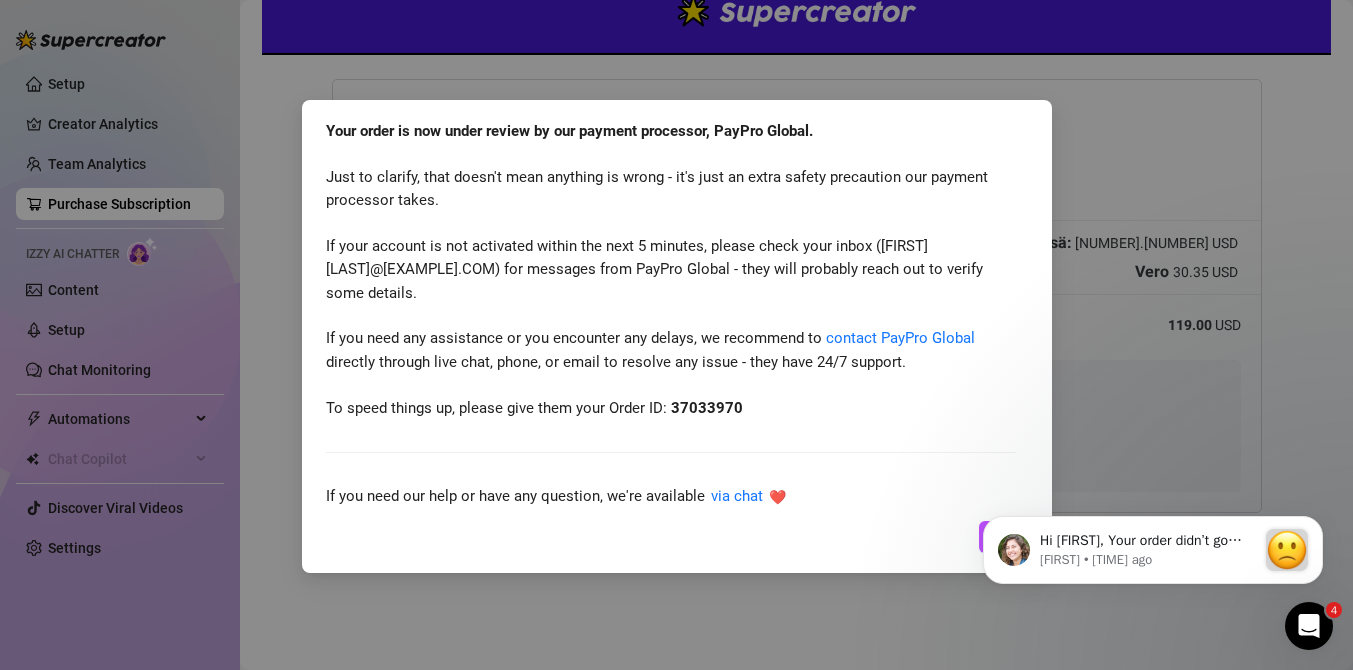 click on "Hi [FIRST],   Your order didn’t go through  :slightly_frowning_face:   Unfortunately, your order has been declined by our payment processor, PayPro Global.  Please contact PayPro Global  to resolve this.  To speed things up, please give them your Order ID: [ORDER_ID]  You can also try again with a different payment method.   If you need any further assistance, just drop us a message here, and we'll be happy to help you out! We're here to support you every step of the way. [NAME] • 12w ago" at bounding box center [1153, 546] 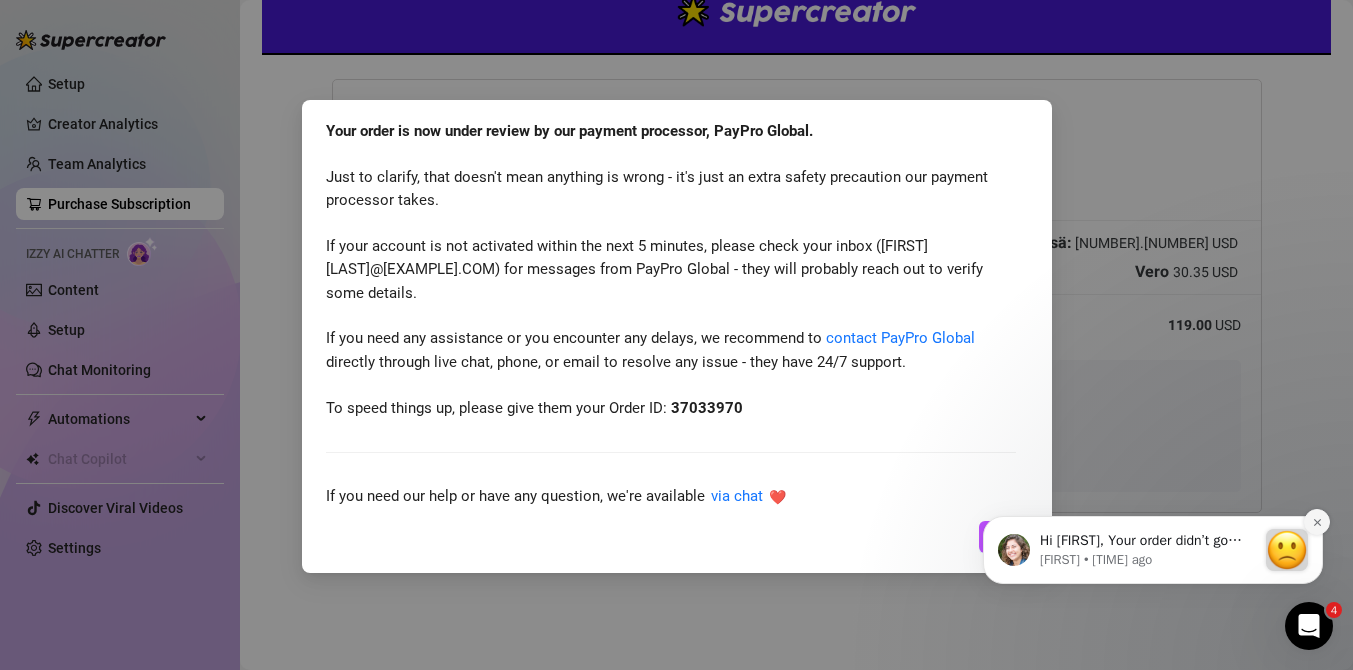 click 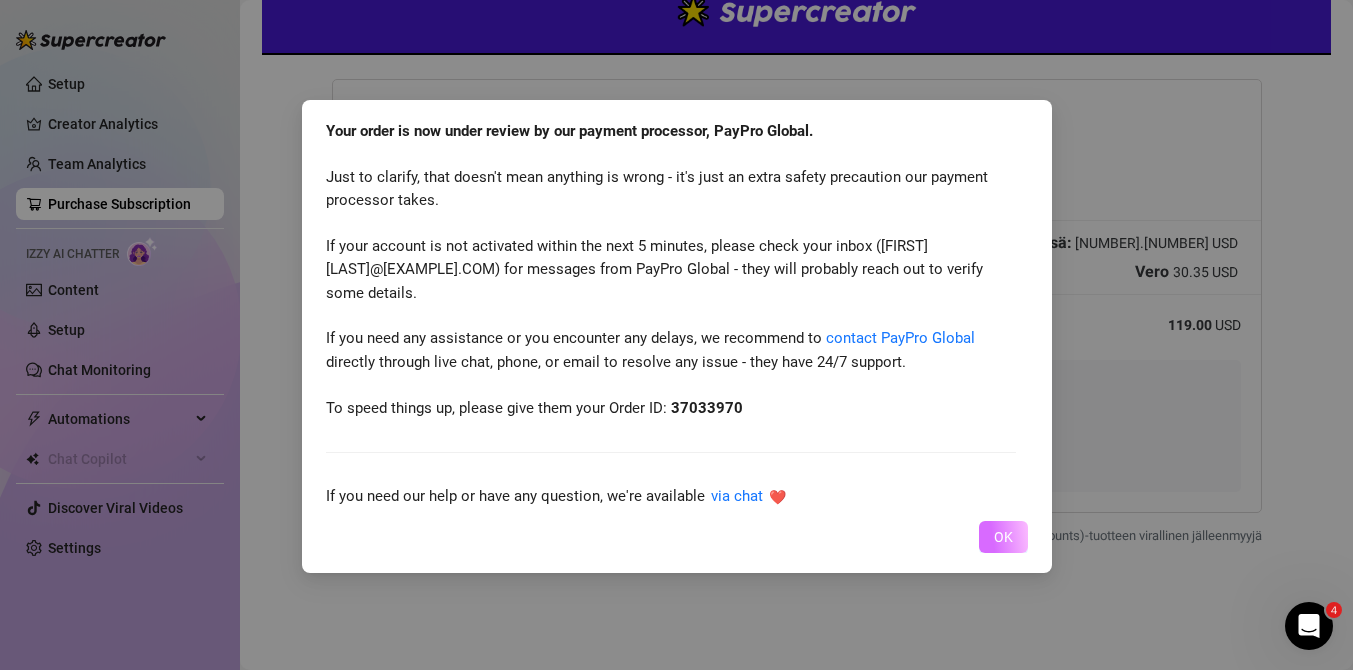 click on "OK" at bounding box center (1003, 537) 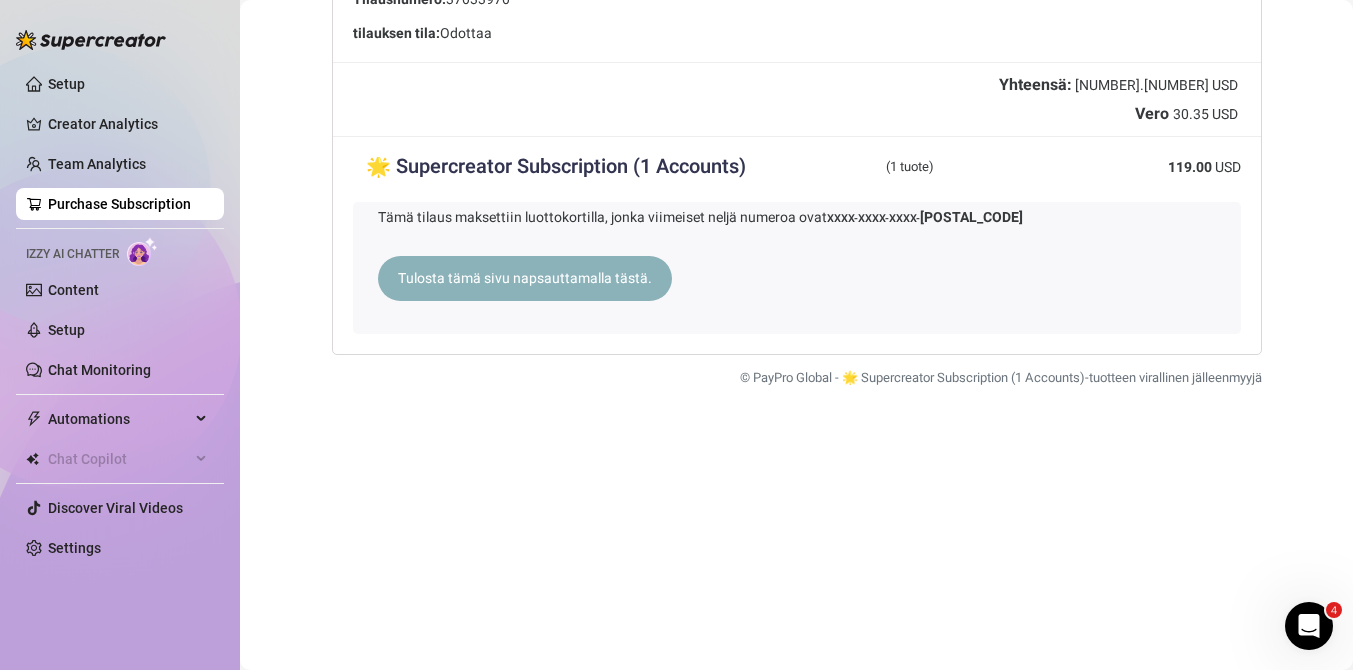 scroll, scrollTop: 347, scrollLeft: 0, axis: vertical 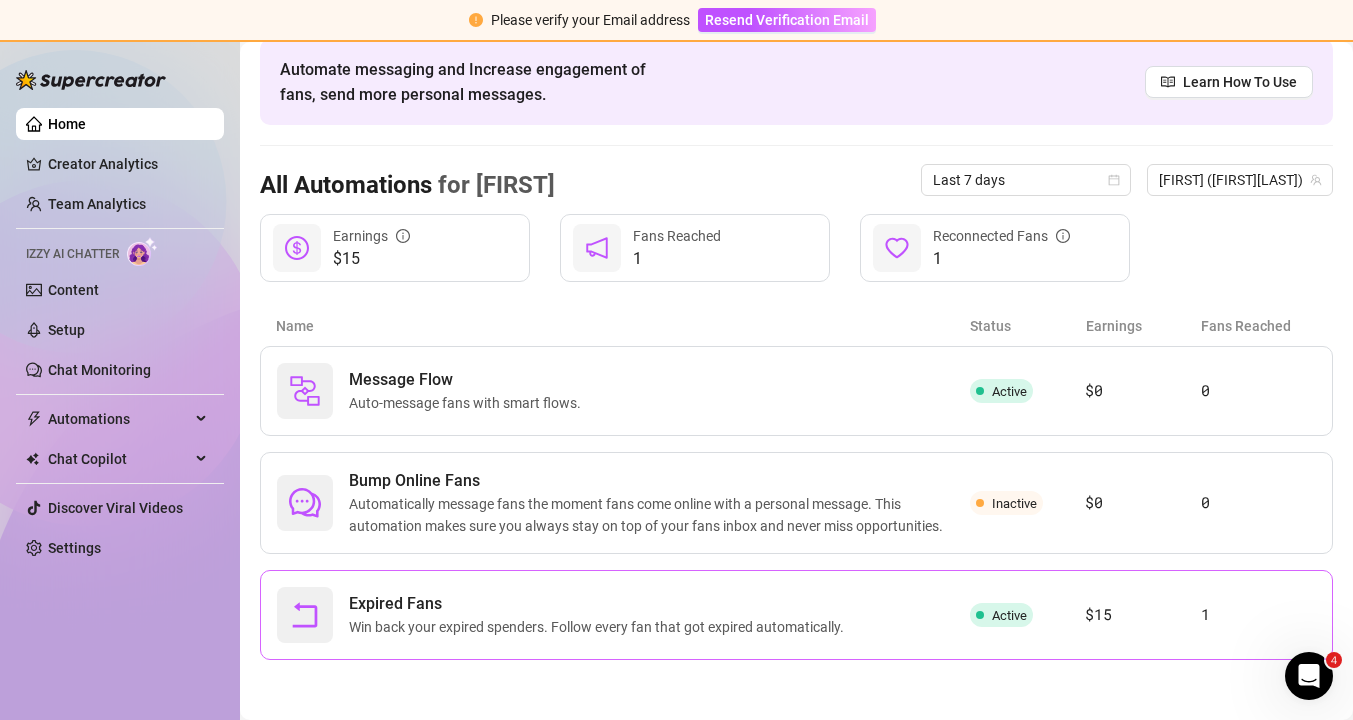 click on "Win back your expired spenders. Follow every fan that got expired automatically." at bounding box center (600, 627) 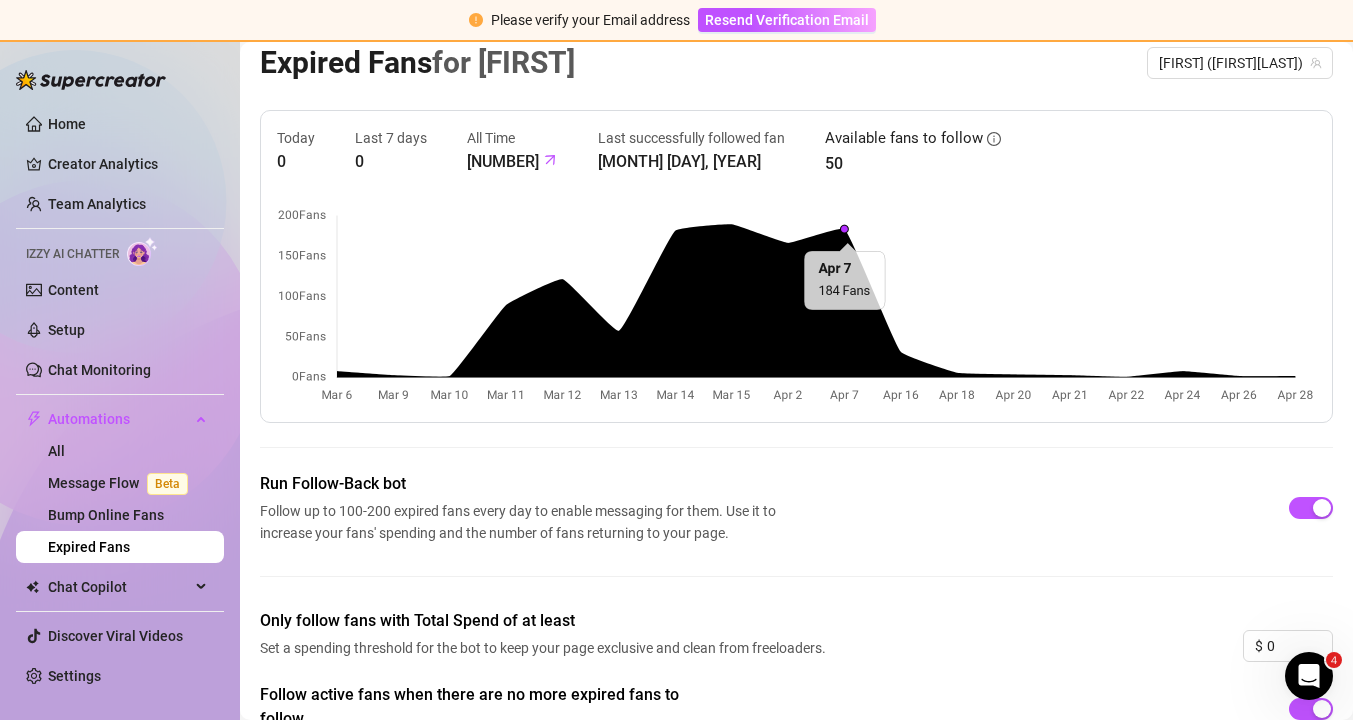 scroll, scrollTop: 0, scrollLeft: 0, axis: both 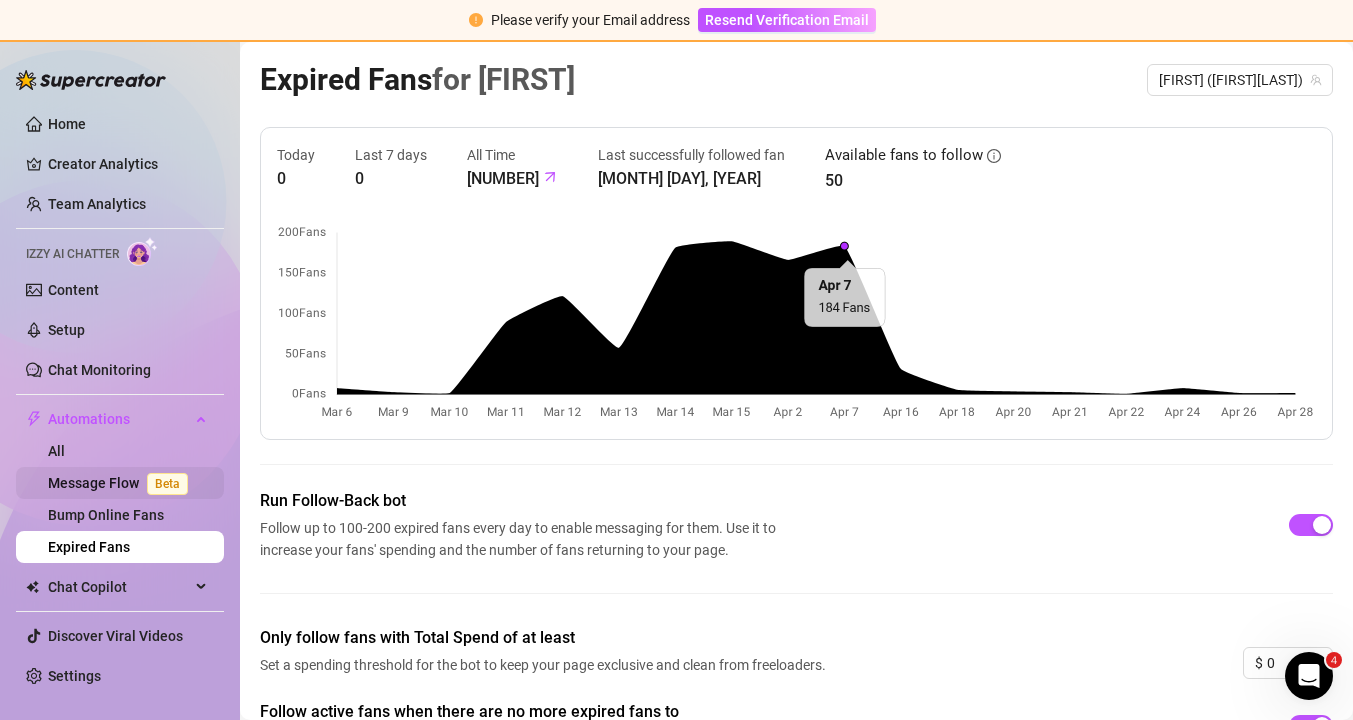 click on "Message Flow Beta" at bounding box center [122, 483] 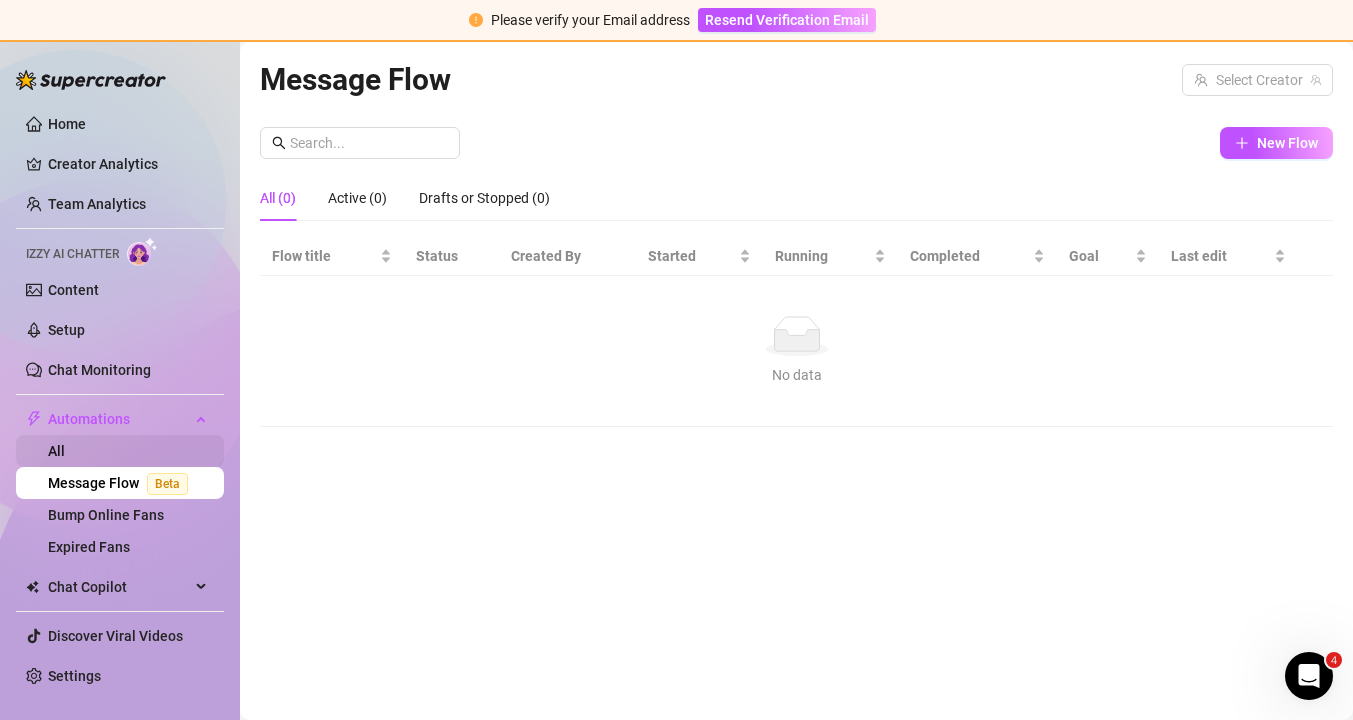 click on "All" at bounding box center [56, 451] 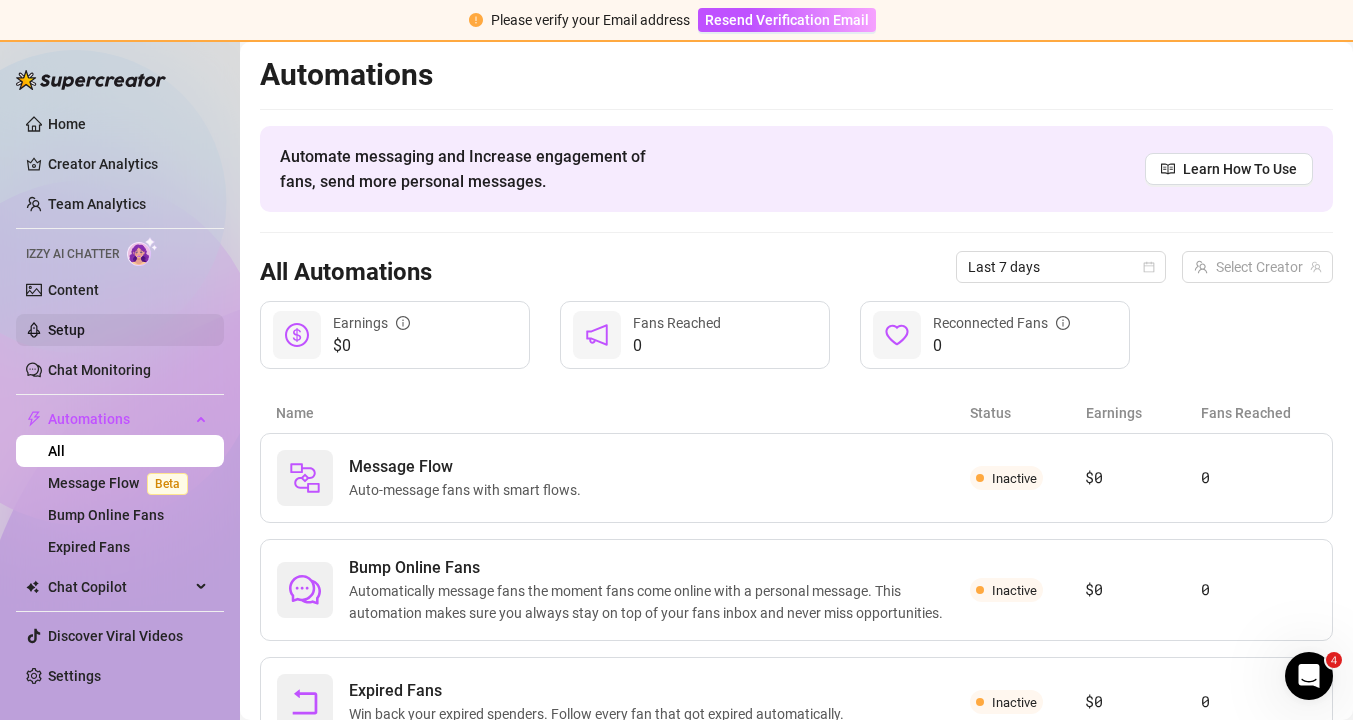 click on "Setup" at bounding box center (66, 330) 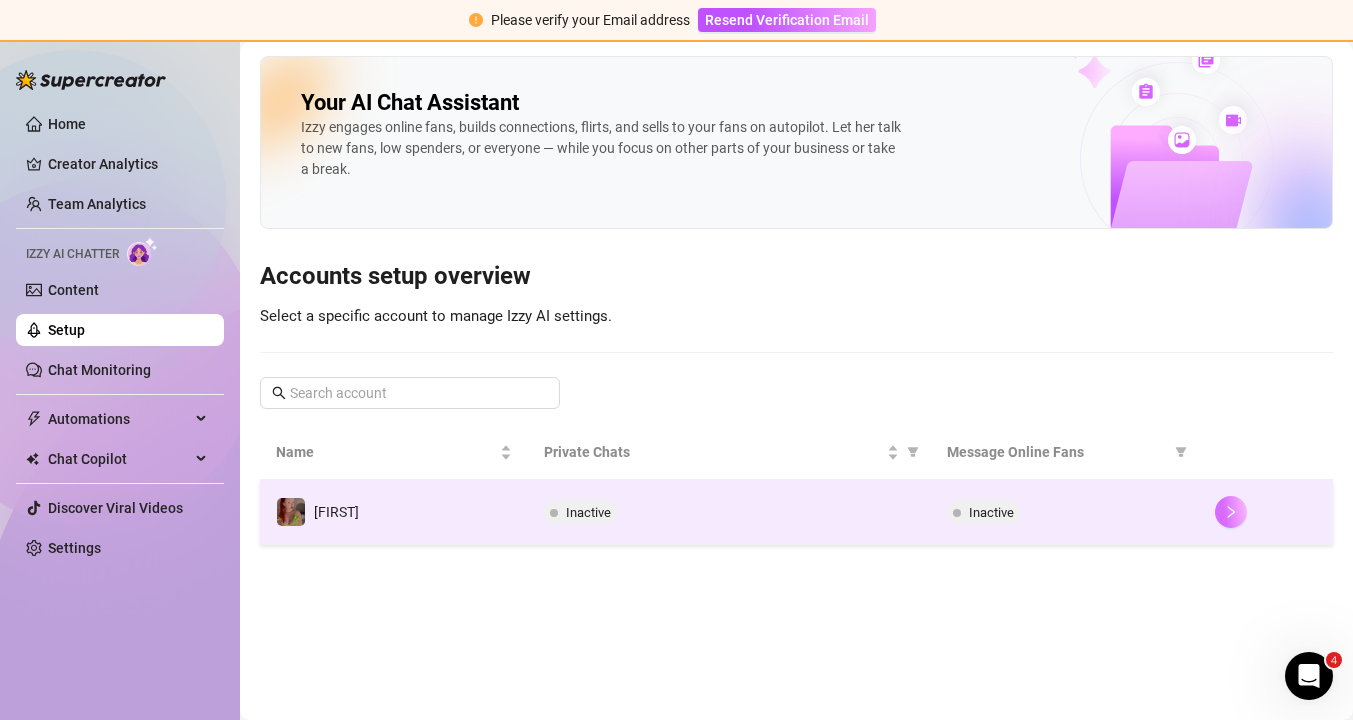 click 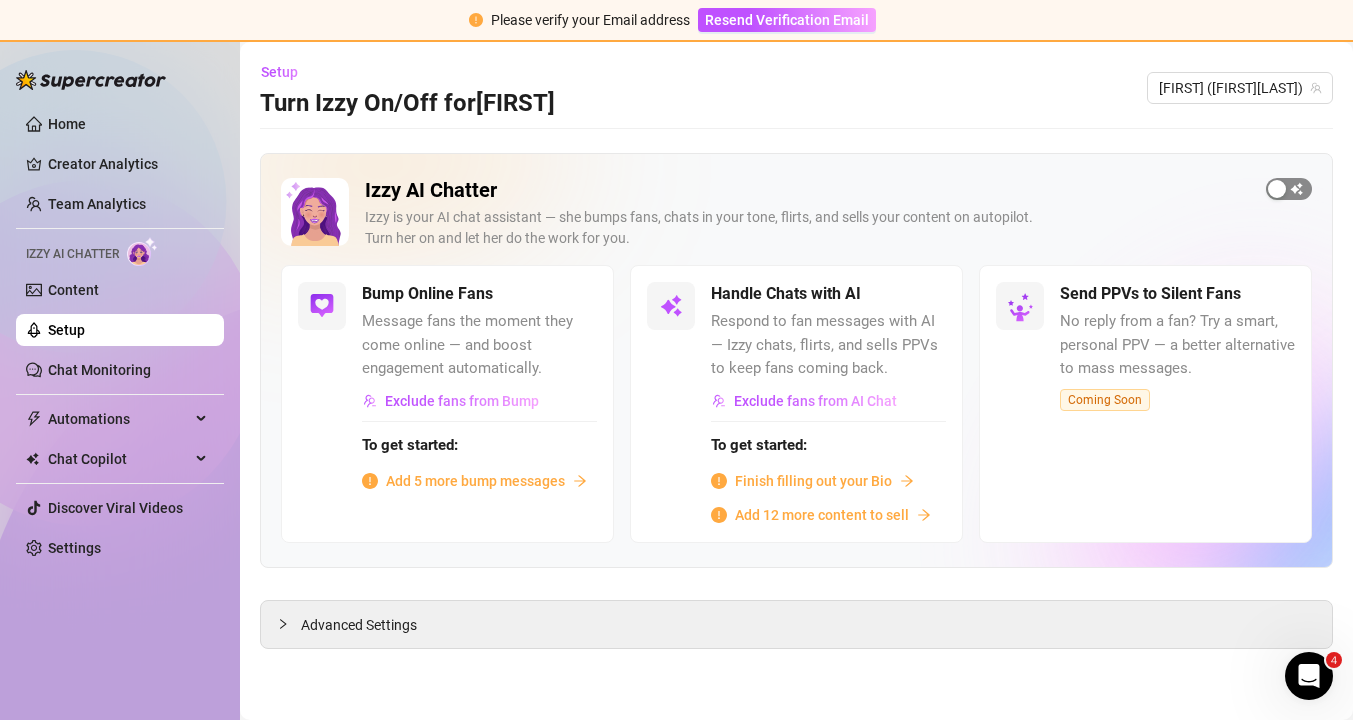 click at bounding box center [1277, 189] 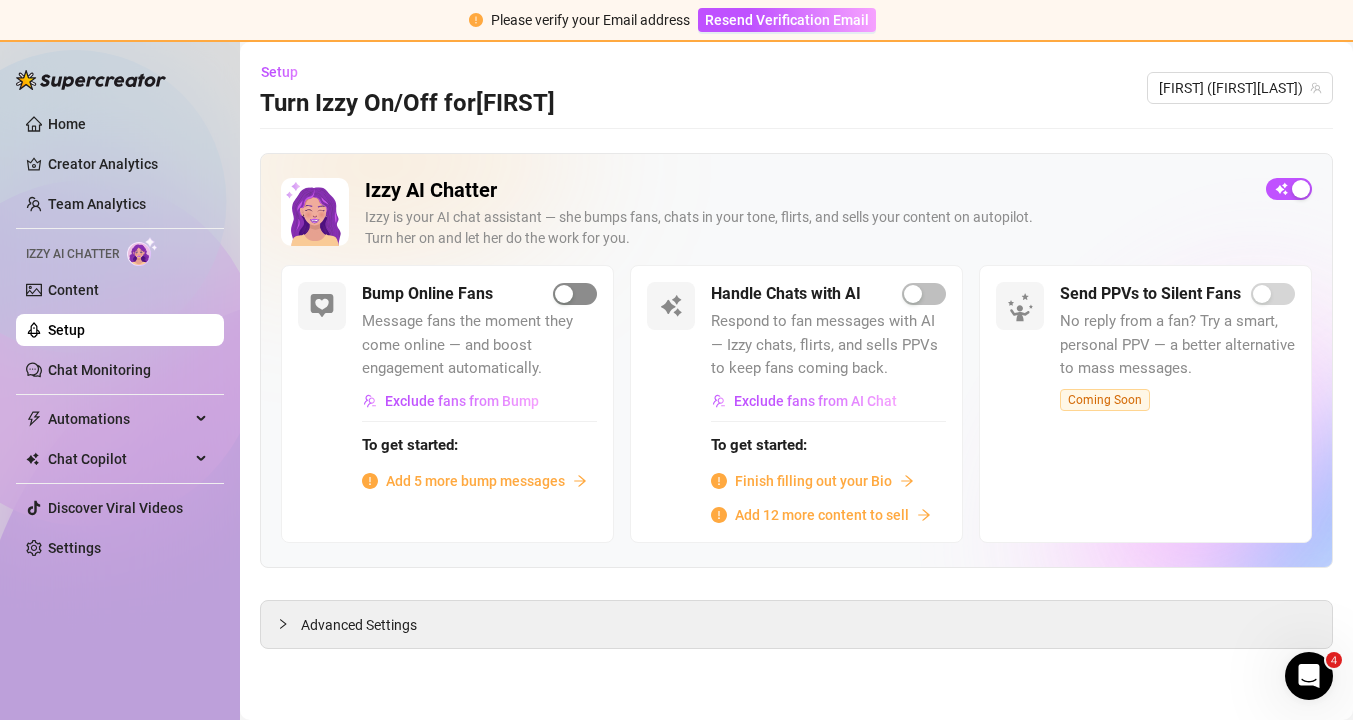 click at bounding box center (564, 294) 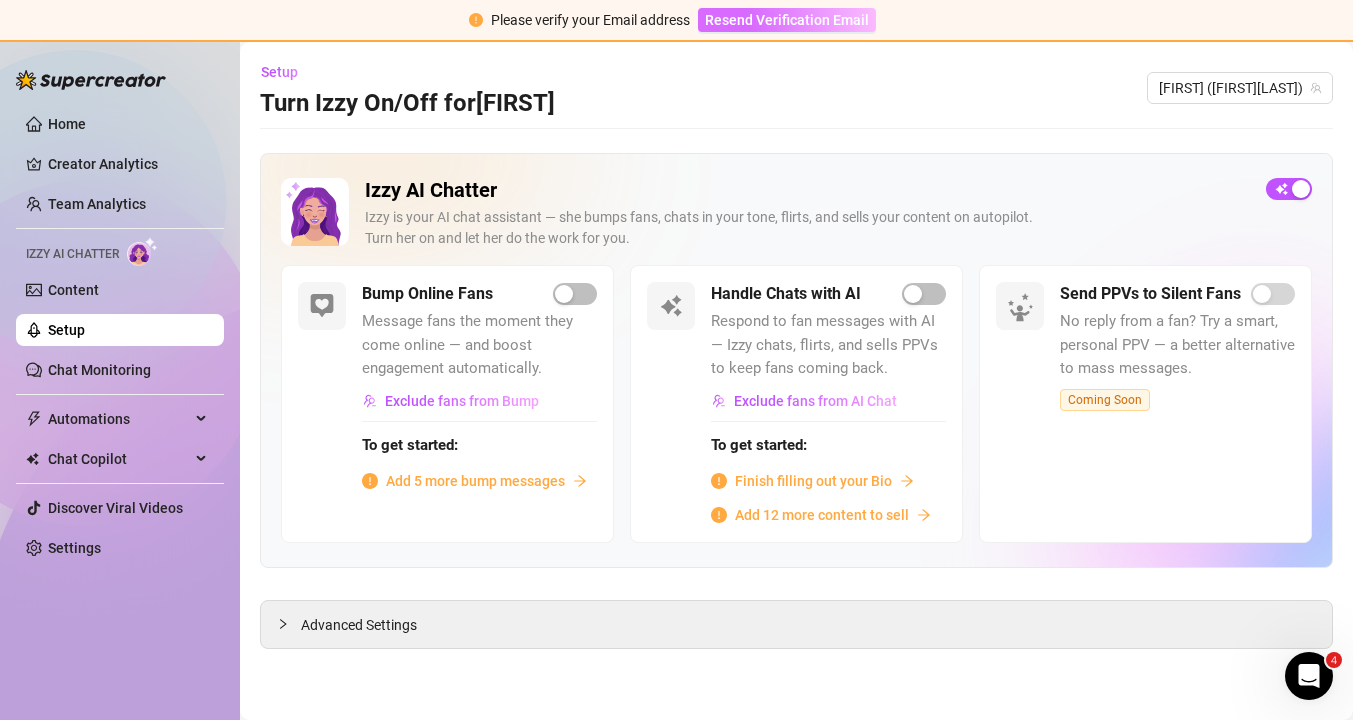 click on "Resend Verification Email" at bounding box center [787, 20] 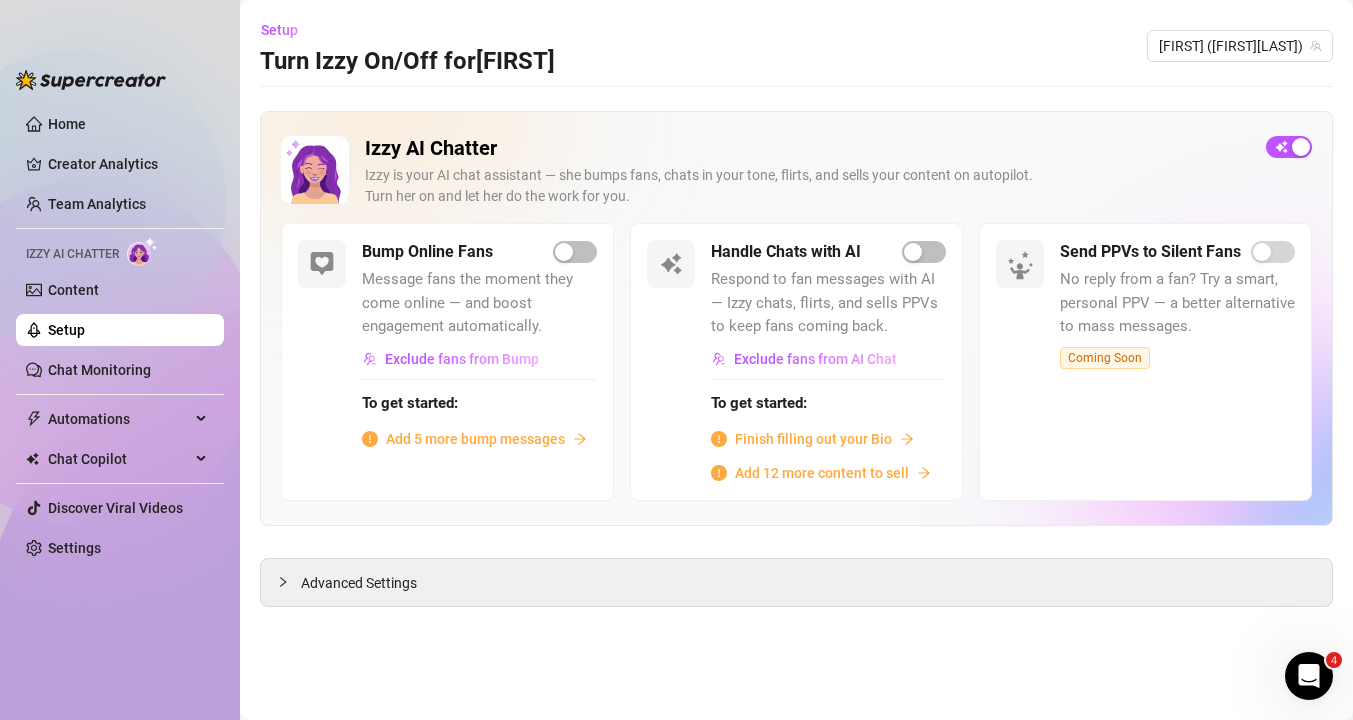 click on "Finish filling out your Bio" at bounding box center (813, 439) 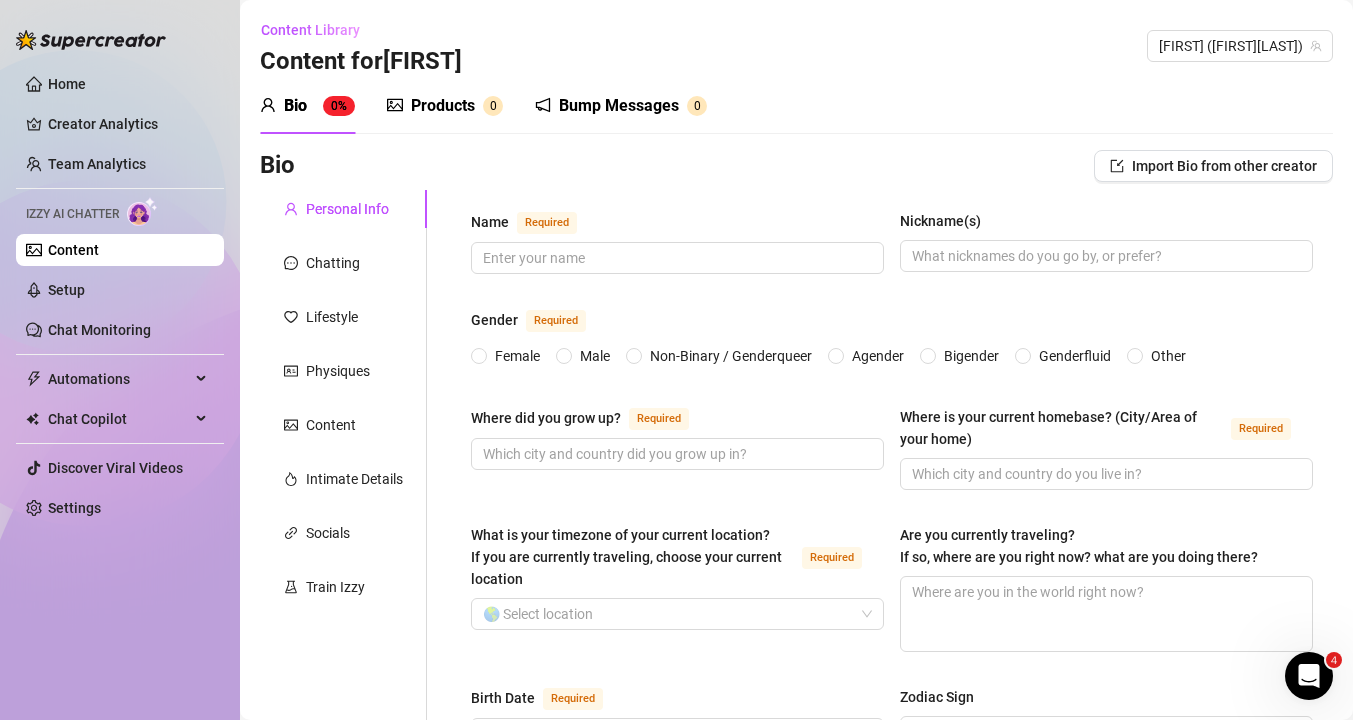 click on "Products" at bounding box center [443, 106] 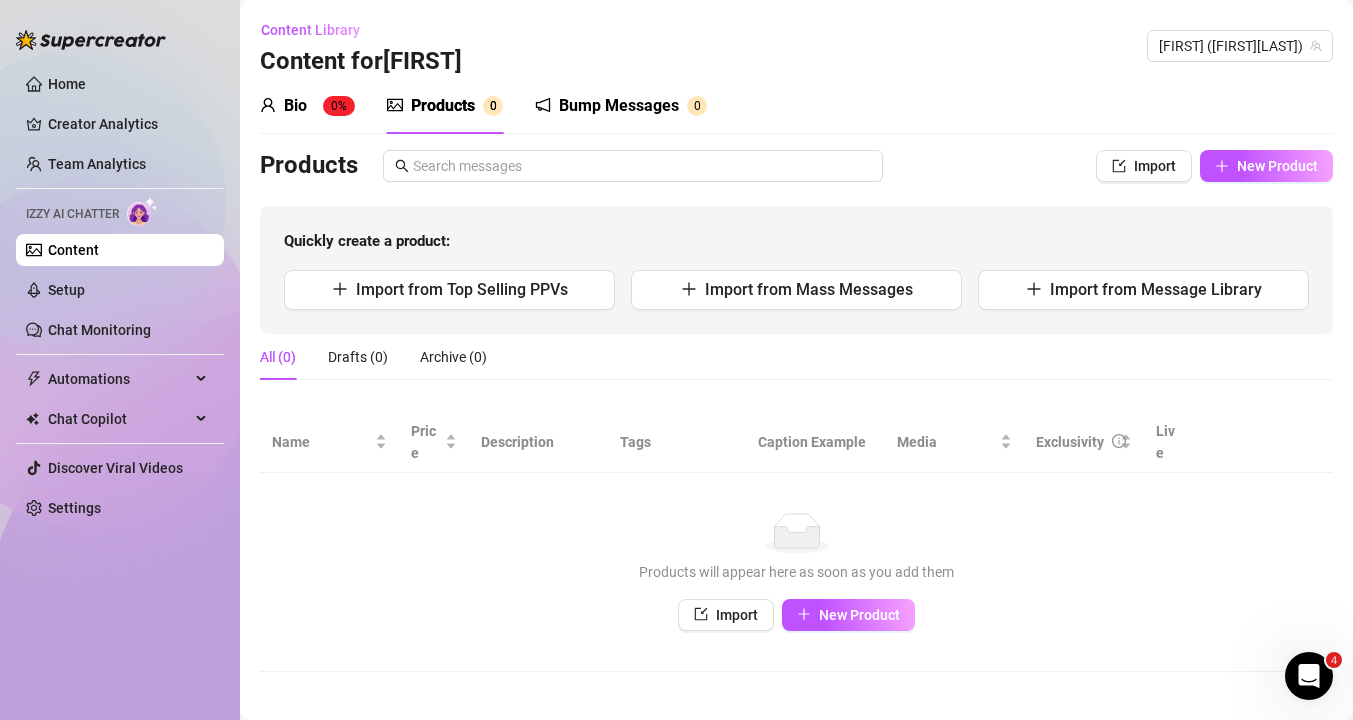 click on "Bio   0%" at bounding box center [307, 106] 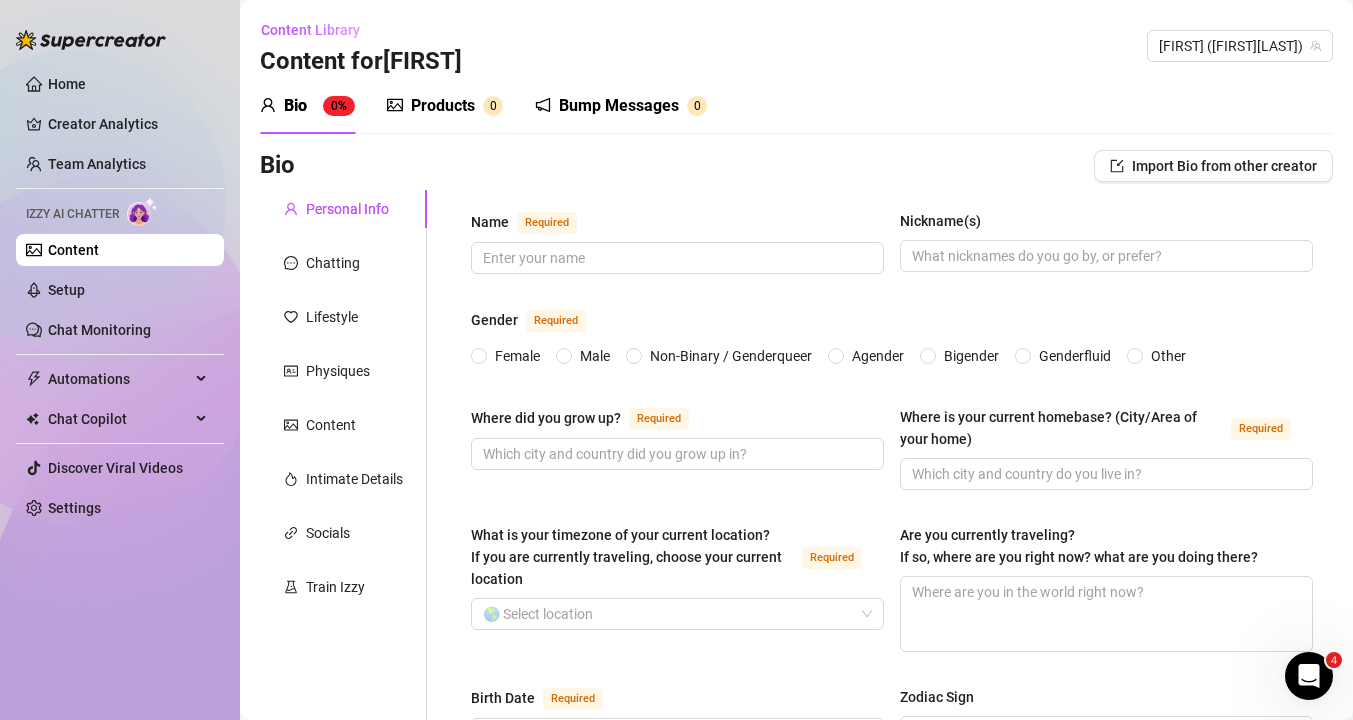 click on "Content" at bounding box center (73, 250) 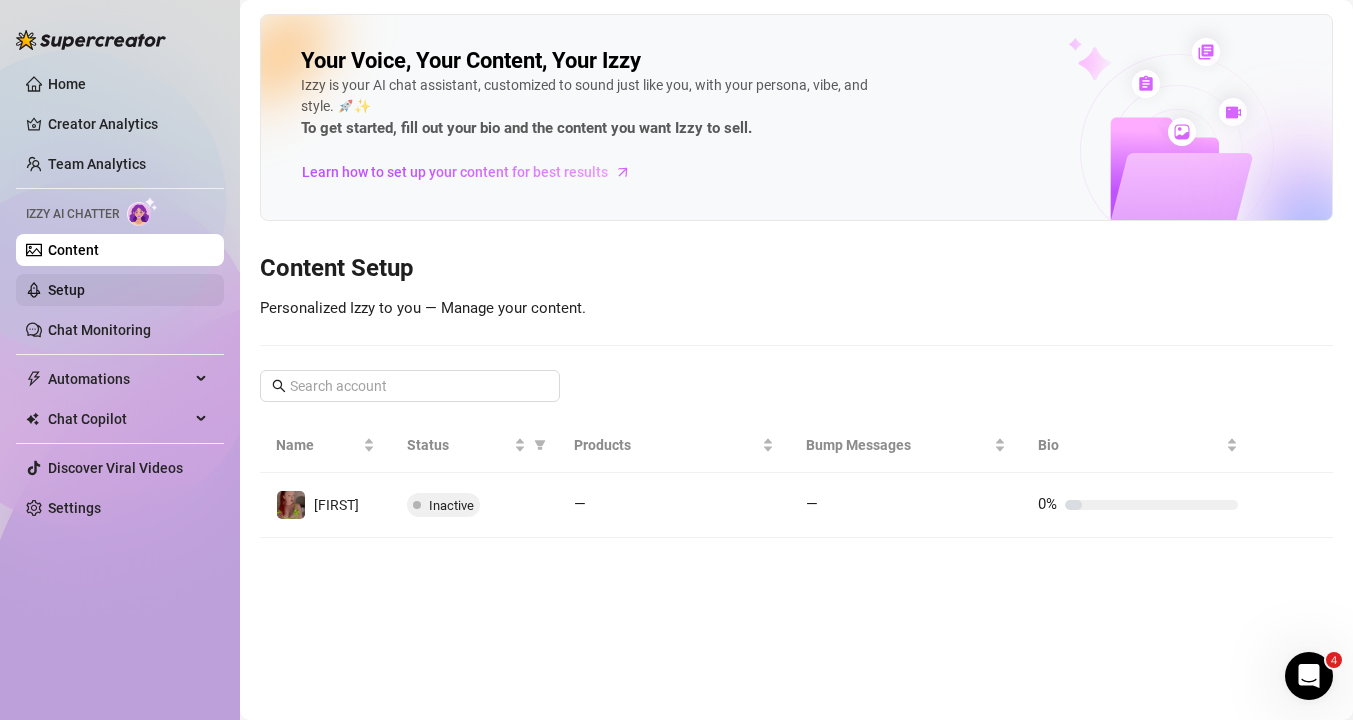 click on "Setup" at bounding box center (66, 290) 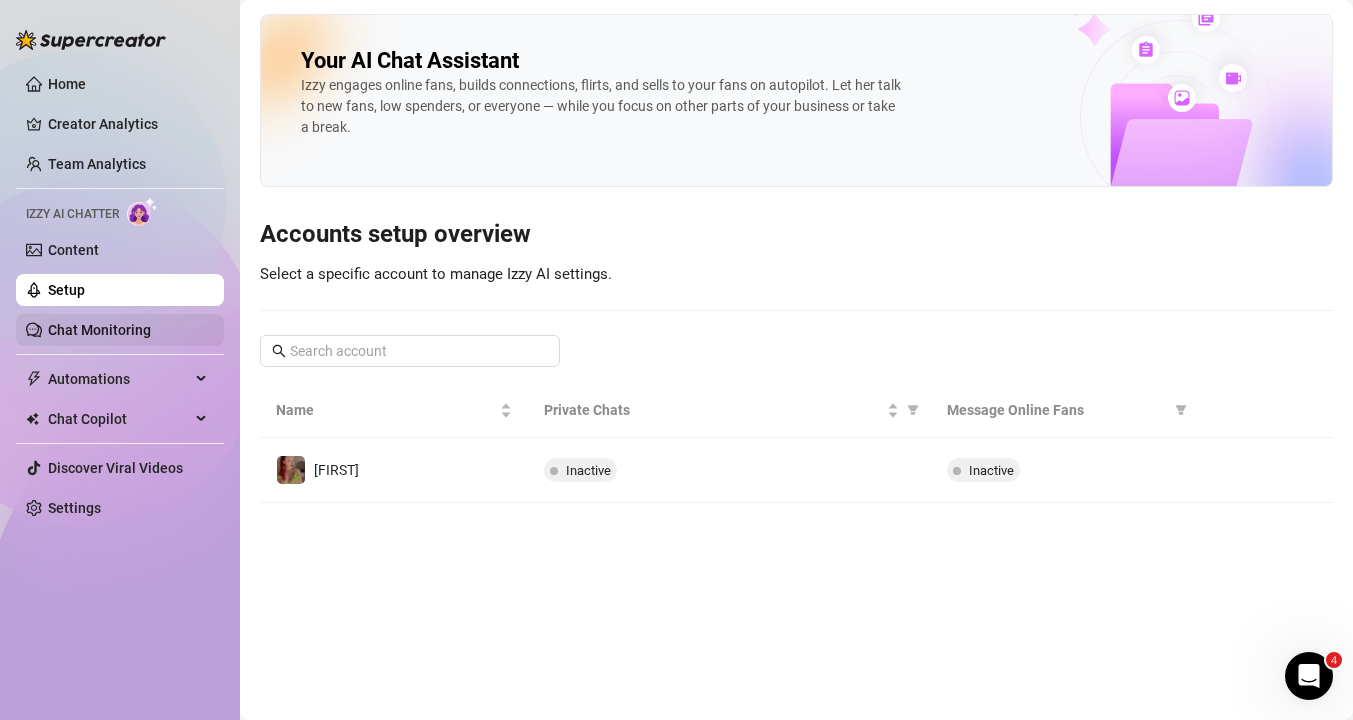 click on "Chat Monitoring" at bounding box center (99, 330) 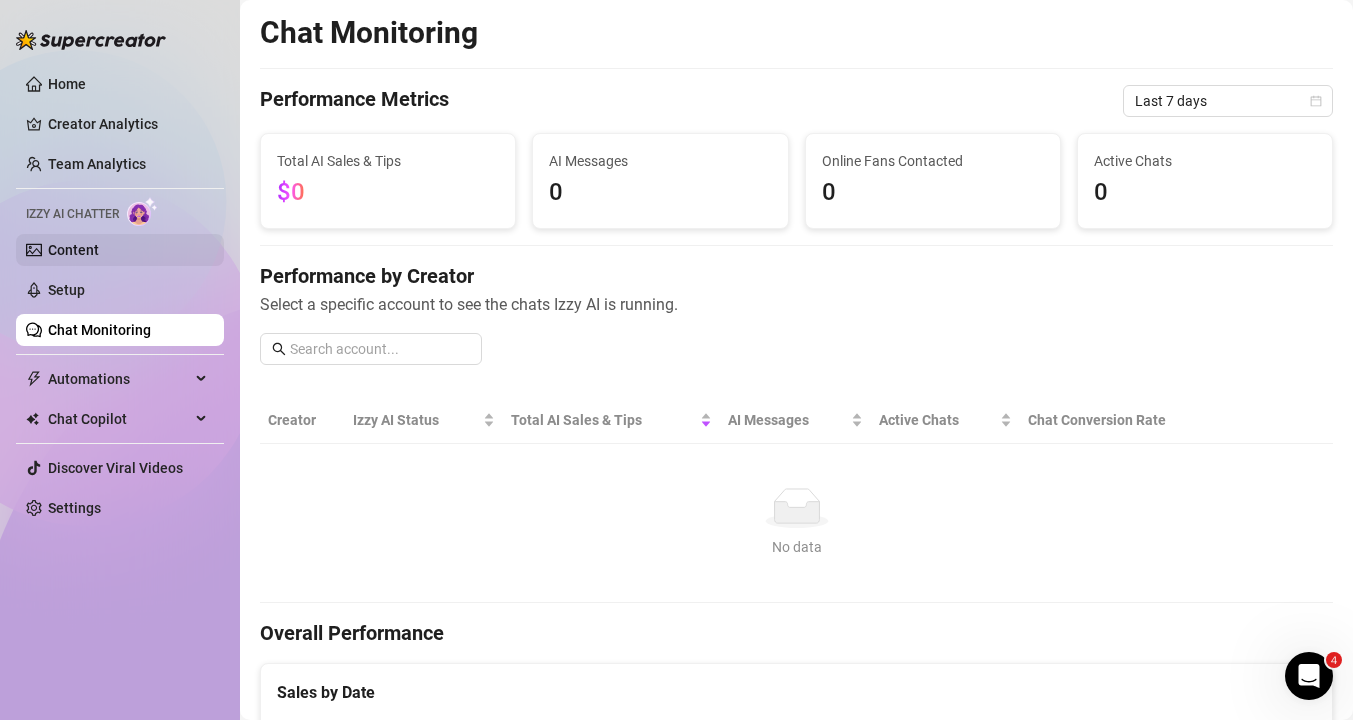 click on "Content" at bounding box center [73, 250] 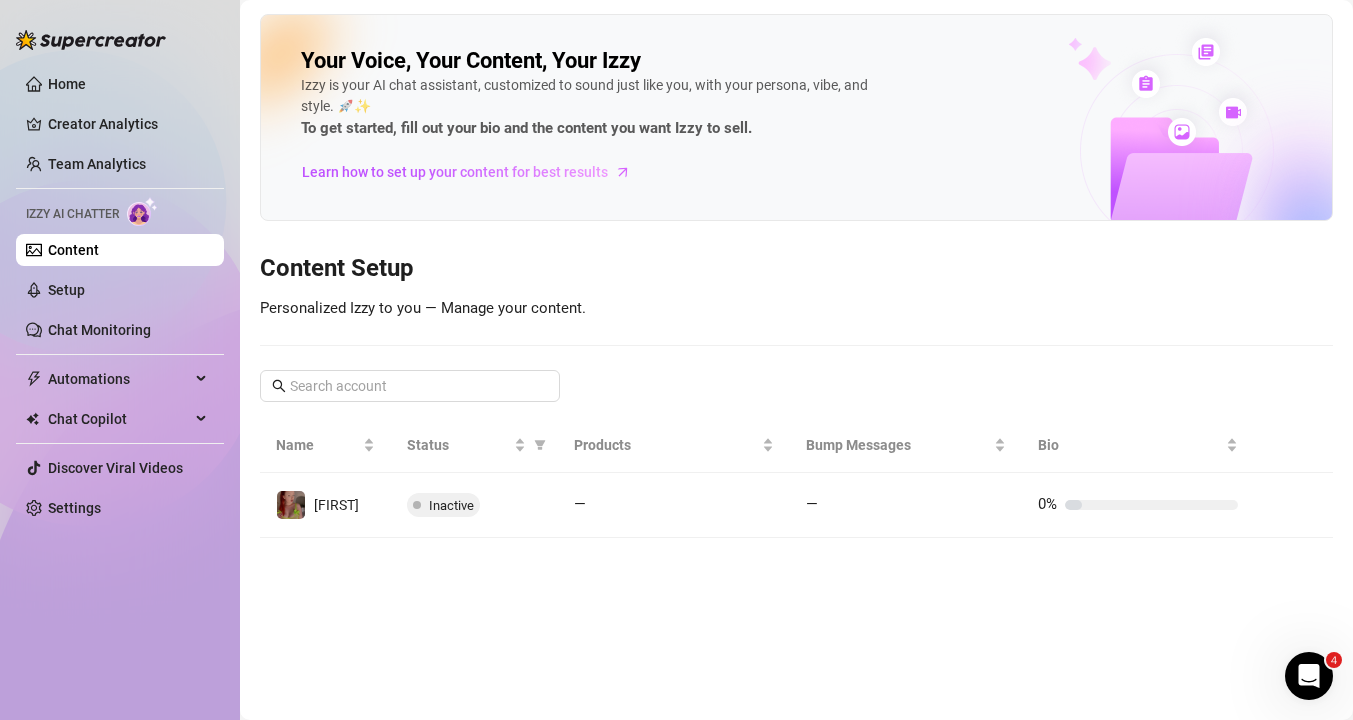 click at bounding box center [142, 211] 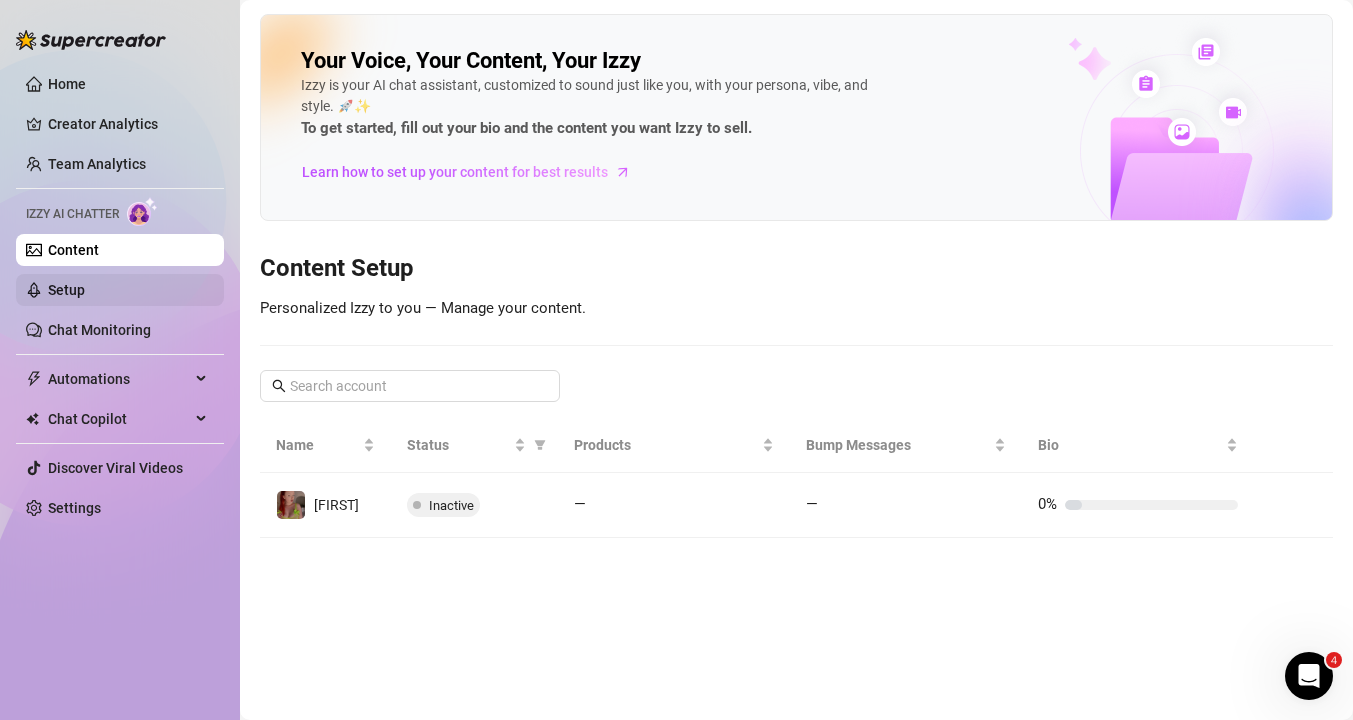 click on "Setup" at bounding box center [66, 290] 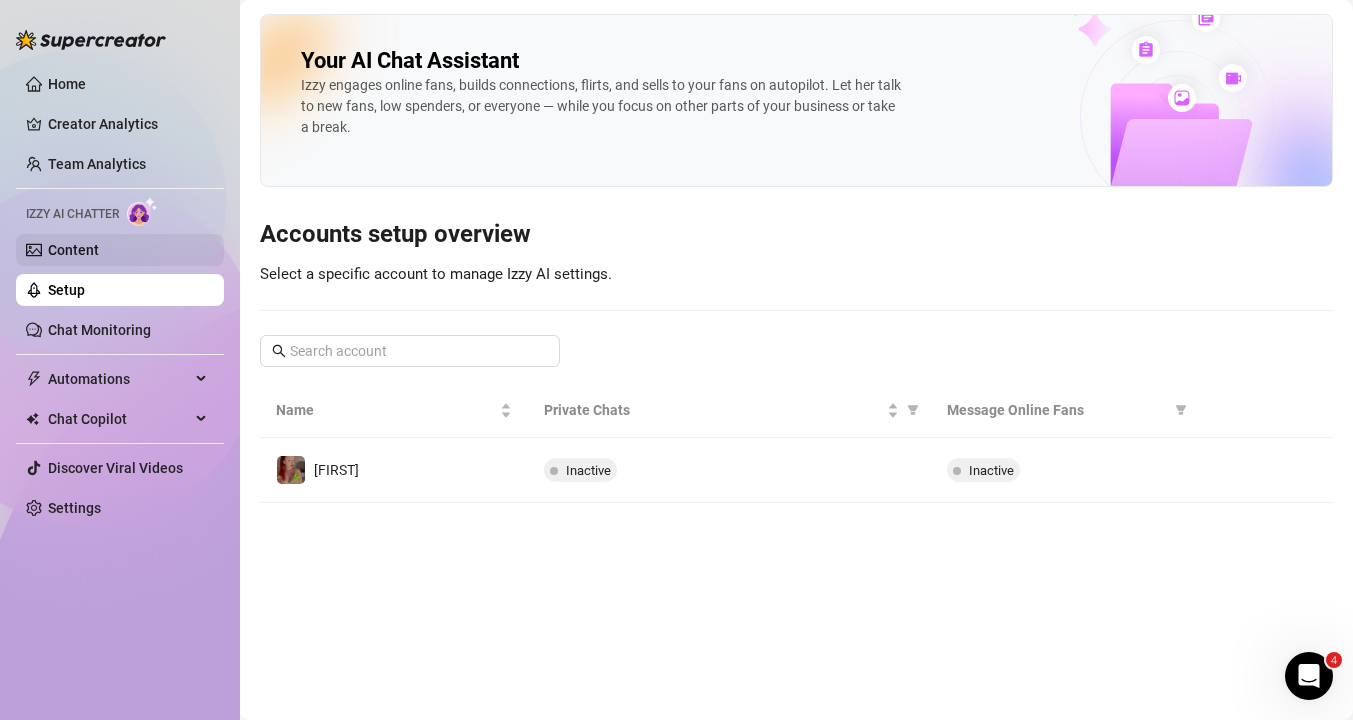 click on "Content" at bounding box center [73, 250] 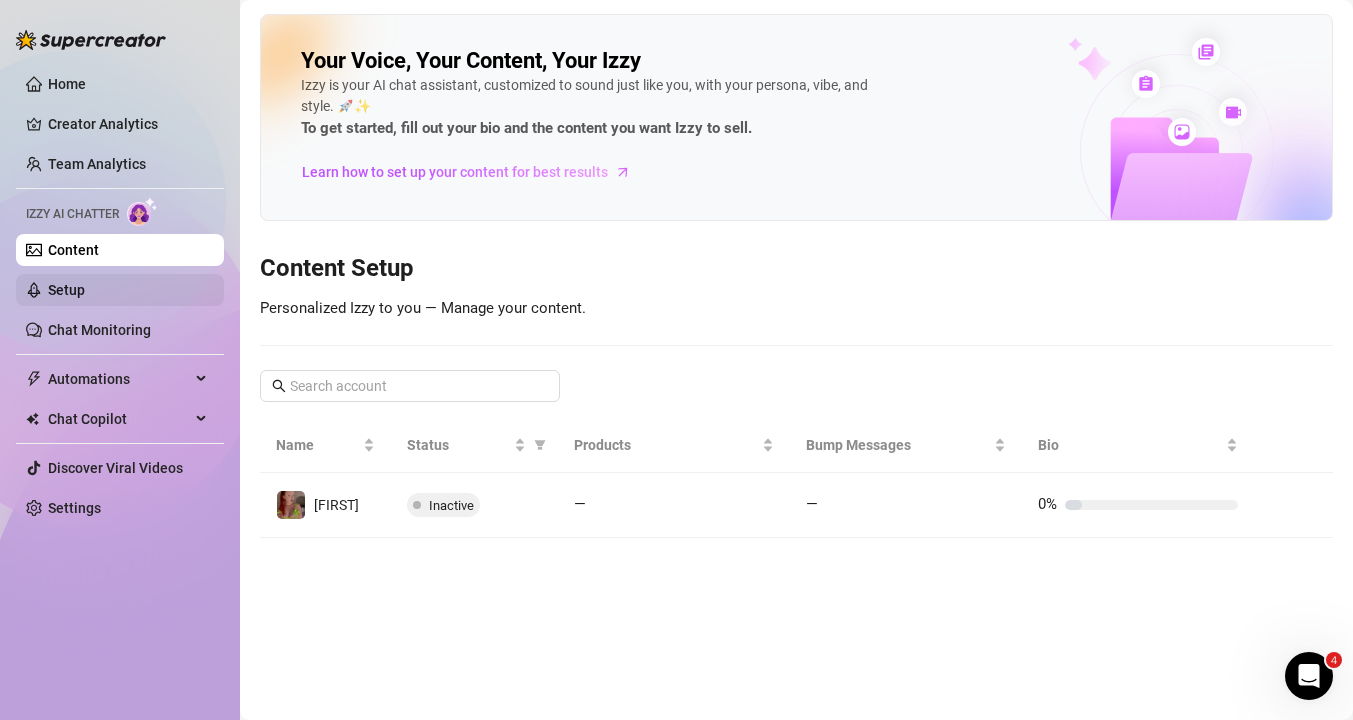 click on "Setup" at bounding box center (66, 290) 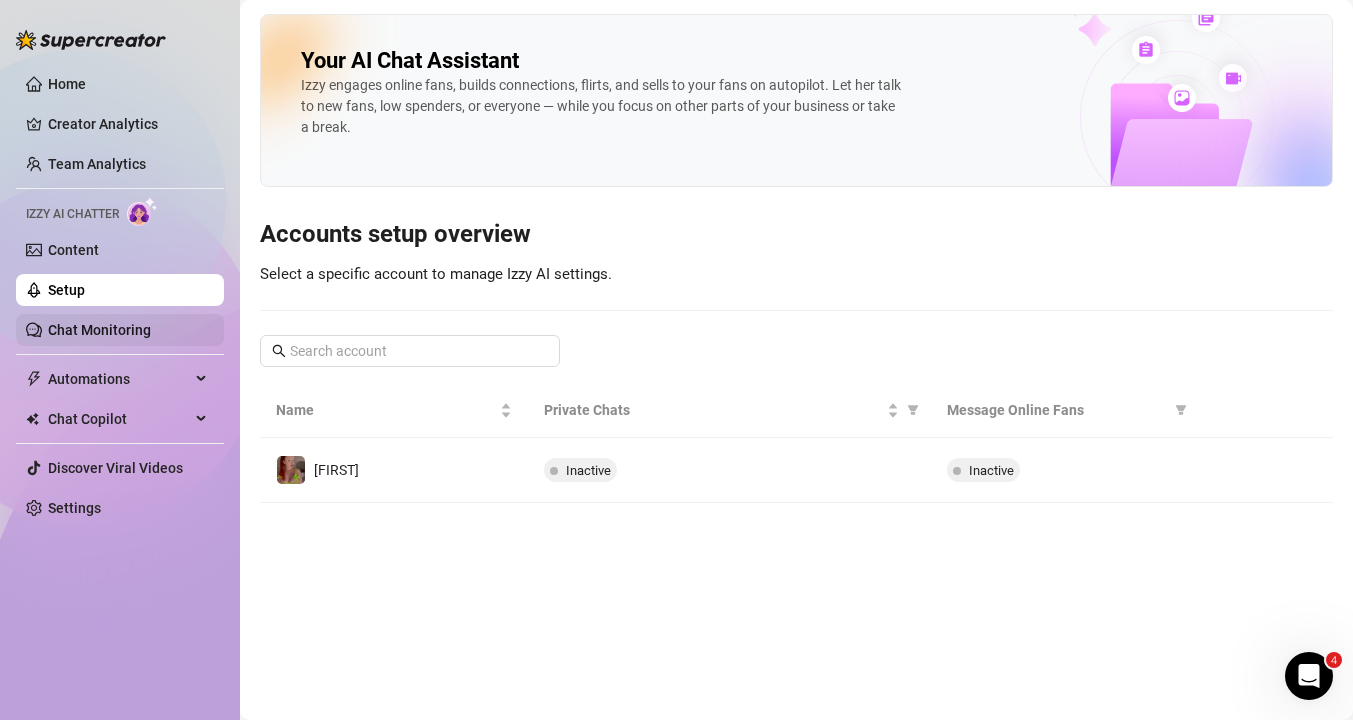 click on "Chat Monitoring" at bounding box center [99, 330] 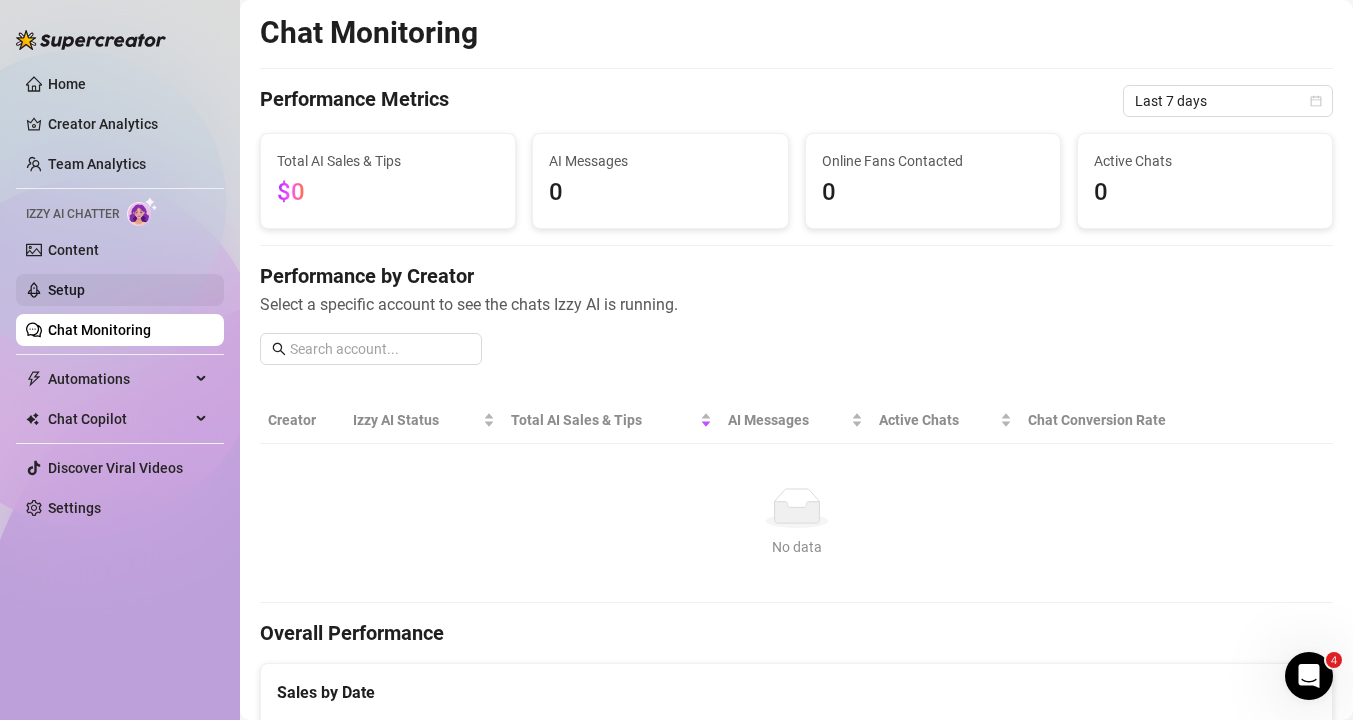 click on "Setup" at bounding box center (66, 290) 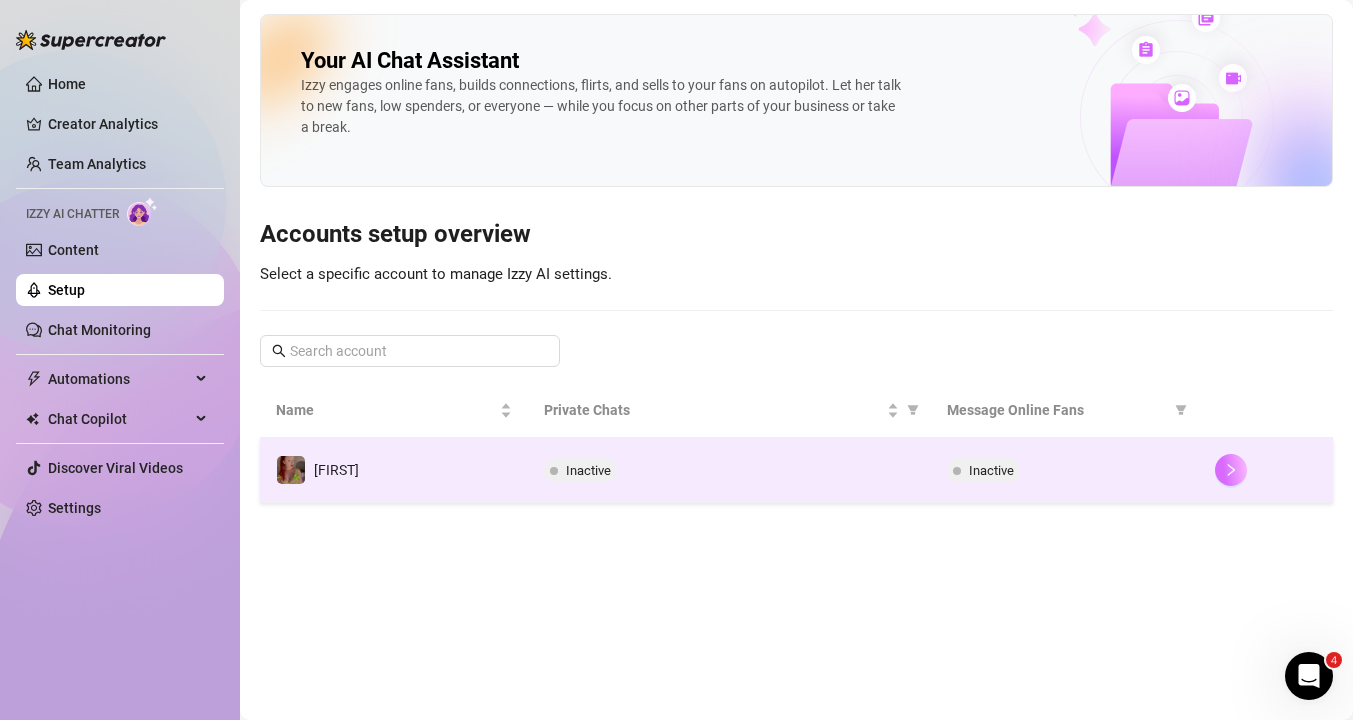 click 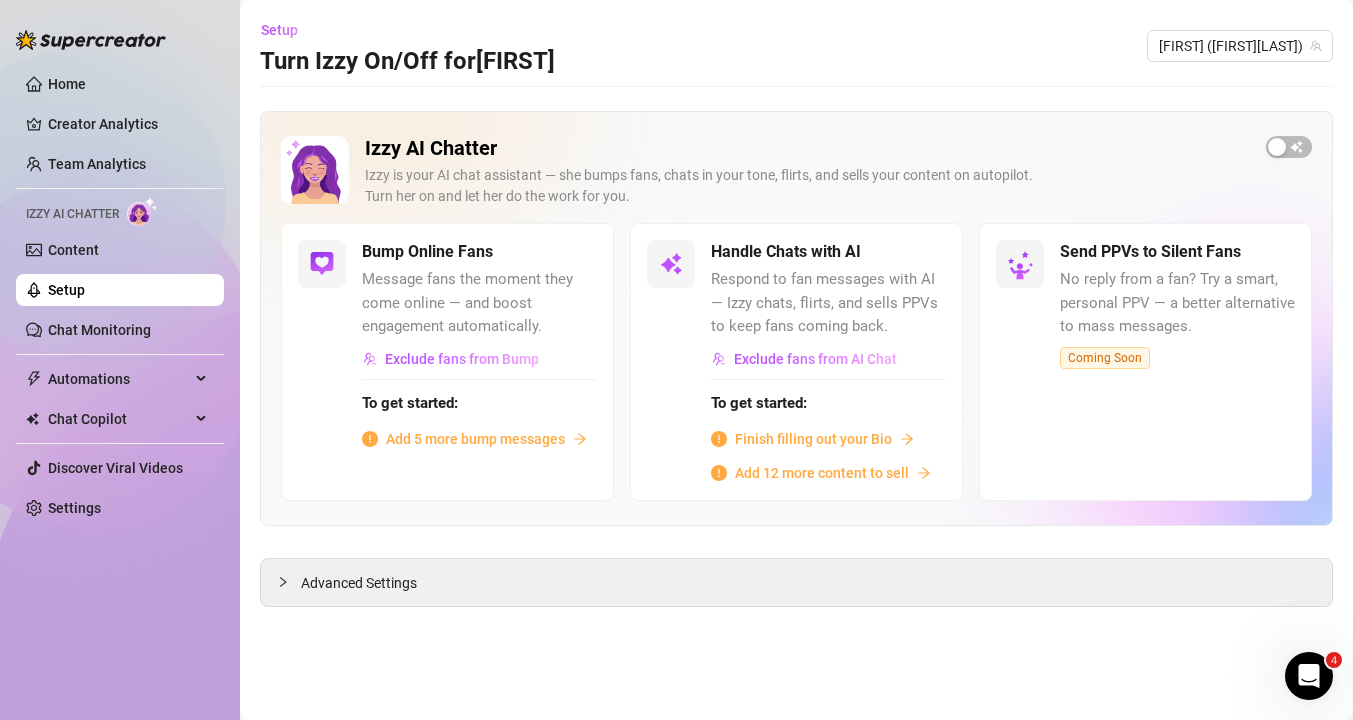 click on "To get started: Add 5 more bump messages" at bounding box center (479, 414) 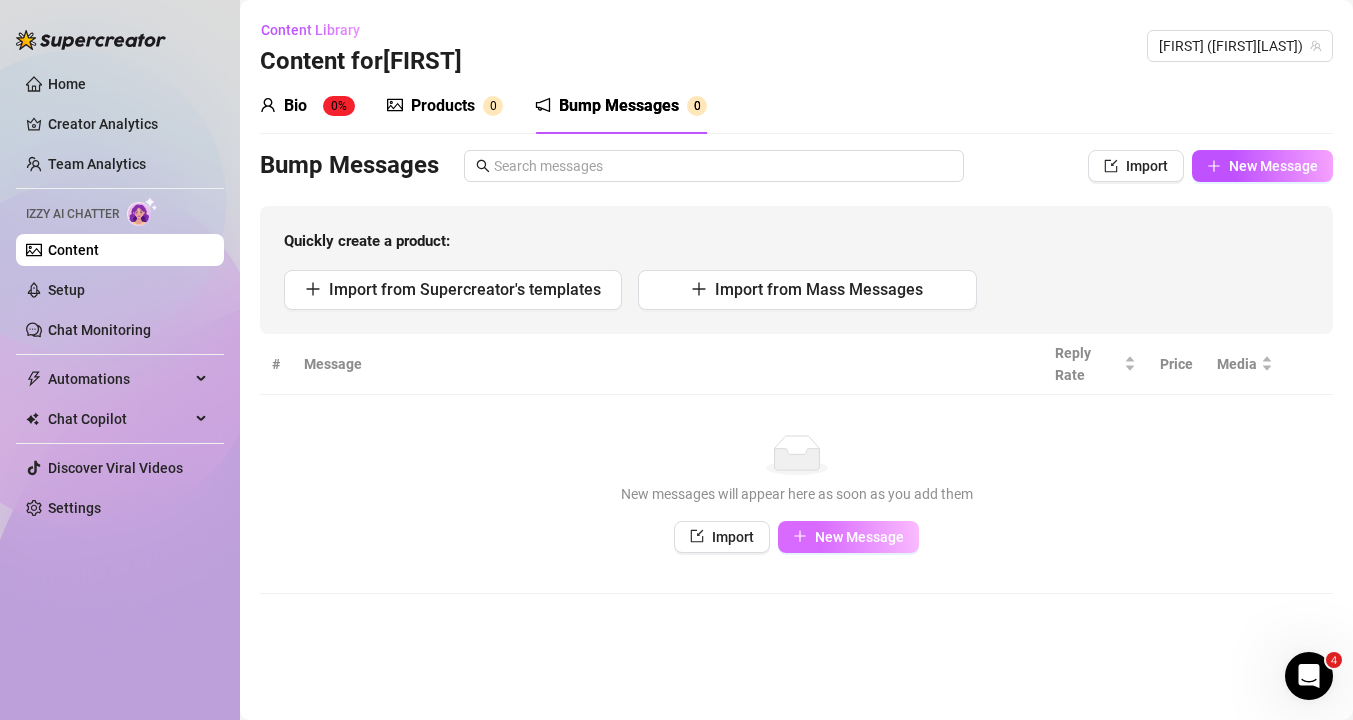click on "New Message" at bounding box center [859, 537] 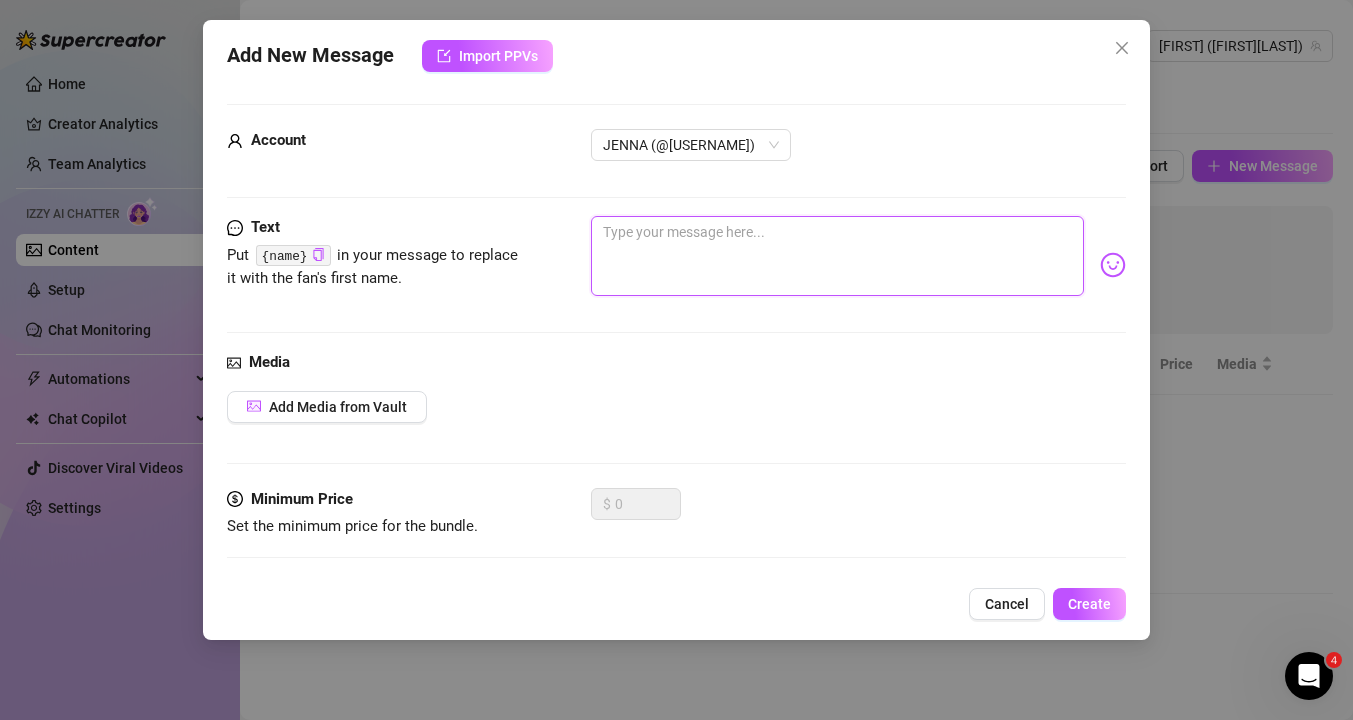 click at bounding box center [837, 256] 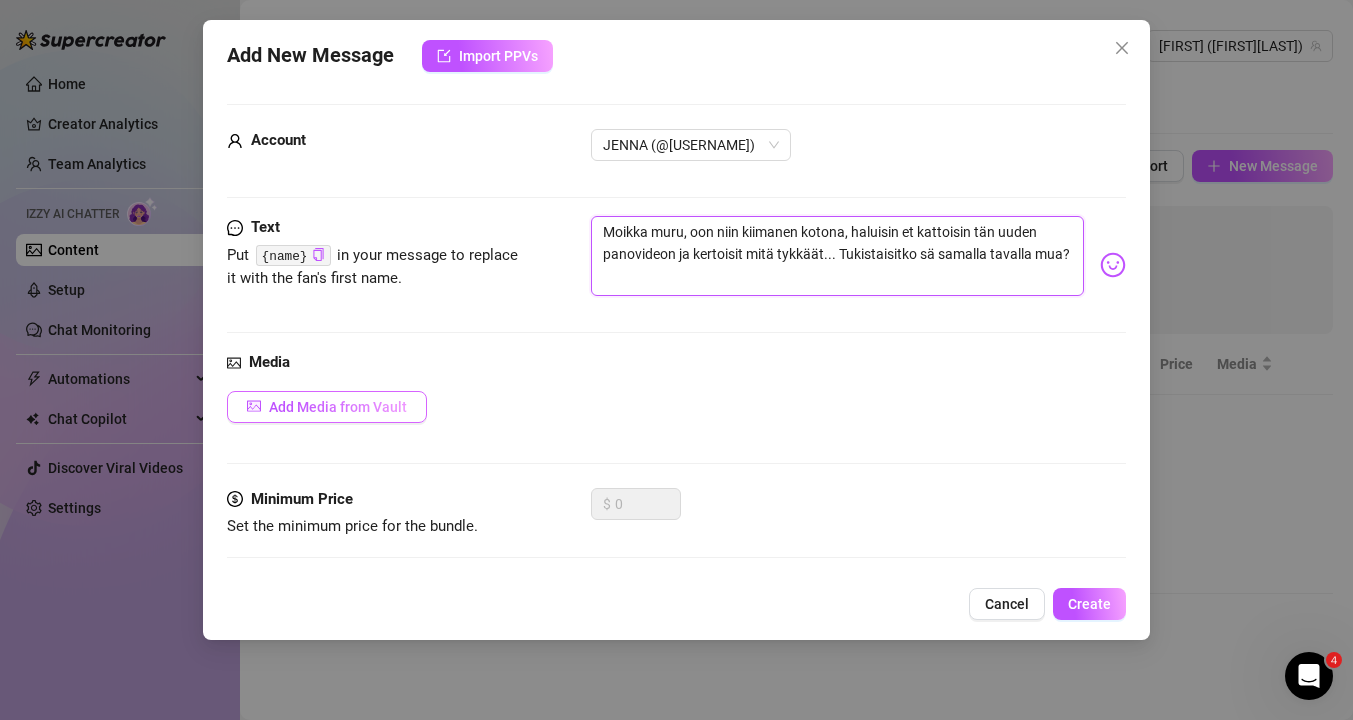 type on "Moikka muru, oon niin kiimanen kotona, haluisin et kattoisin tän uuden panovideon ja kertoisit mitä tykkäät... Tukistaisitko sä samalla tavalla mua?" 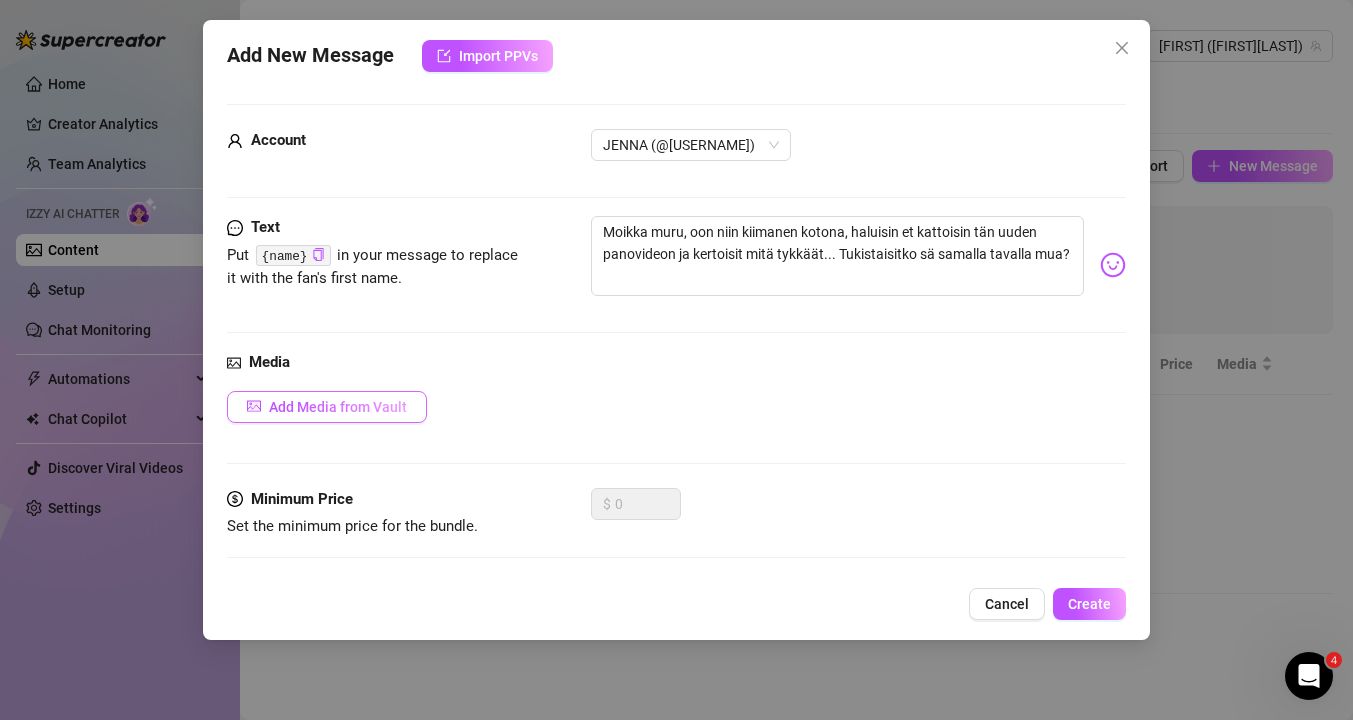 click on "Add Media from Vault" at bounding box center [338, 407] 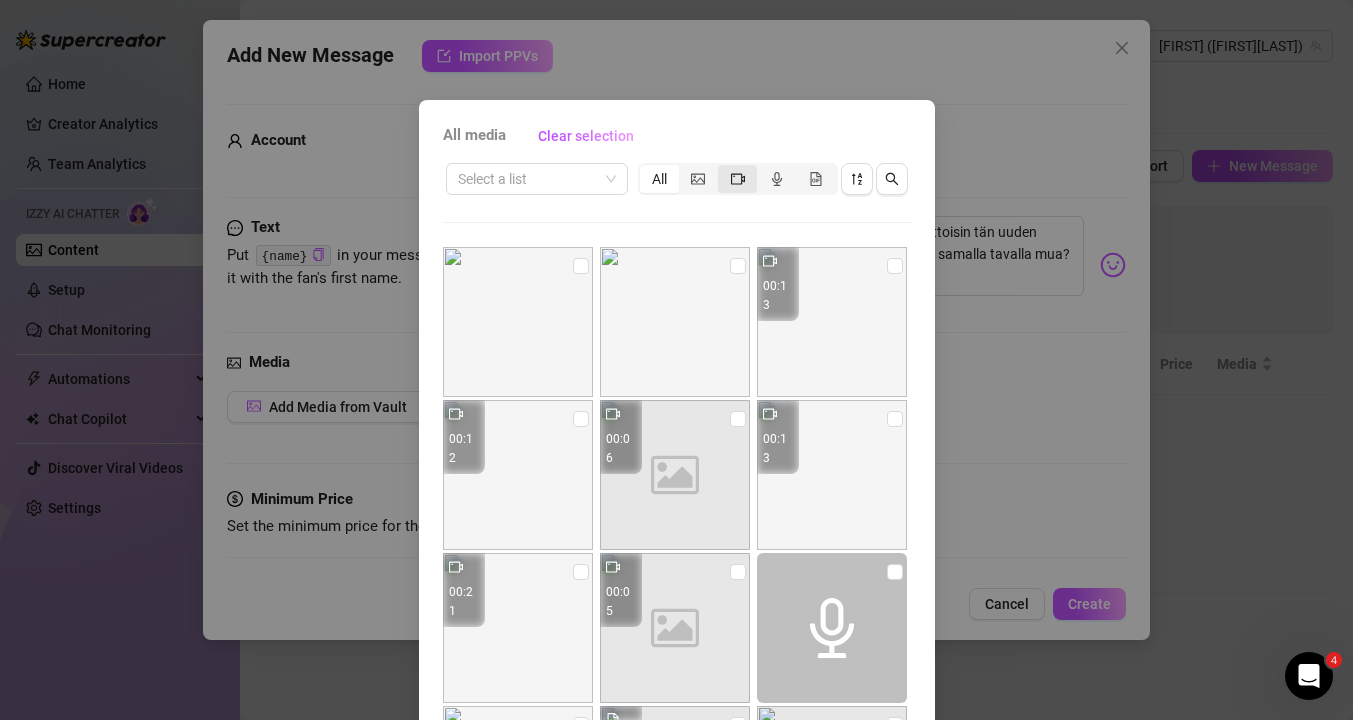 click at bounding box center (737, 179) 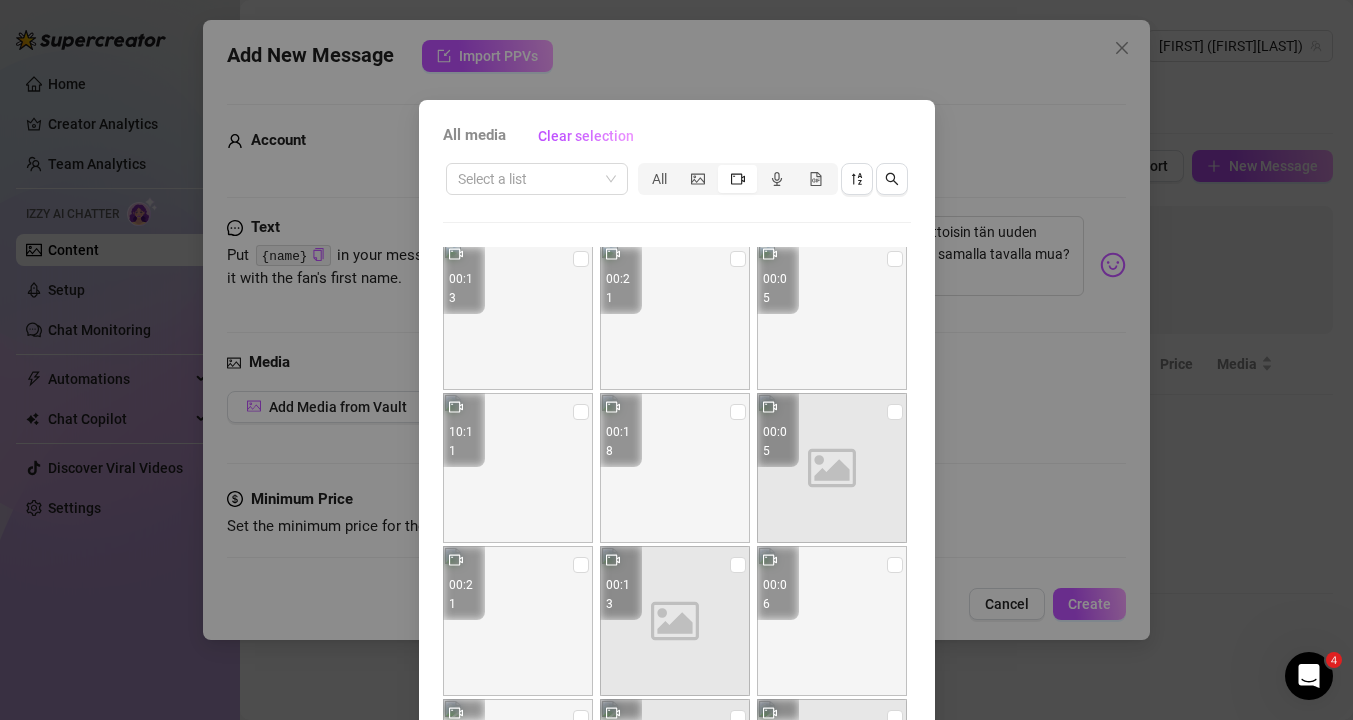 scroll, scrollTop: 173, scrollLeft: 0, axis: vertical 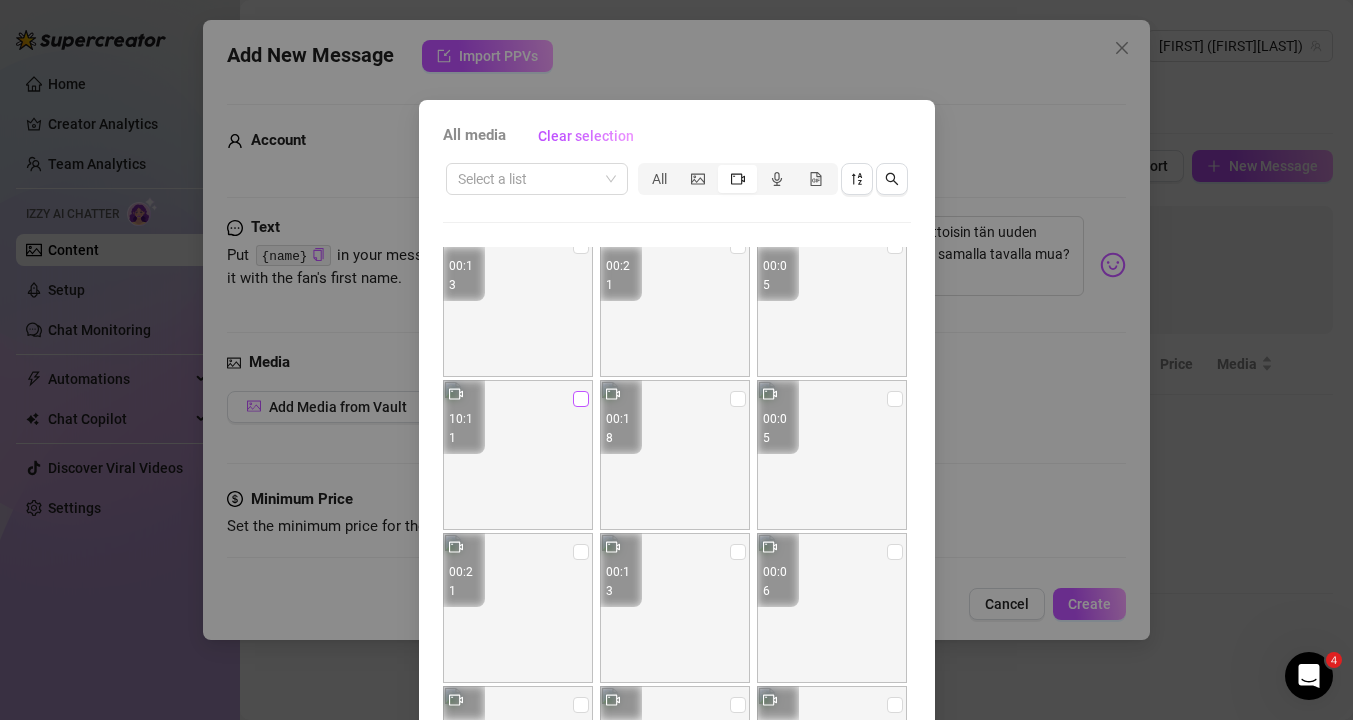 click at bounding box center (581, 399) 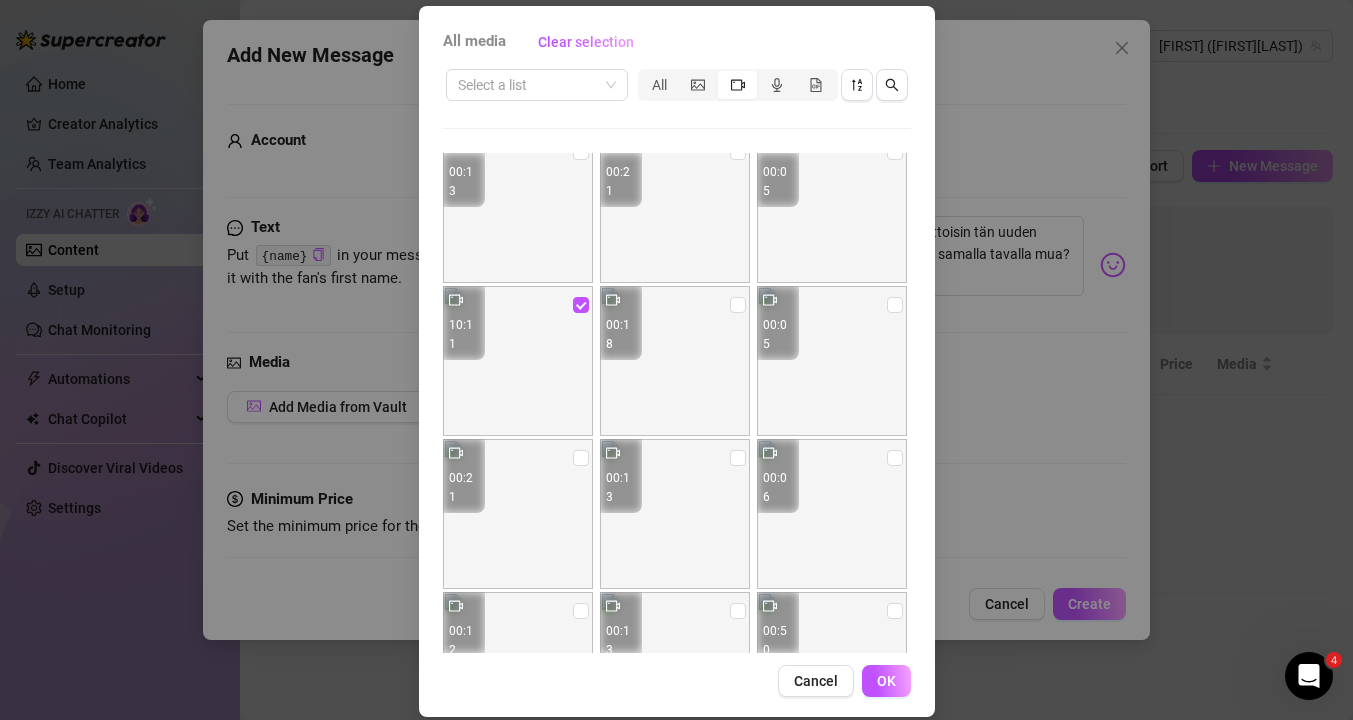 scroll, scrollTop: 115, scrollLeft: 0, axis: vertical 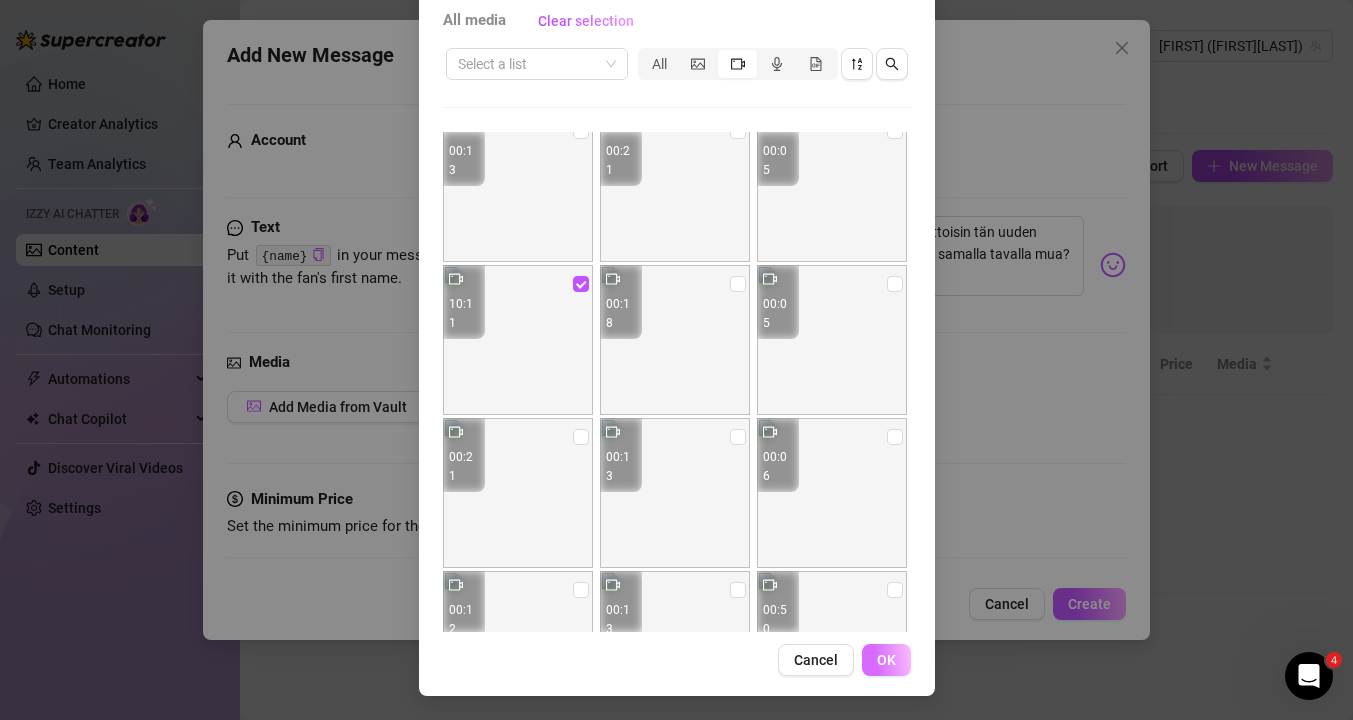 click on "OK" at bounding box center (886, 660) 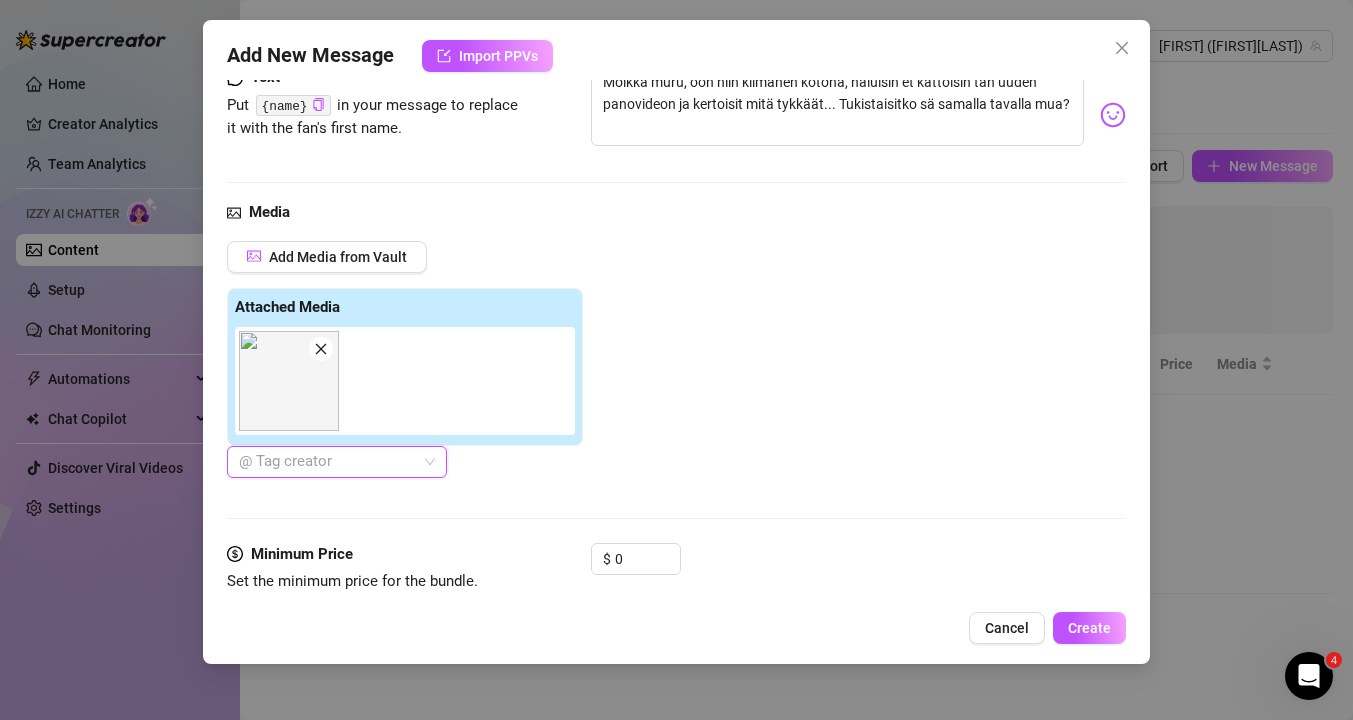 scroll, scrollTop: 180, scrollLeft: 0, axis: vertical 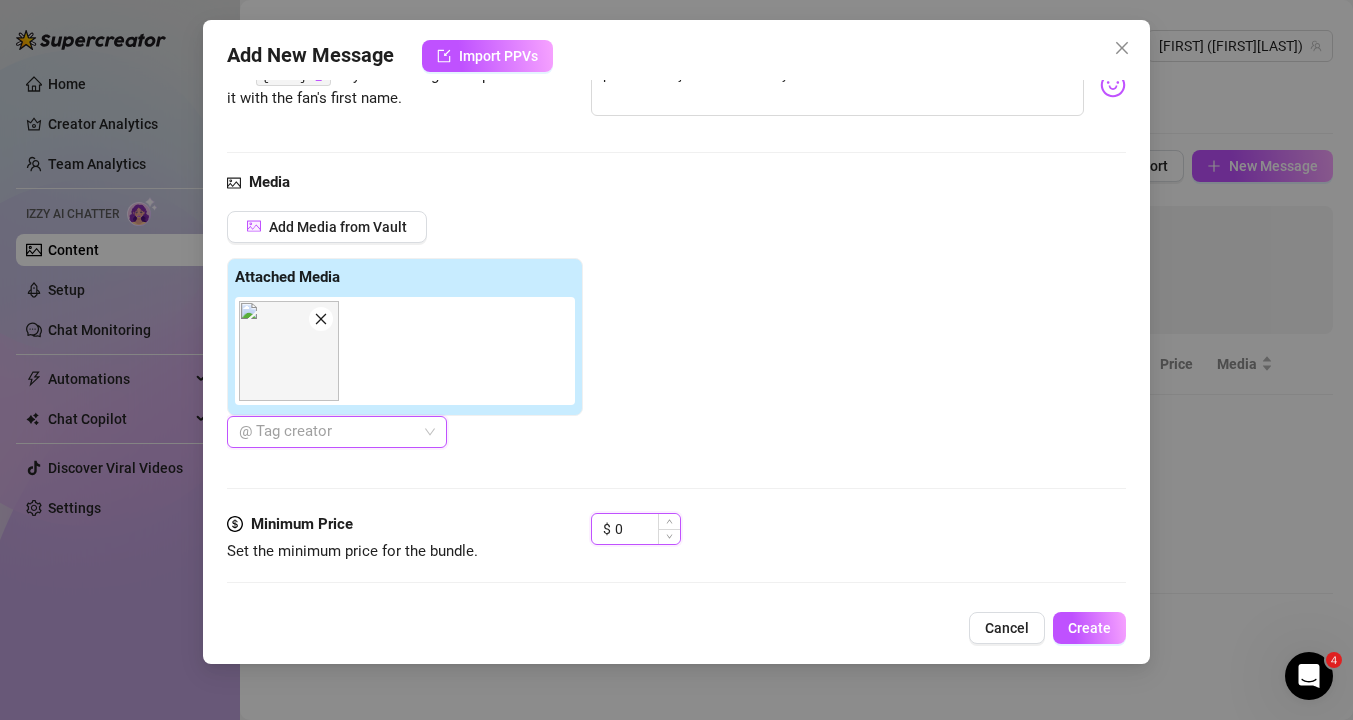 click on "0" at bounding box center (647, 529) 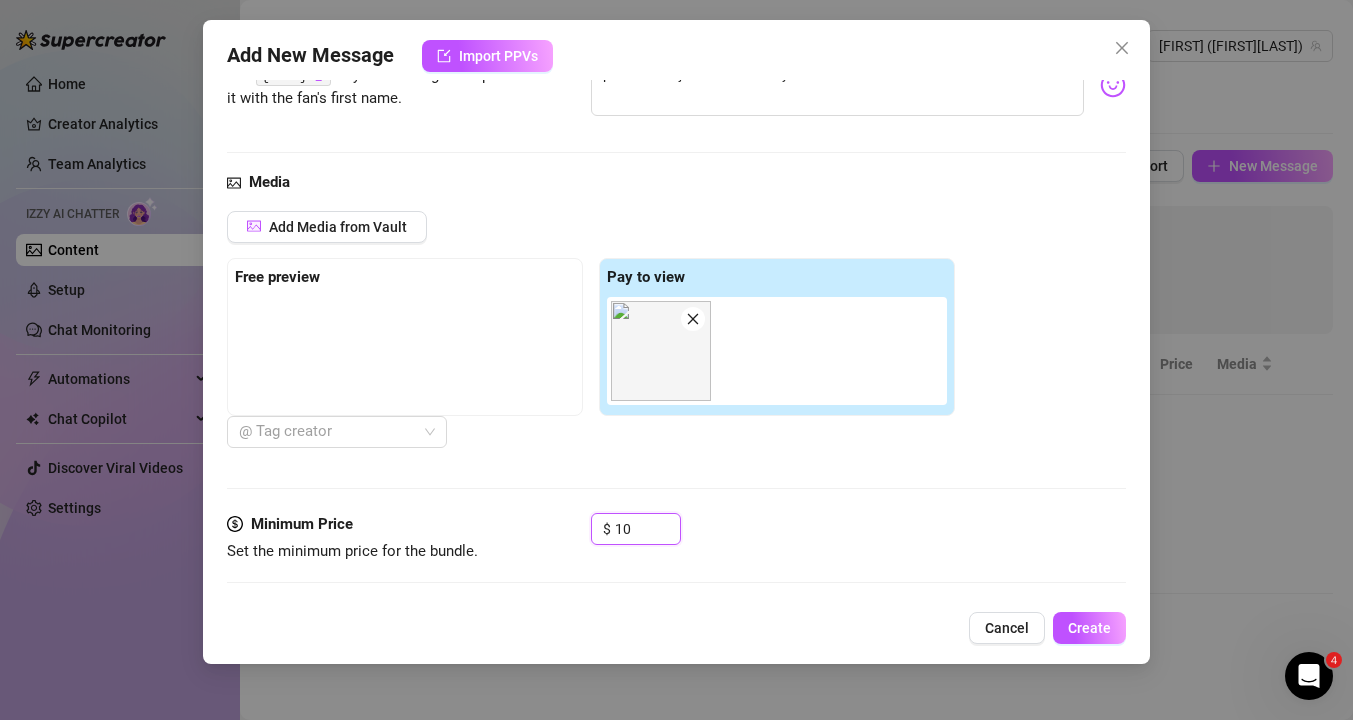 type on "10" 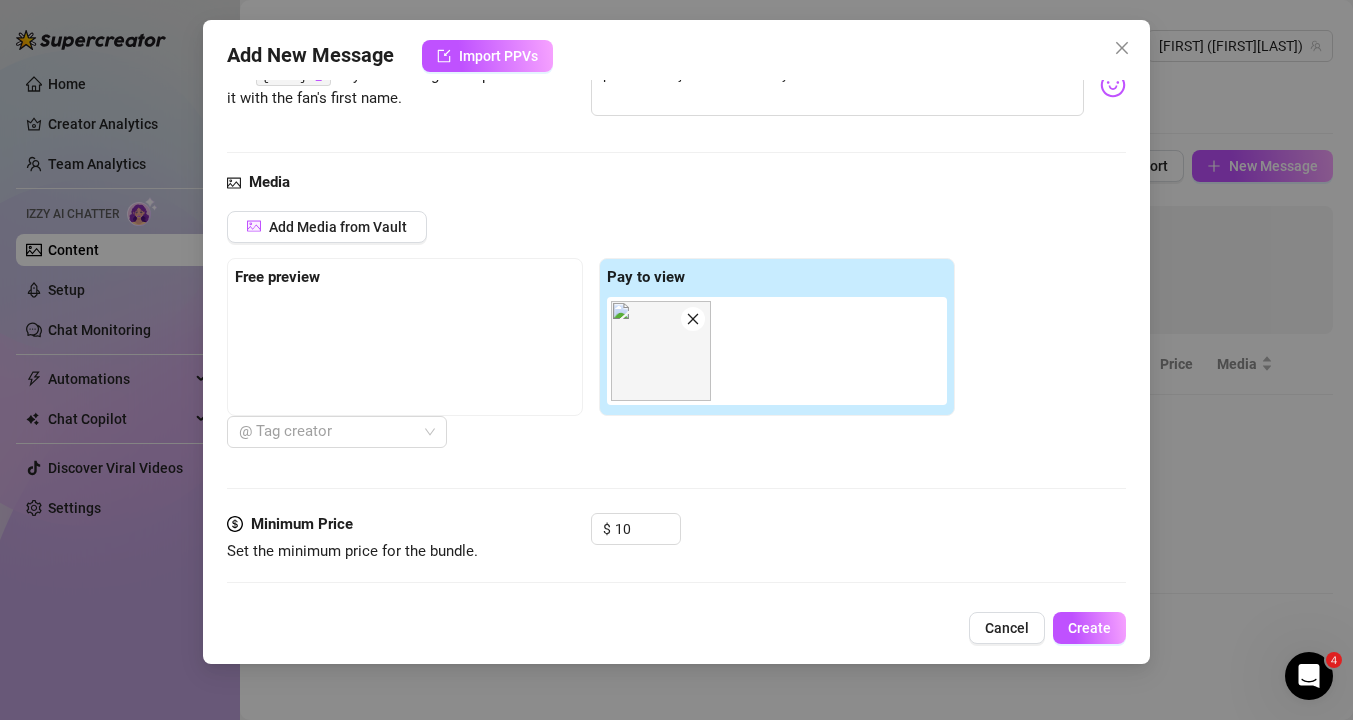 click on "Media Add Media from Vault Free preview Pay to view   @ Tag creator" at bounding box center (676, 342) 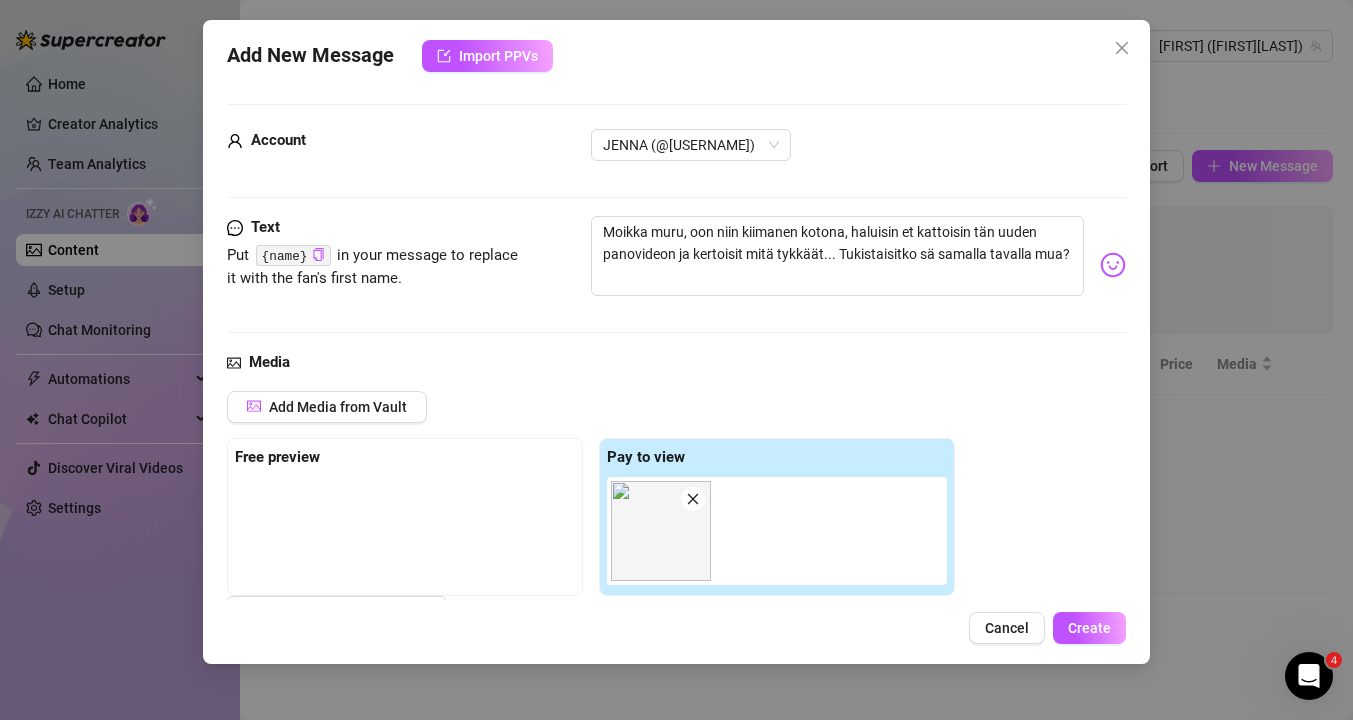 scroll, scrollTop: 180, scrollLeft: 0, axis: vertical 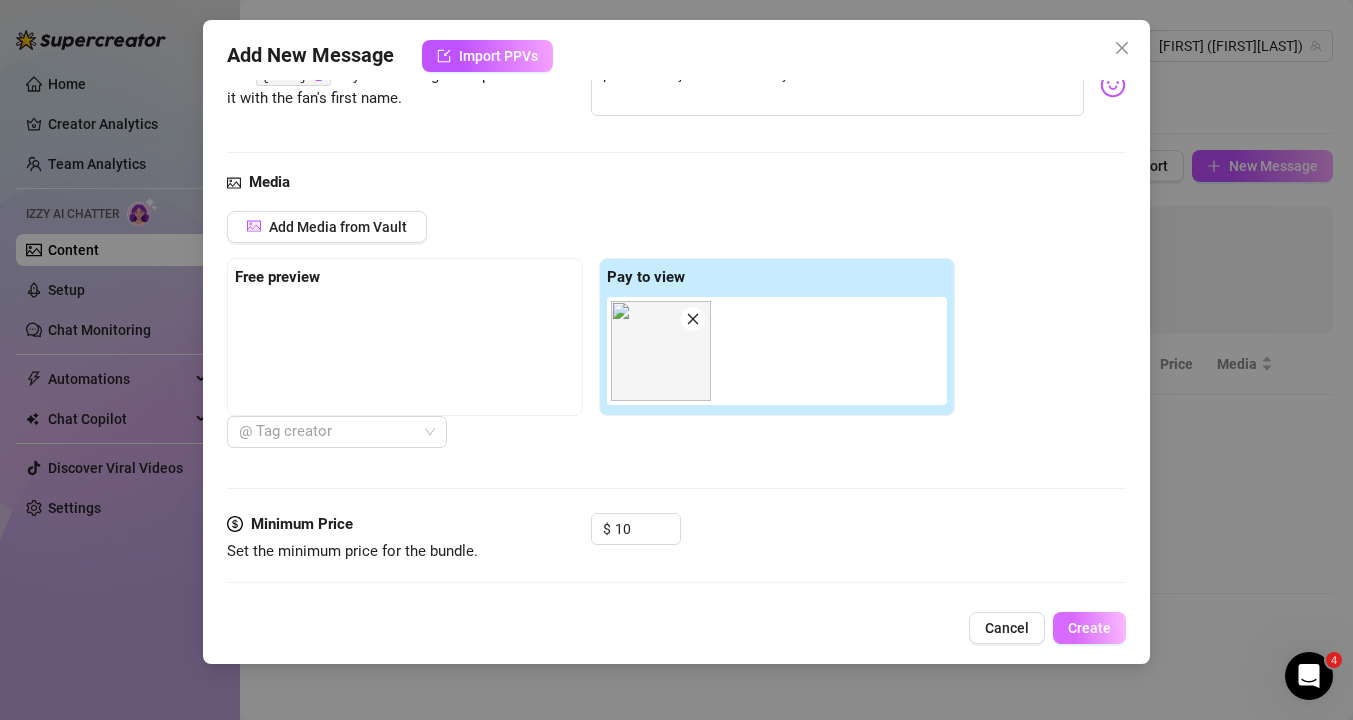 click on "Create" at bounding box center (1089, 628) 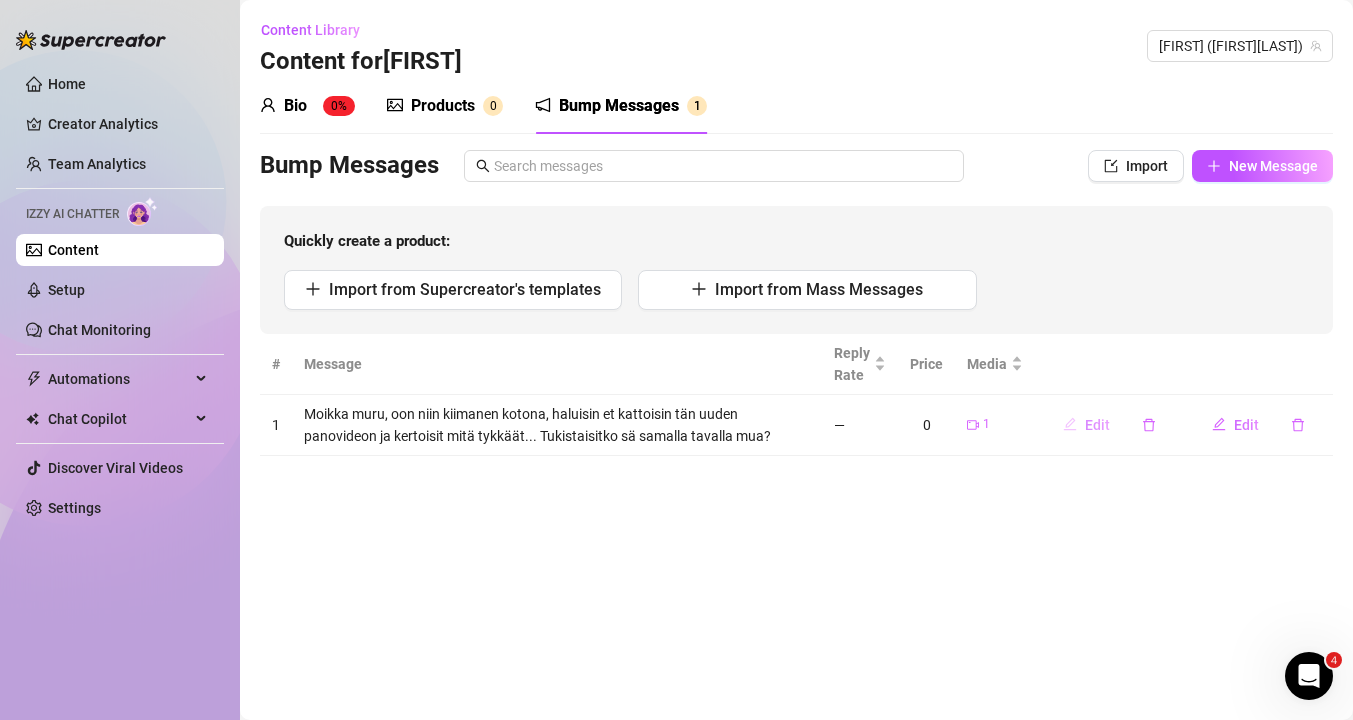 click on "Edit" at bounding box center [1097, 425] 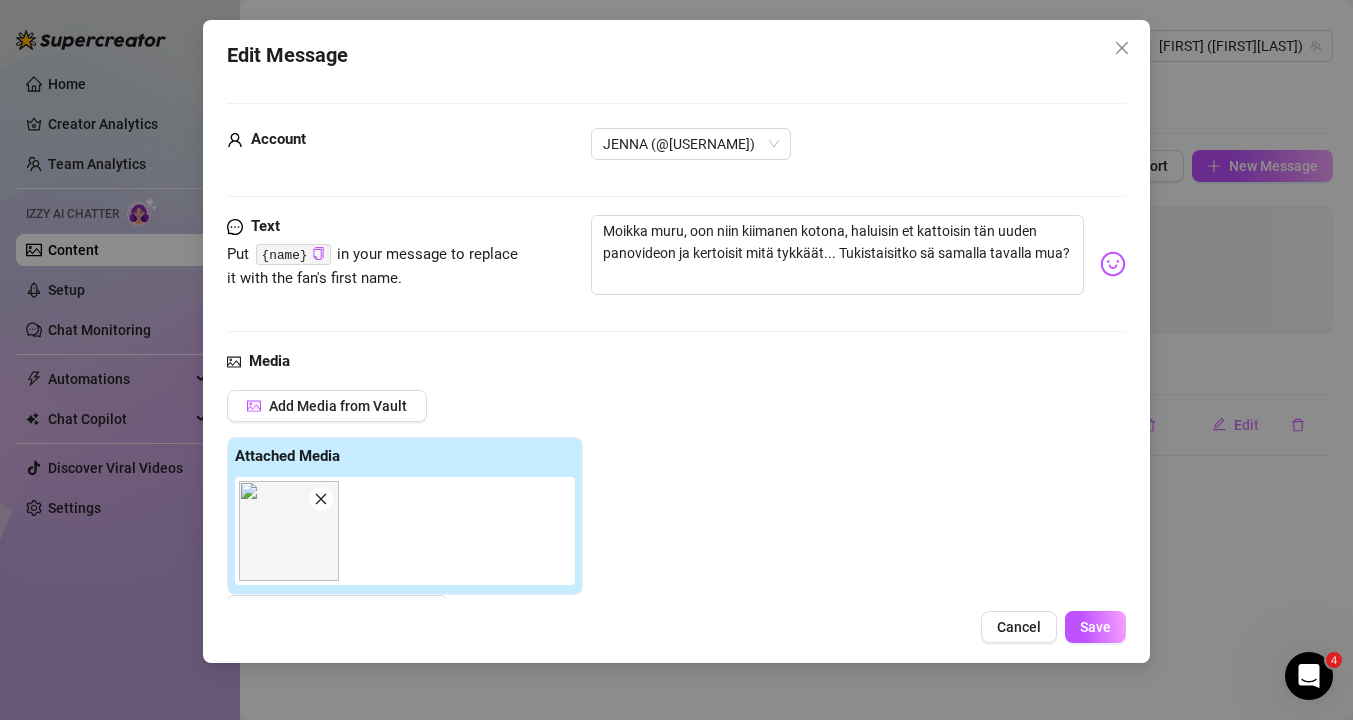 scroll, scrollTop: 180, scrollLeft: 0, axis: vertical 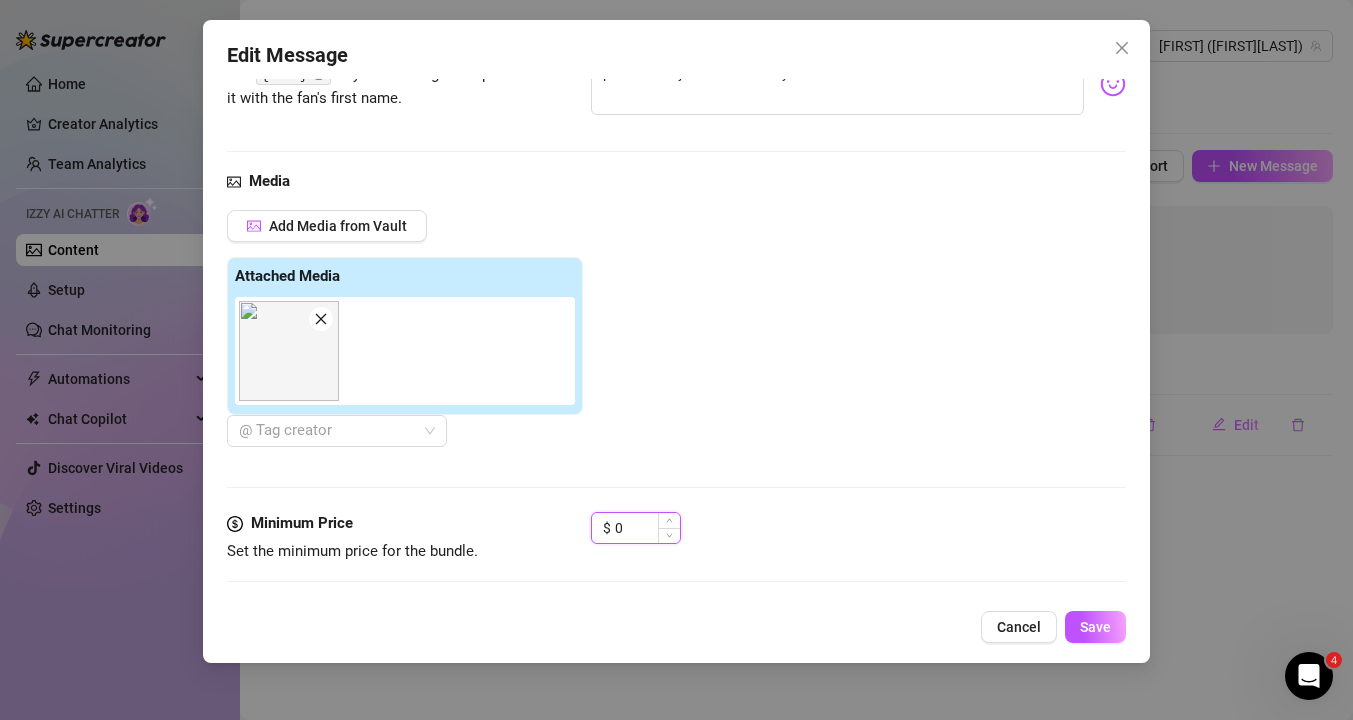 click on "0" at bounding box center [647, 528] 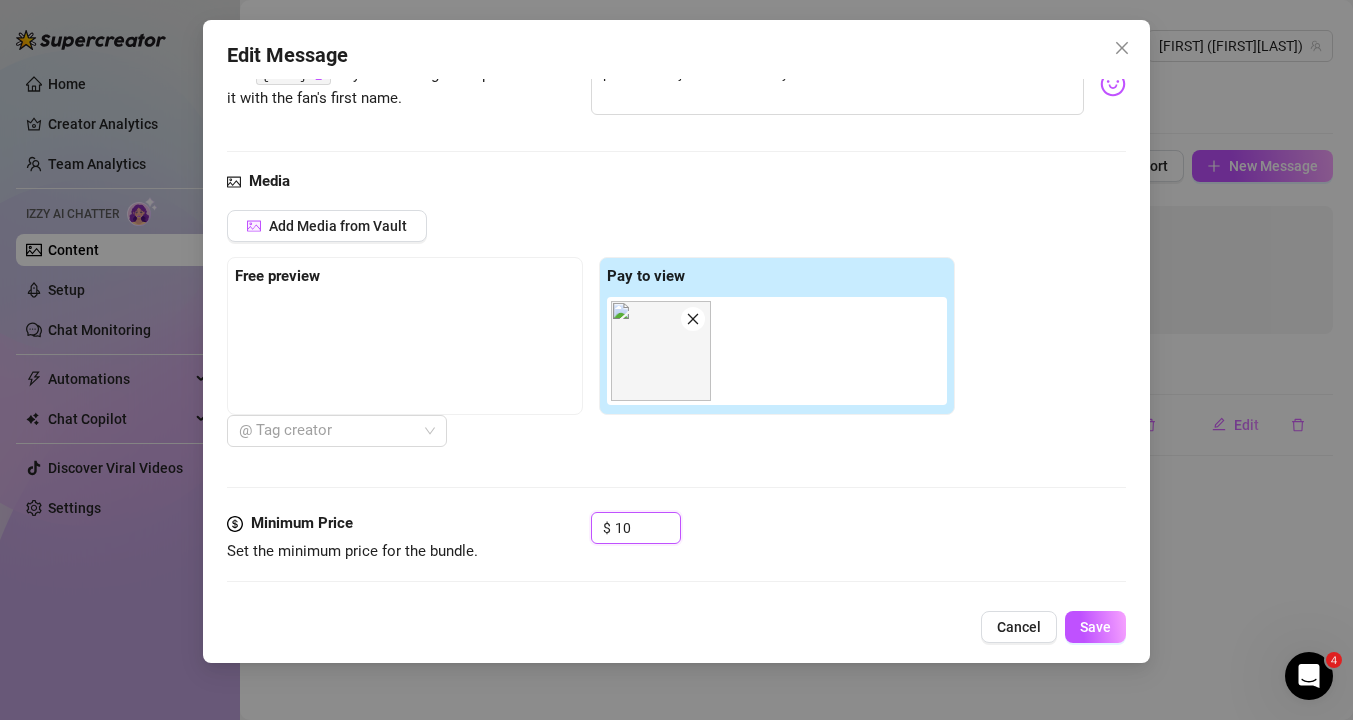 type on "10" 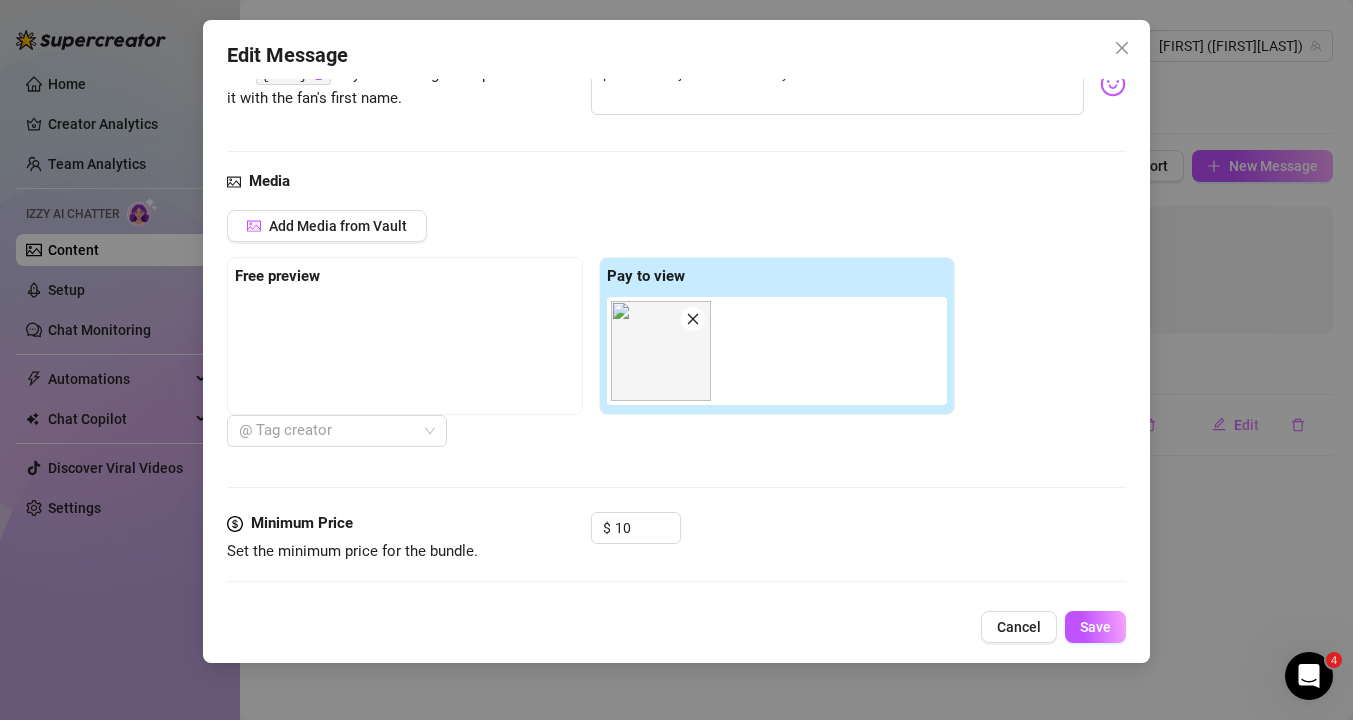 click on "Media Add Media from Vault Free preview Pay to view   @ Tag creator" at bounding box center [676, 341] 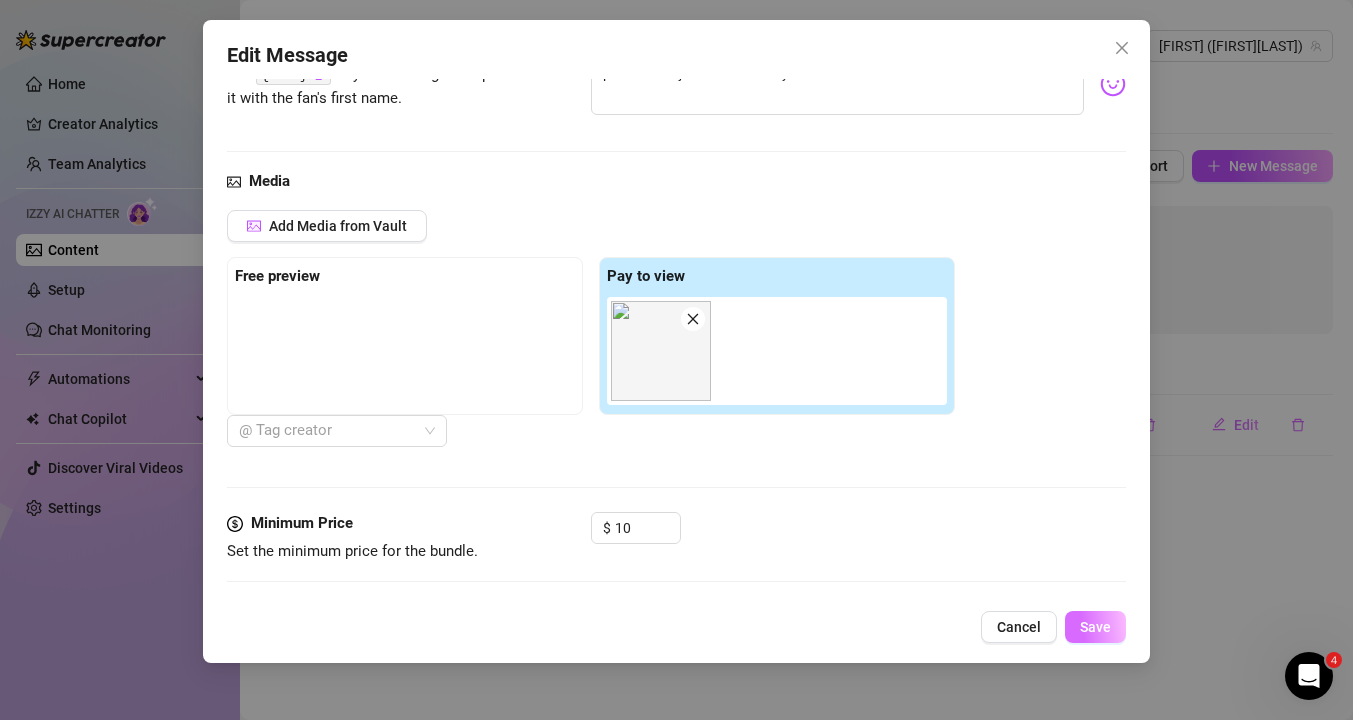 click on "Save" at bounding box center (1095, 627) 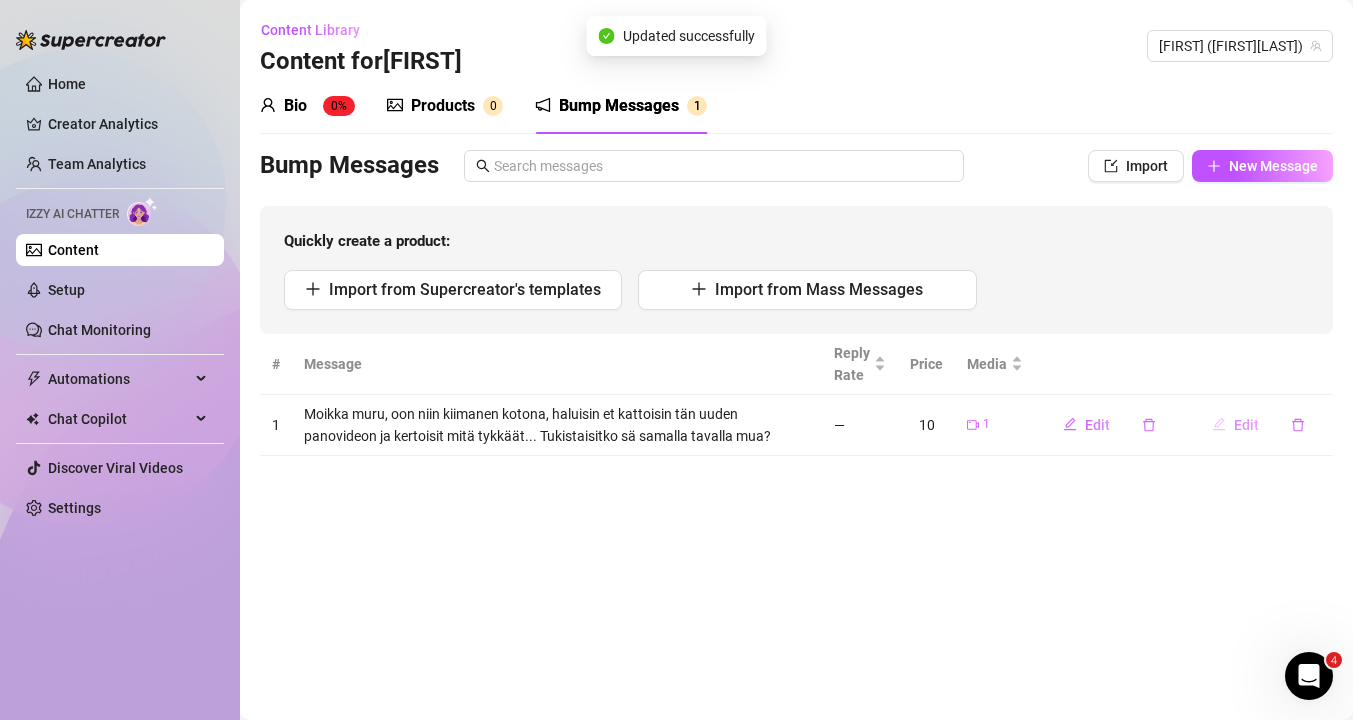 click on "Edit" at bounding box center (1235, 425) 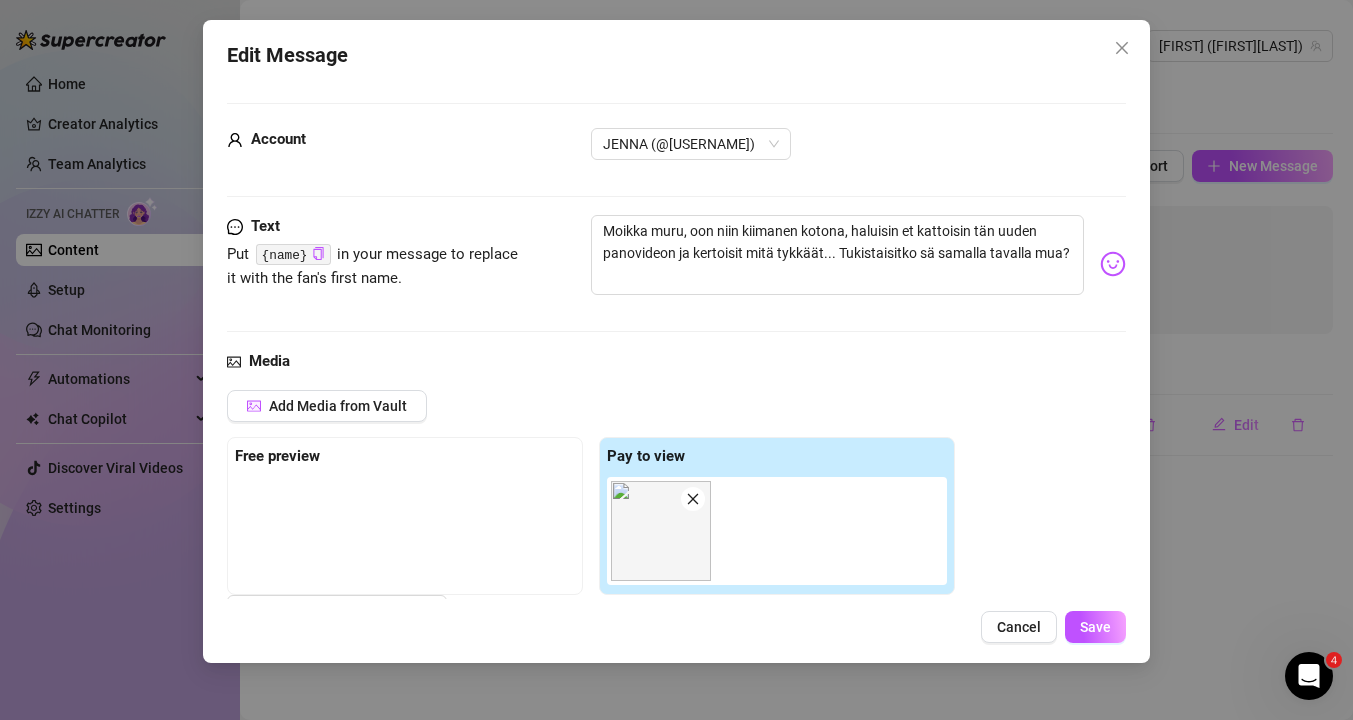 scroll, scrollTop: 180, scrollLeft: 0, axis: vertical 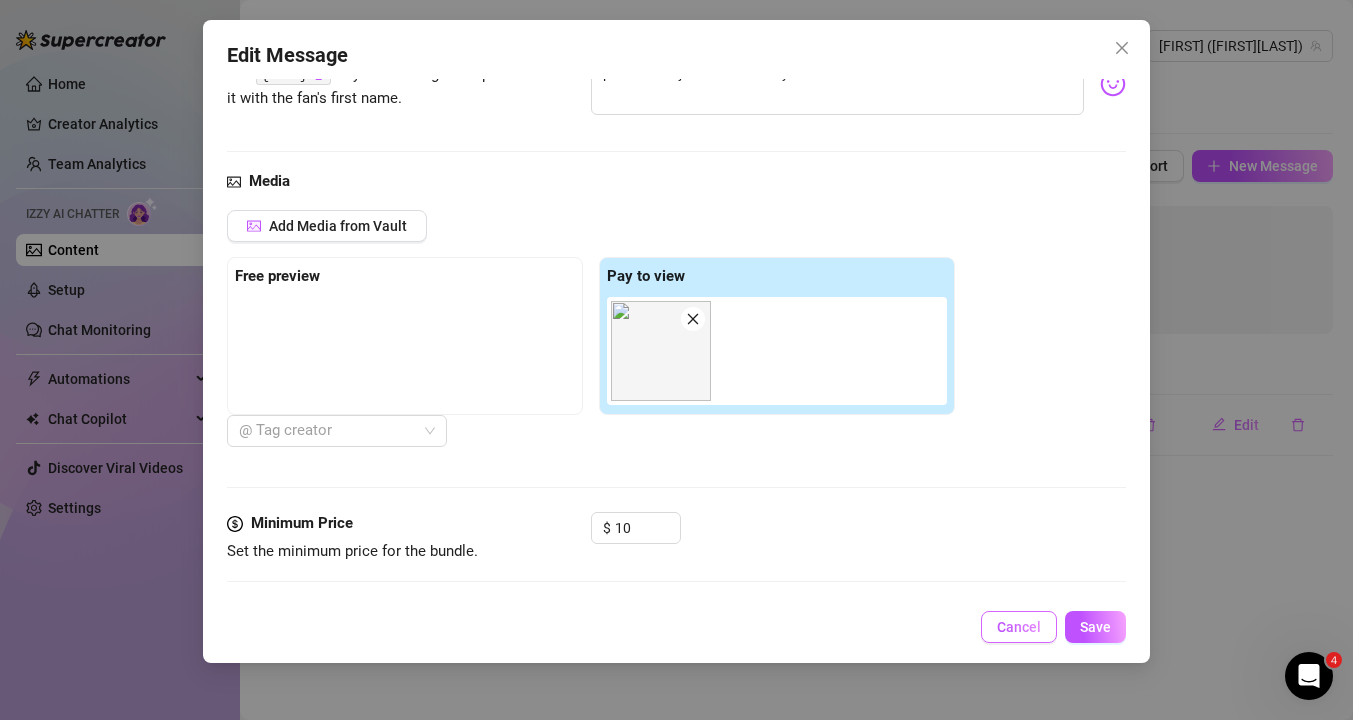 click on "Cancel" at bounding box center [1019, 627] 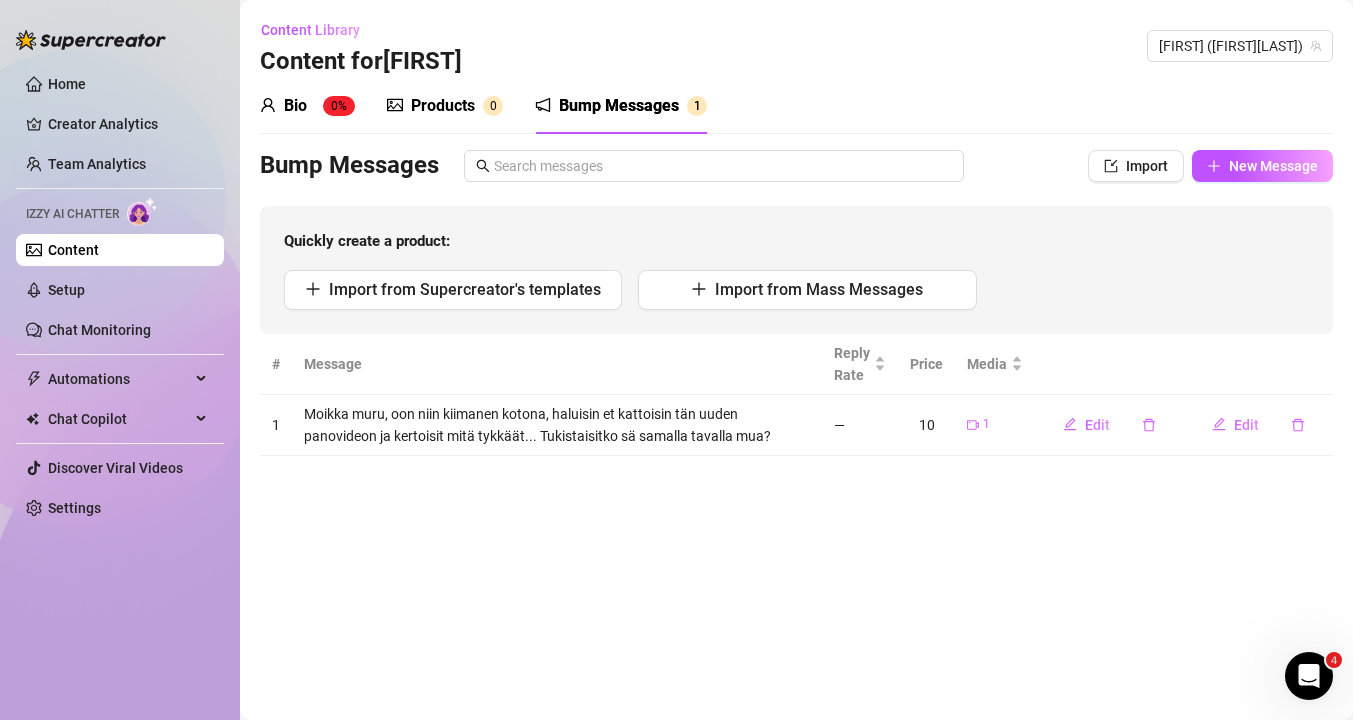 click on "Bio   0%" at bounding box center [307, 106] 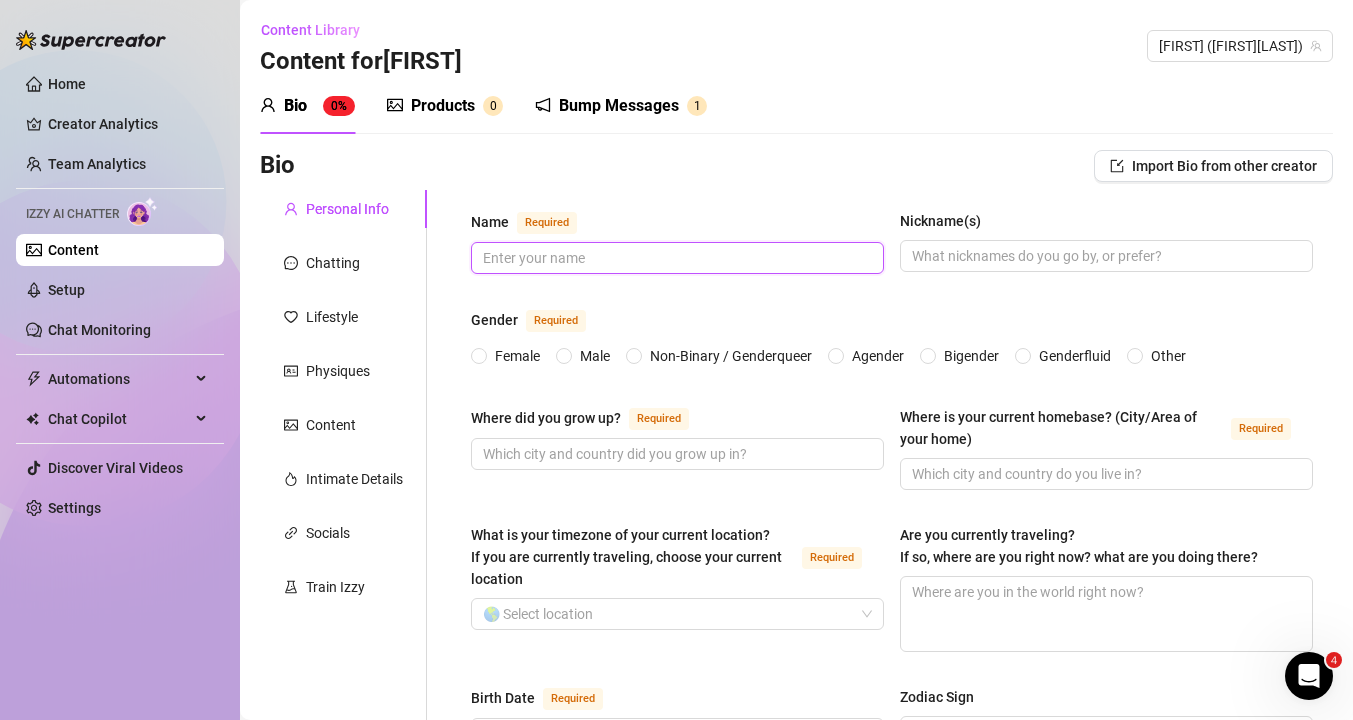 click on "Name Required" at bounding box center (675, 258) 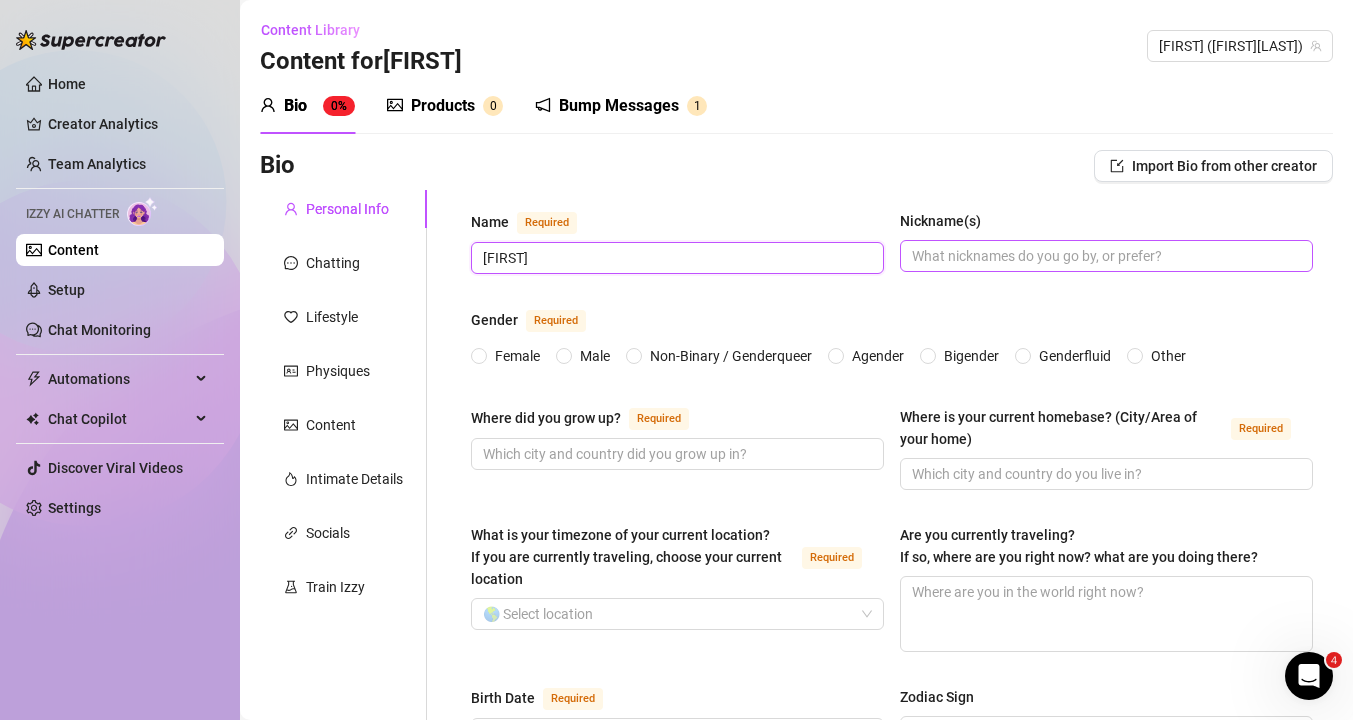 type on "[FIRST]" 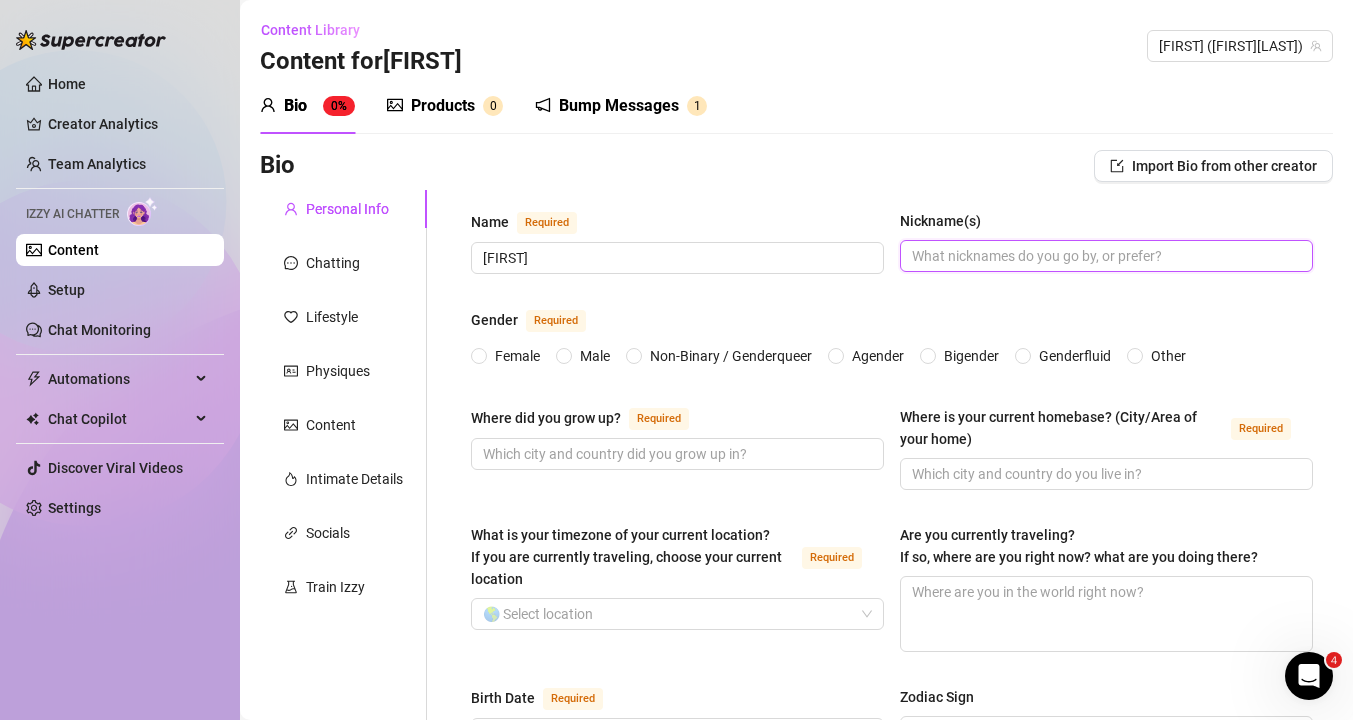 click on "Nickname(s)" at bounding box center [1104, 256] 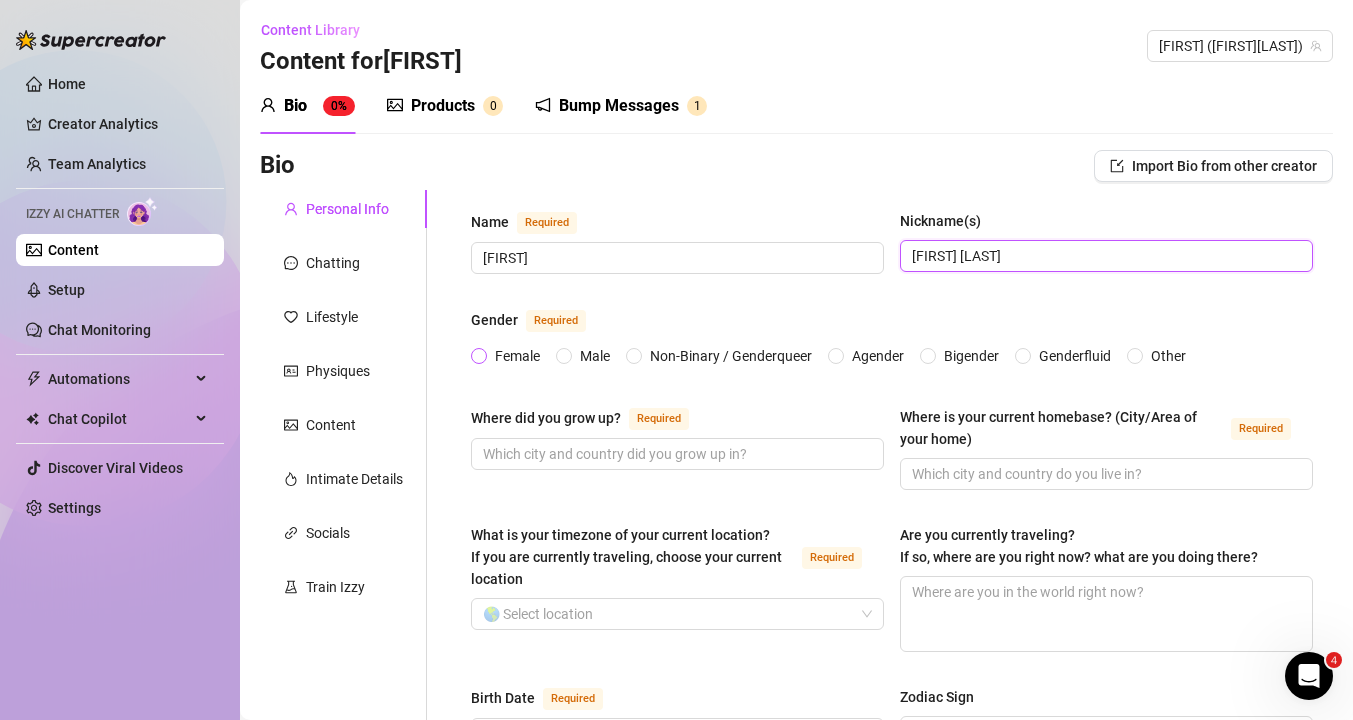 type on "[FIRST] [LAST]" 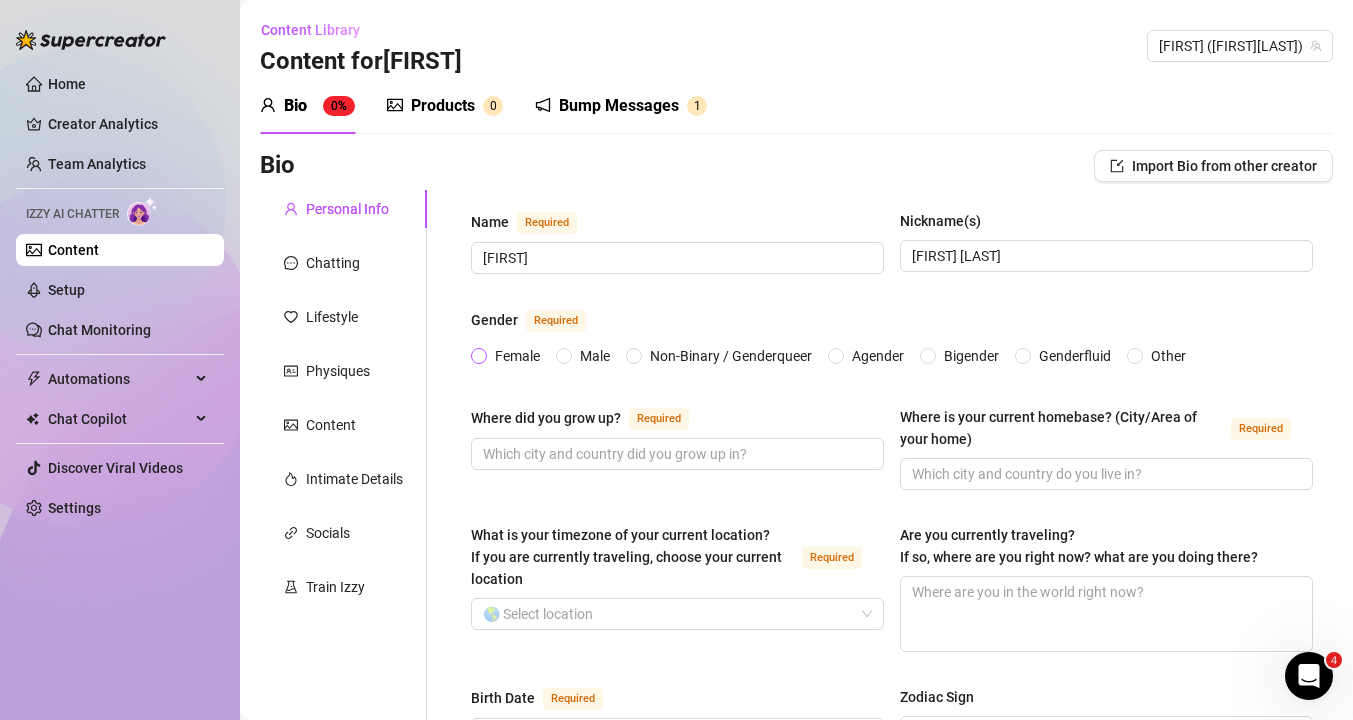 click on "Female" at bounding box center (480, 357) 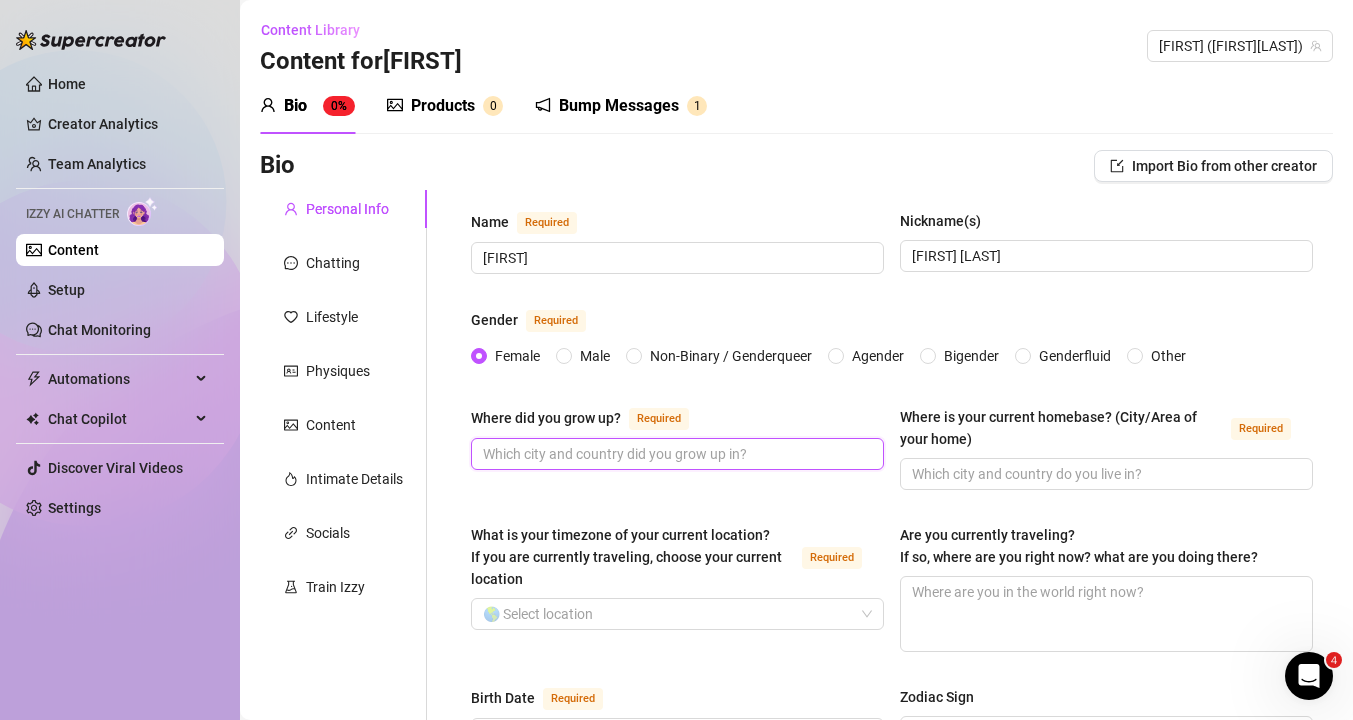 click on "Where did you grow up? Required" at bounding box center (675, 454) 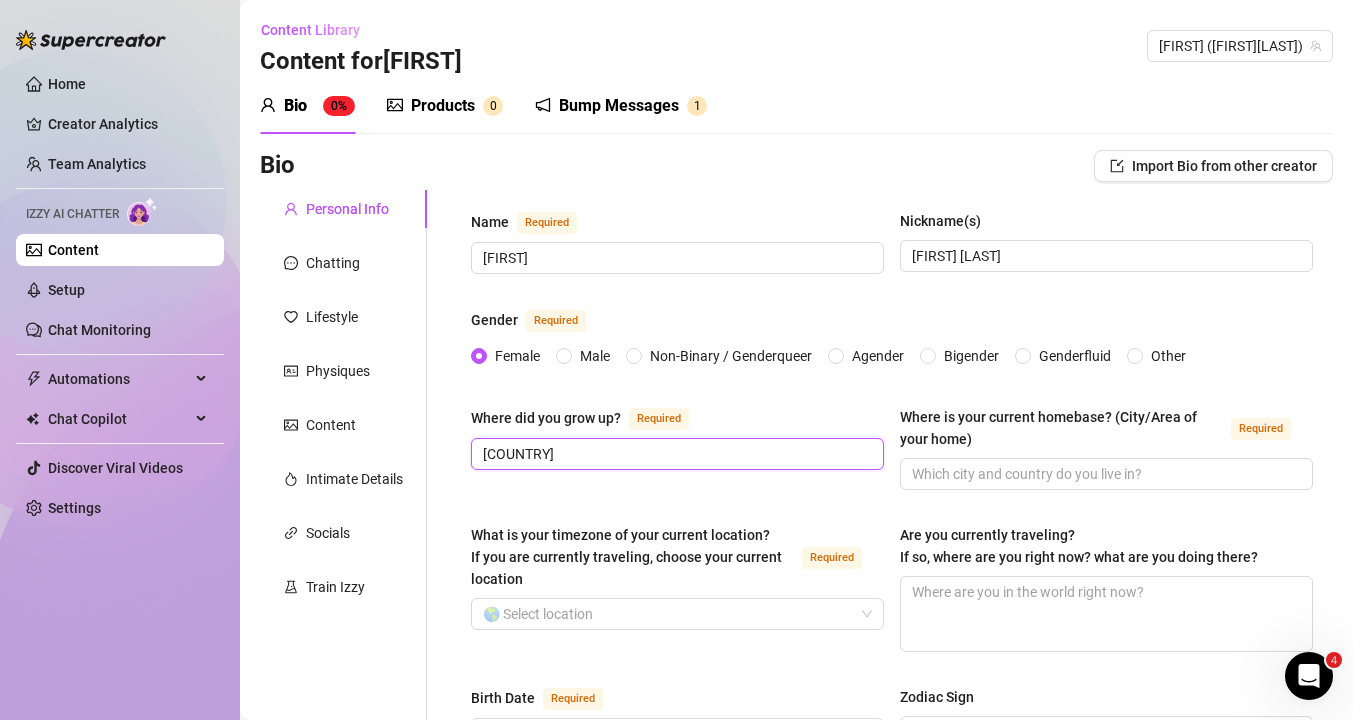 type on "[COUNTRY]" 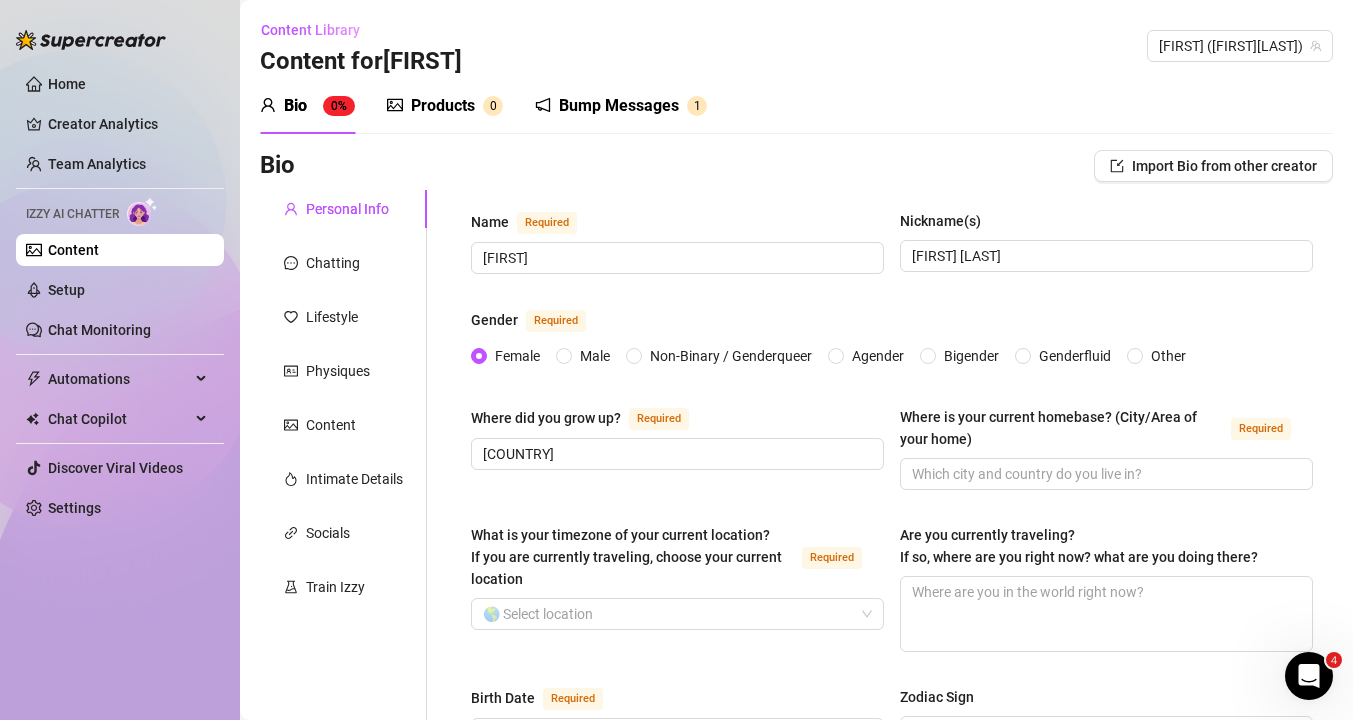 click on "Where did you grow up? Required [COUNTRY]" at bounding box center (677, 448) 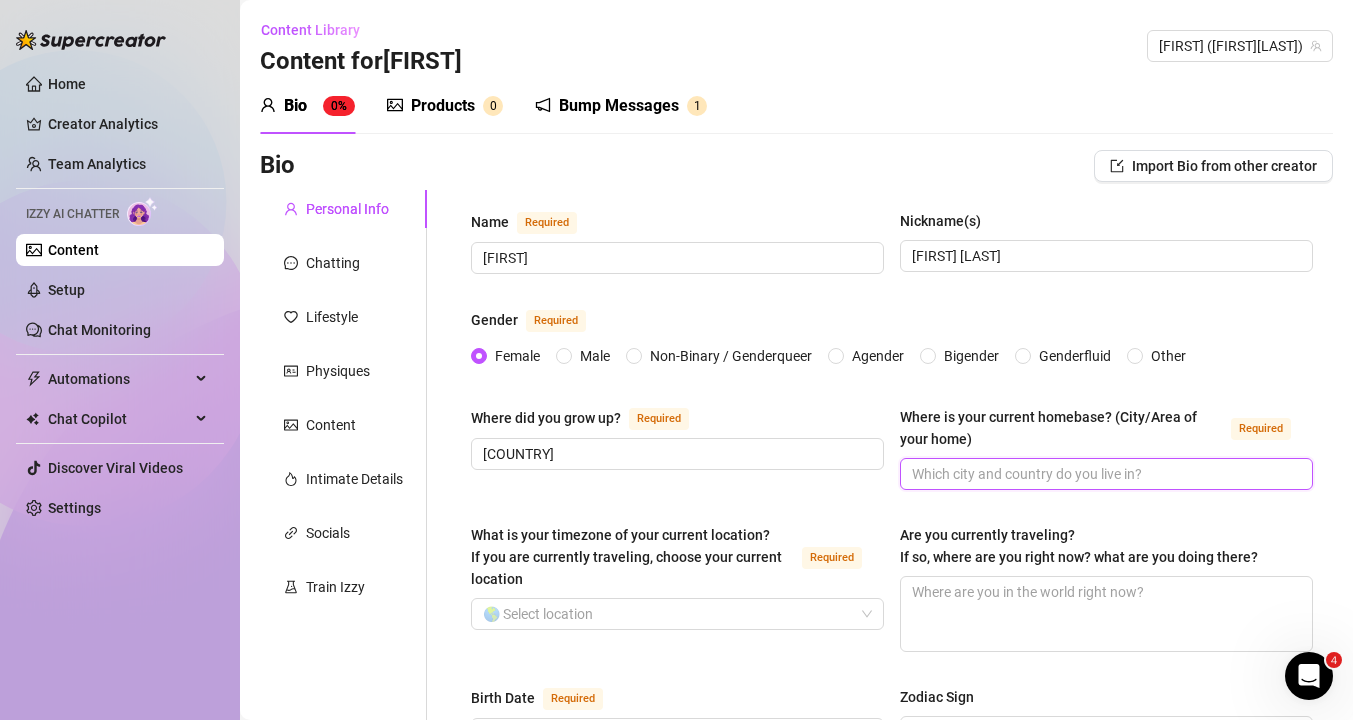 click on "Where is your current homebase? (City/Area of your home) Required" at bounding box center [1104, 474] 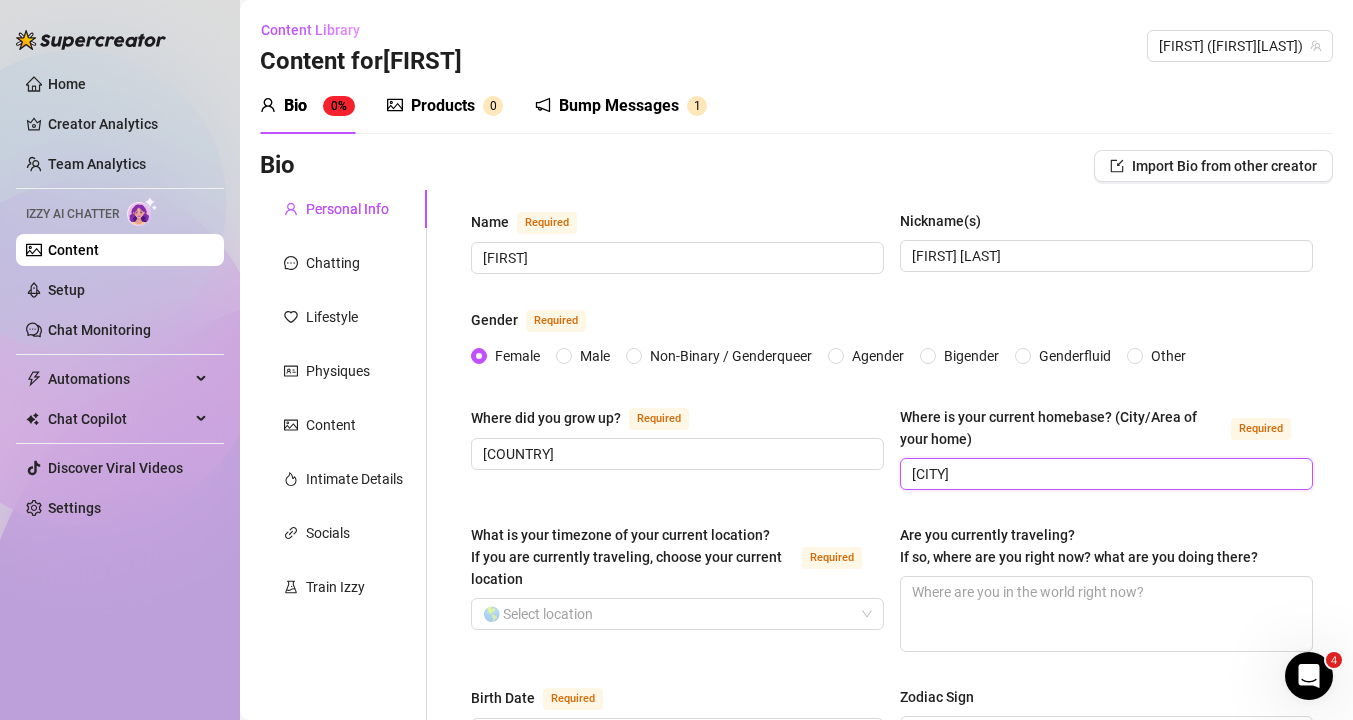 type on "[CITY]" 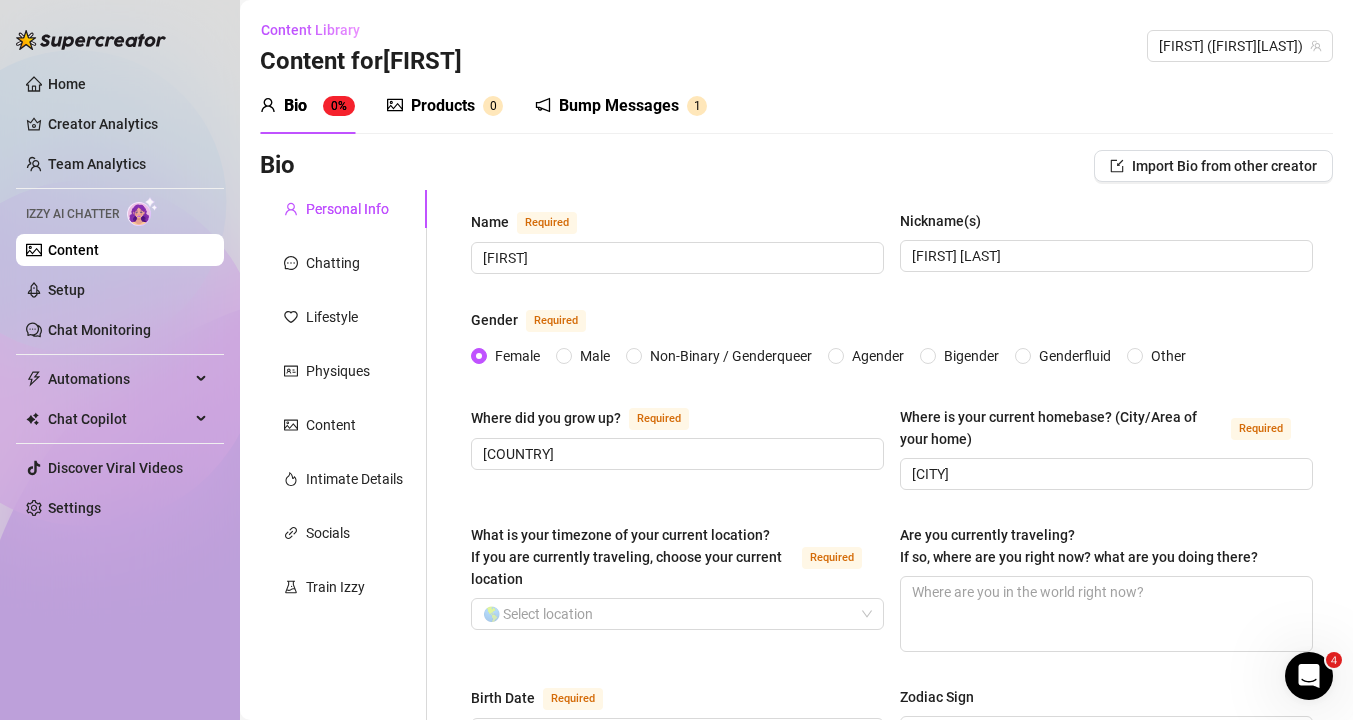 click on "Where did you grow up? Required [COUNTRY] Where is your current homebase? (City/Area of your home) Required [CITY]" at bounding box center [892, 457] 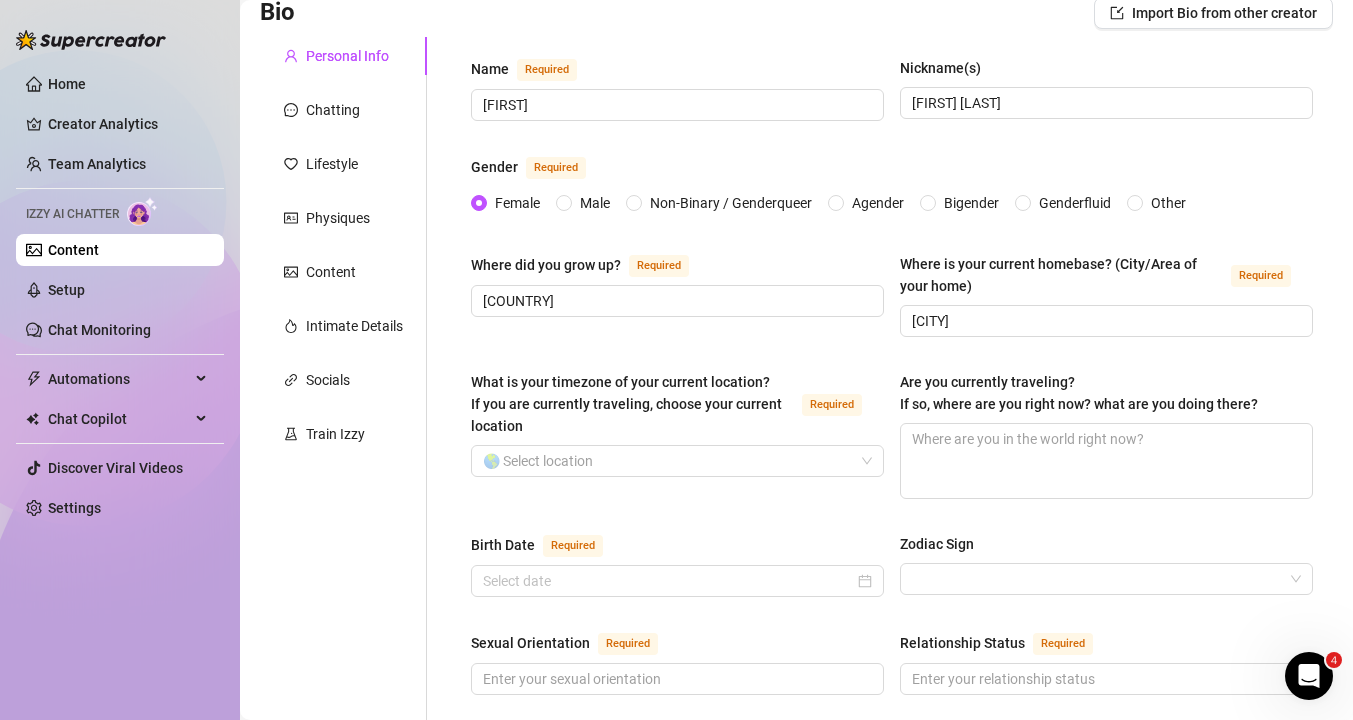 scroll, scrollTop: 169, scrollLeft: 0, axis: vertical 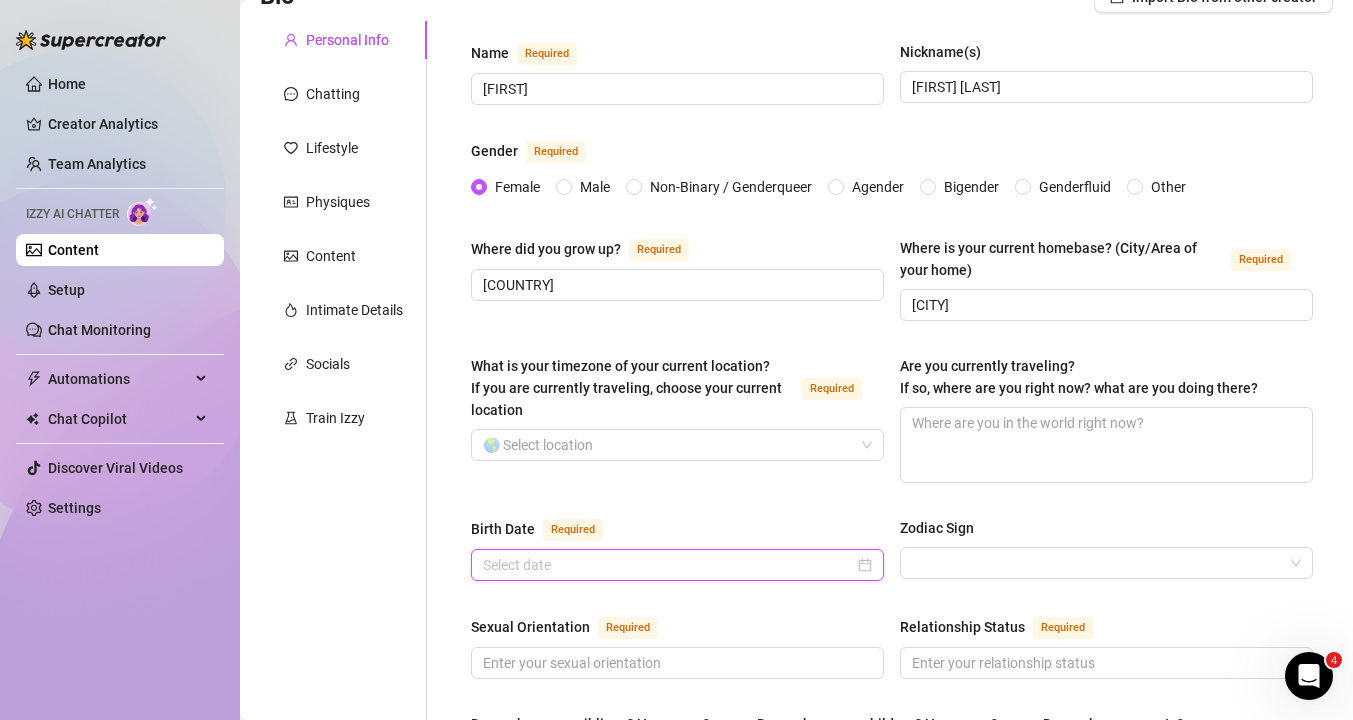 click on "Birth Date Required" at bounding box center [668, 565] 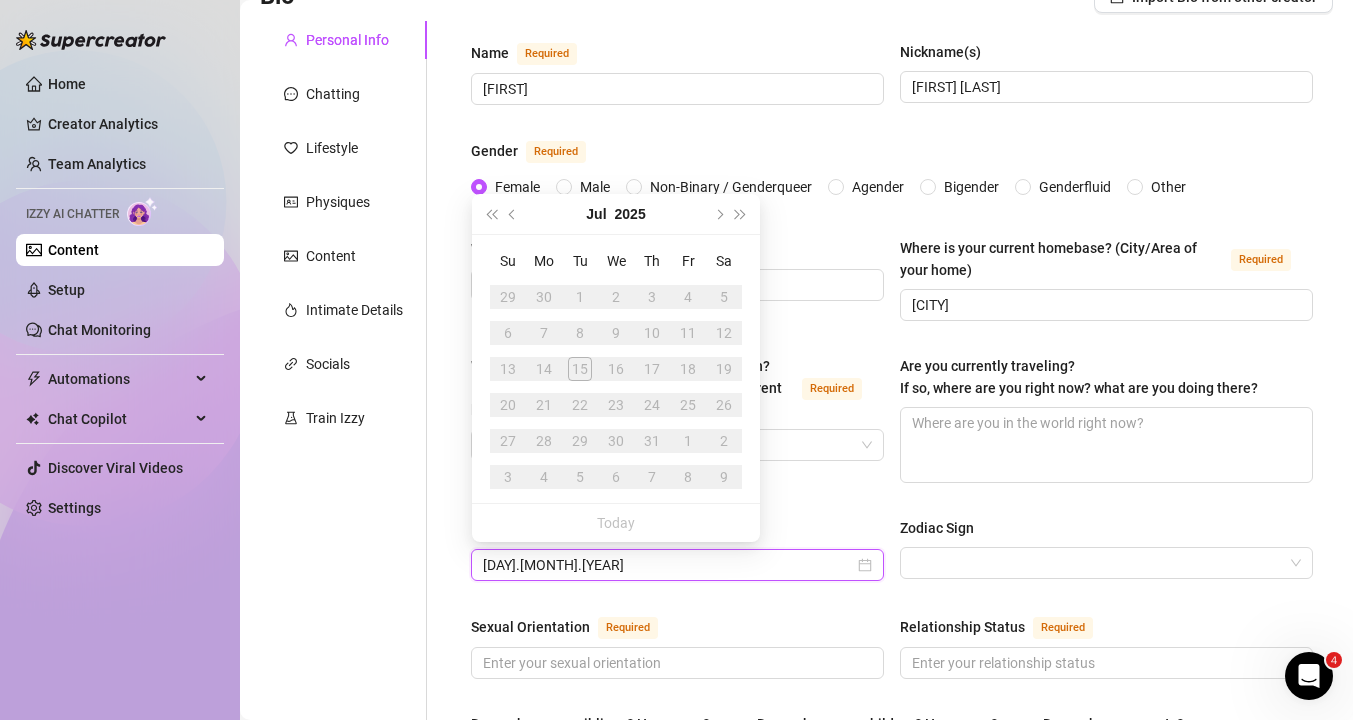 type on "[DAY].[MONTH].[YEAR]" 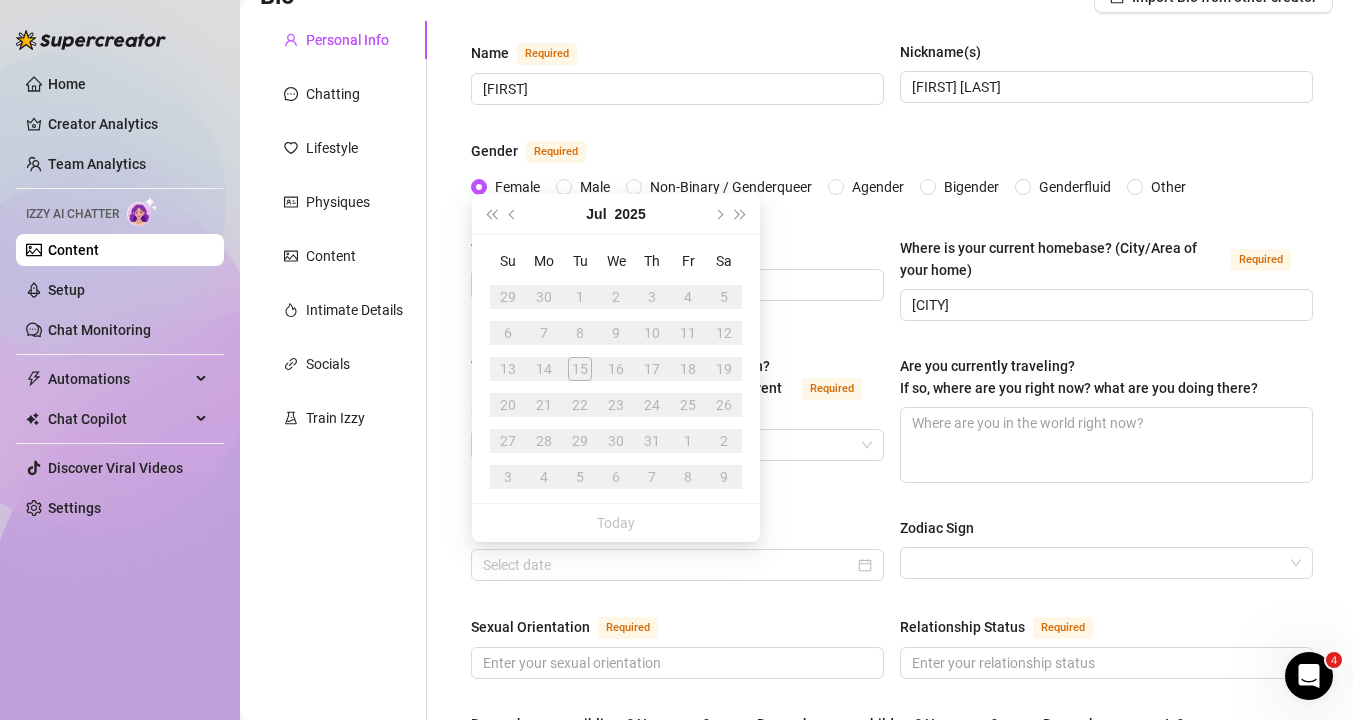 click on "Sexual Orientation Required" at bounding box center [677, 631] 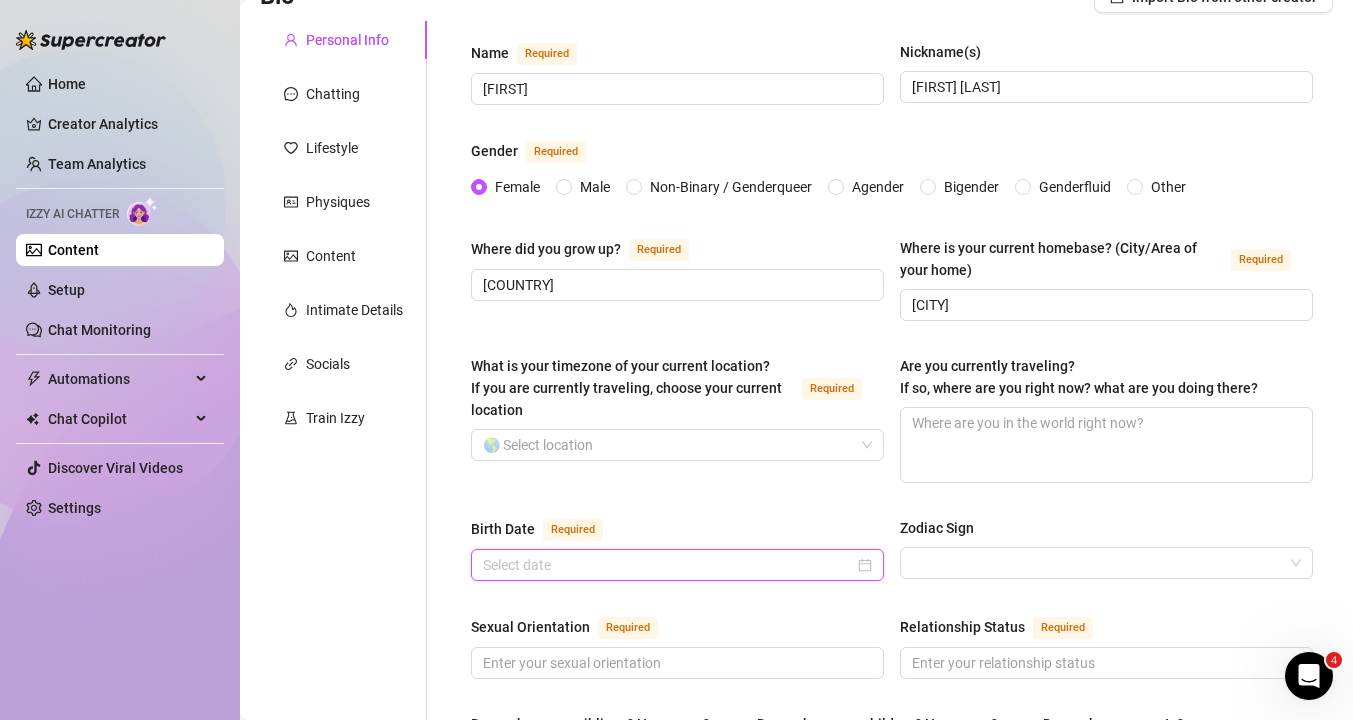 click on "Birth Date Required" at bounding box center [668, 565] 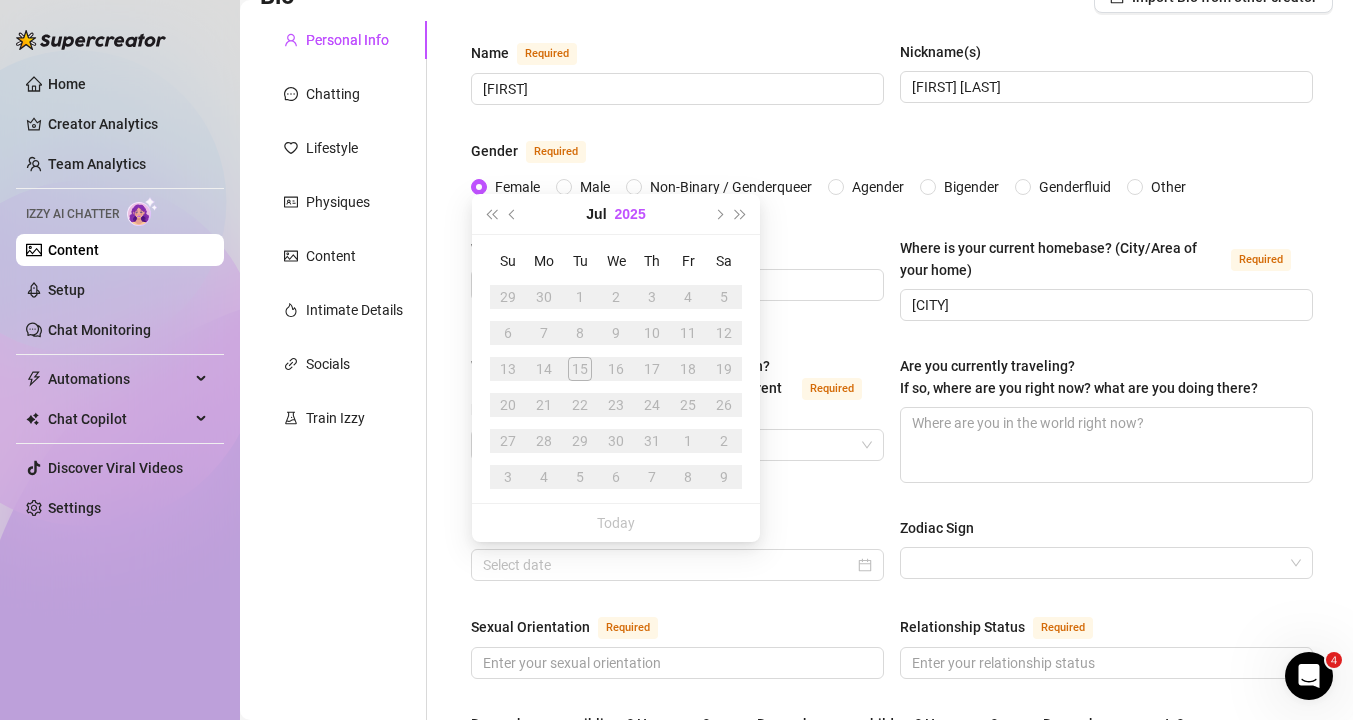 click on "2025" at bounding box center [630, 214] 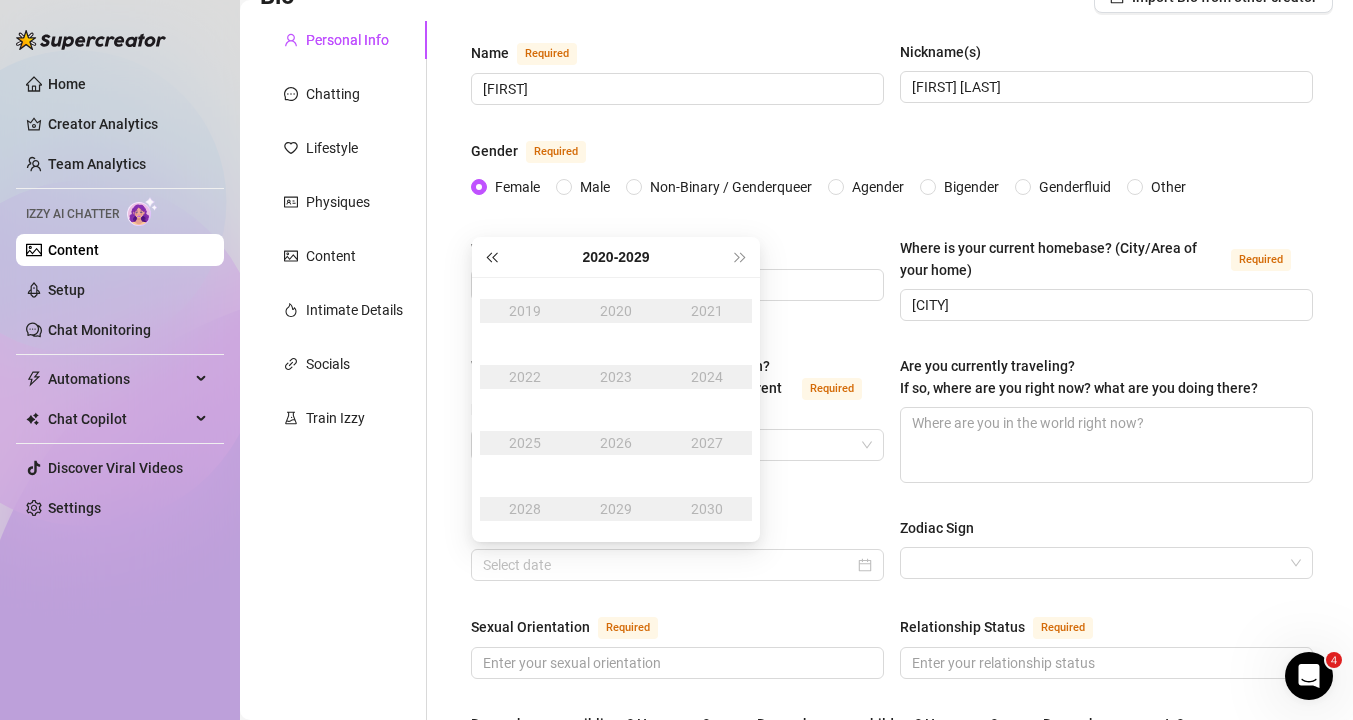click at bounding box center (491, 257) 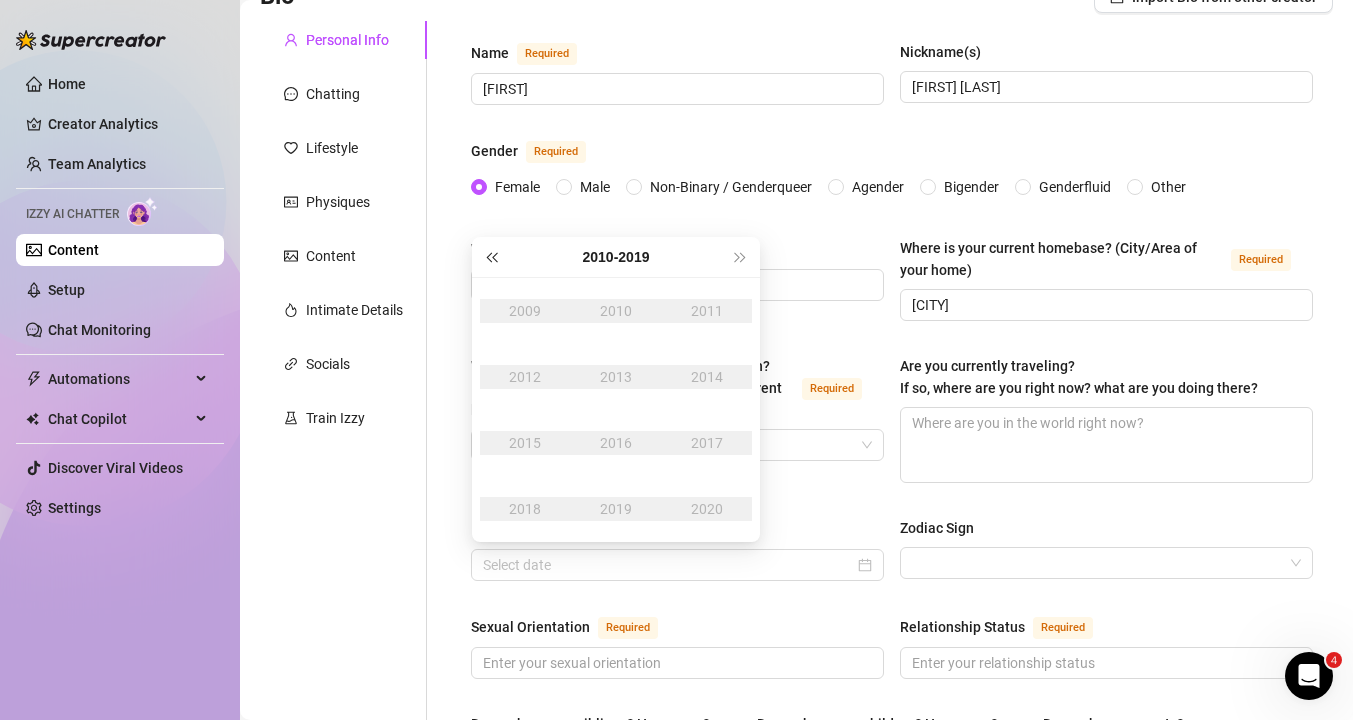 click at bounding box center [491, 257] 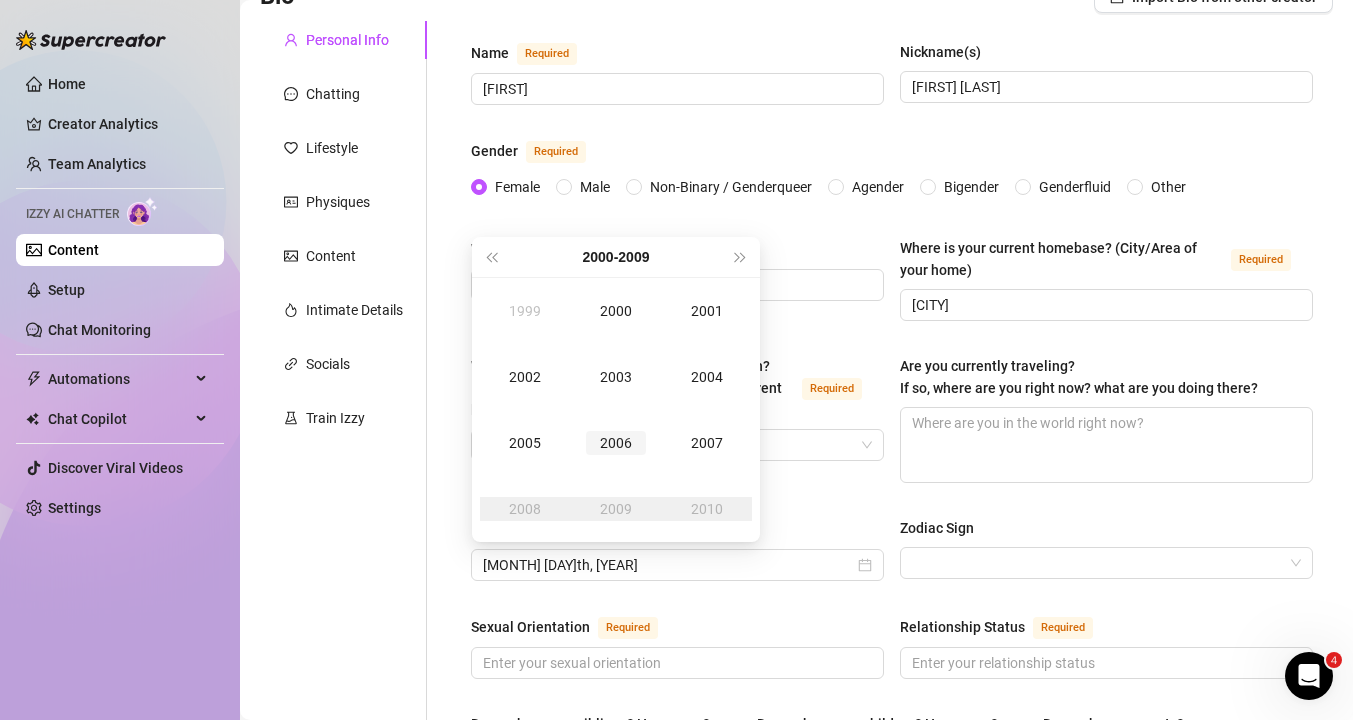 type on "July 15th, 2006" 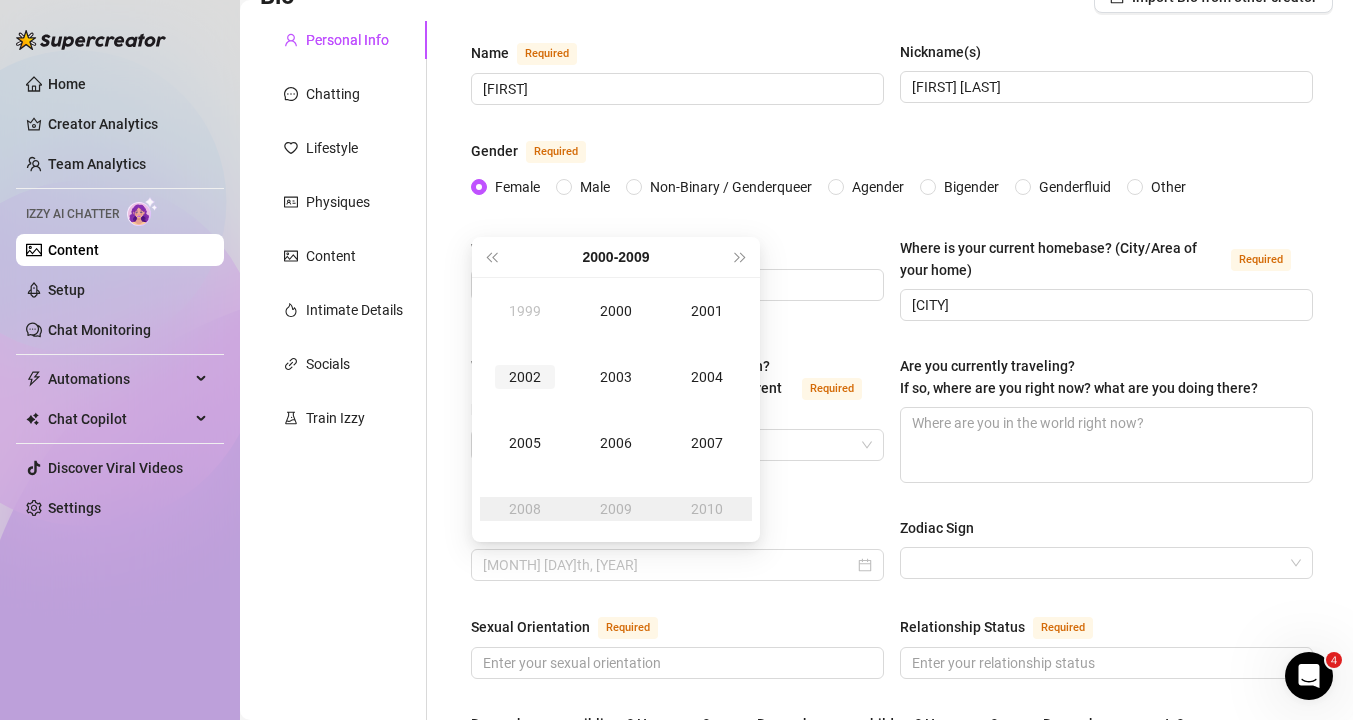 click on "2002" at bounding box center [525, 377] 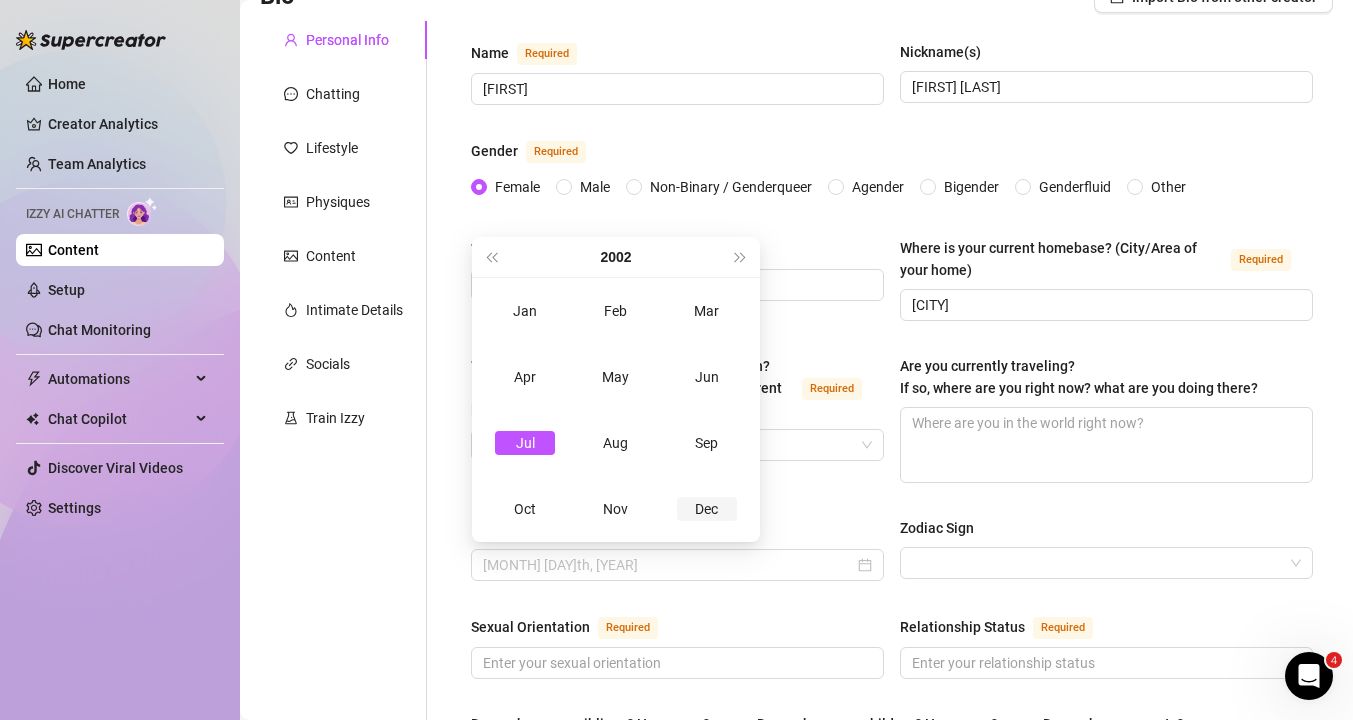 click on "Dec" at bounding box center [707, 509] 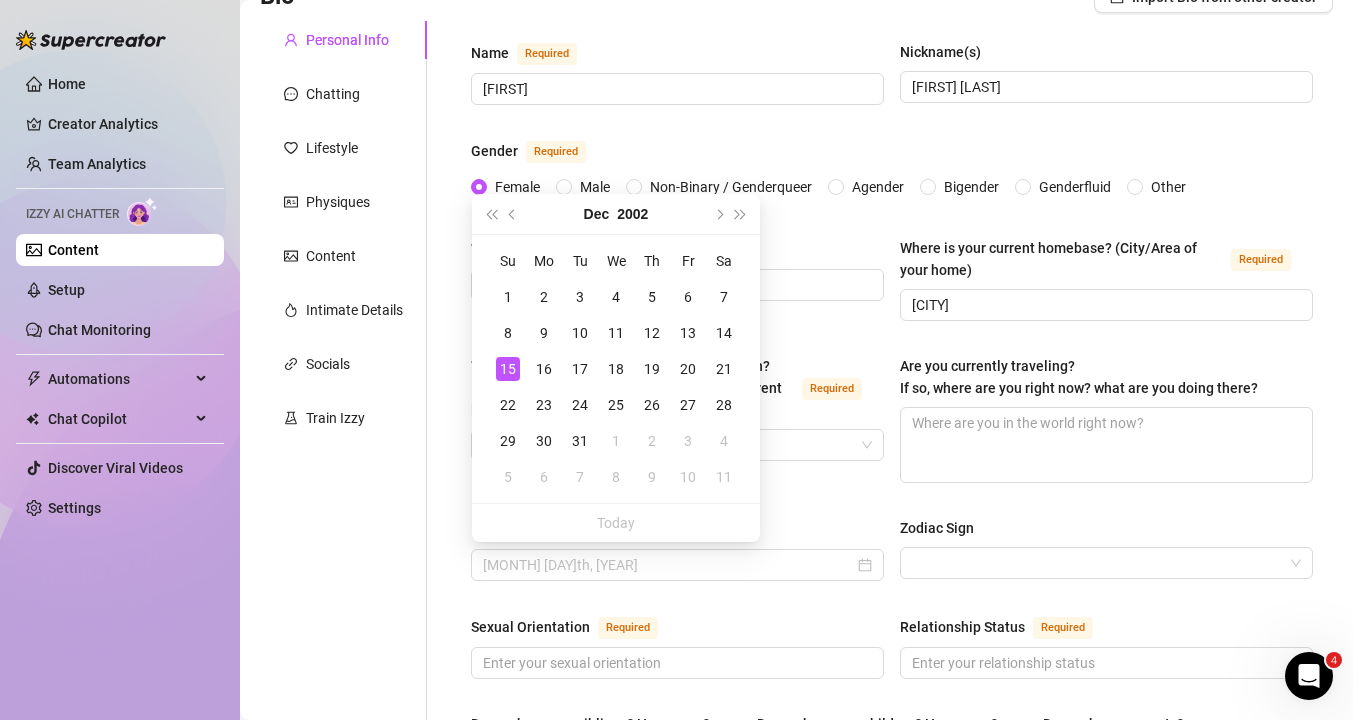 type on "[MONTH] [DAY]th, [YEAR]" 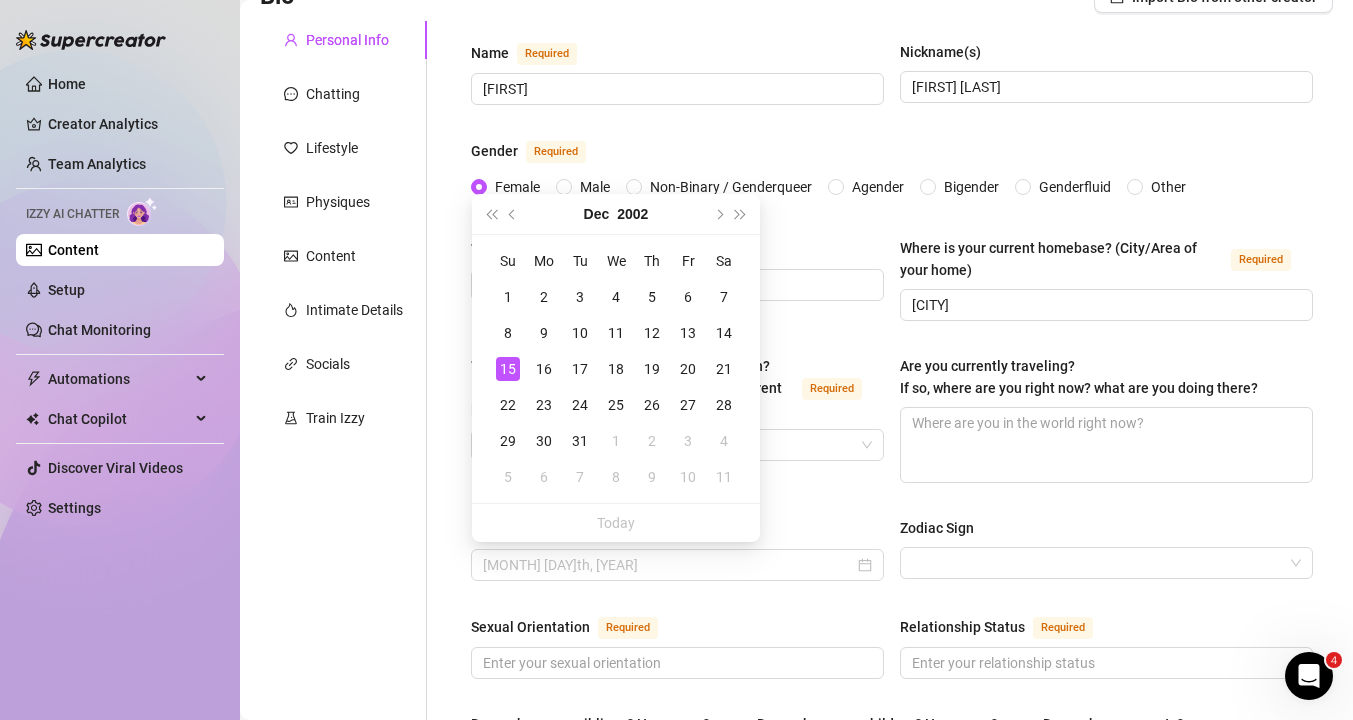 click on "15" at bounding box center (508, 369) 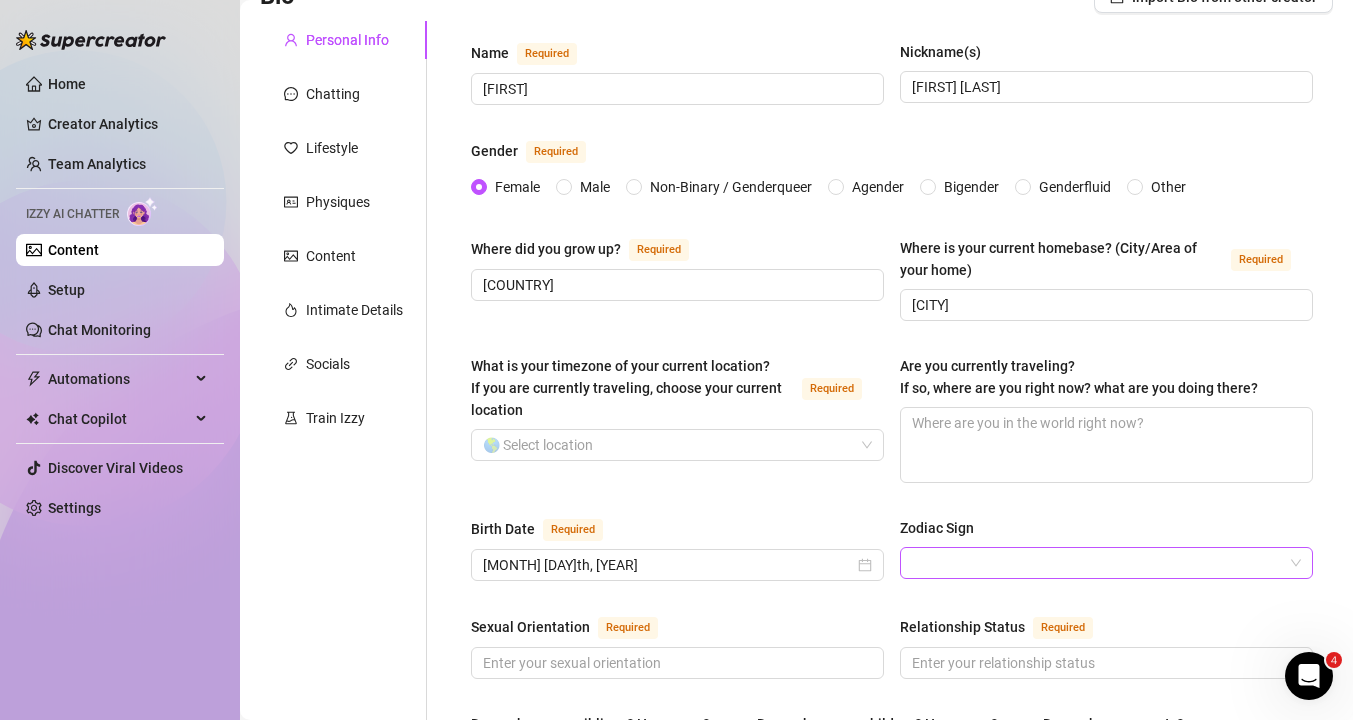 click on "Zodiac Sign" at bounding box center (1097, 563) 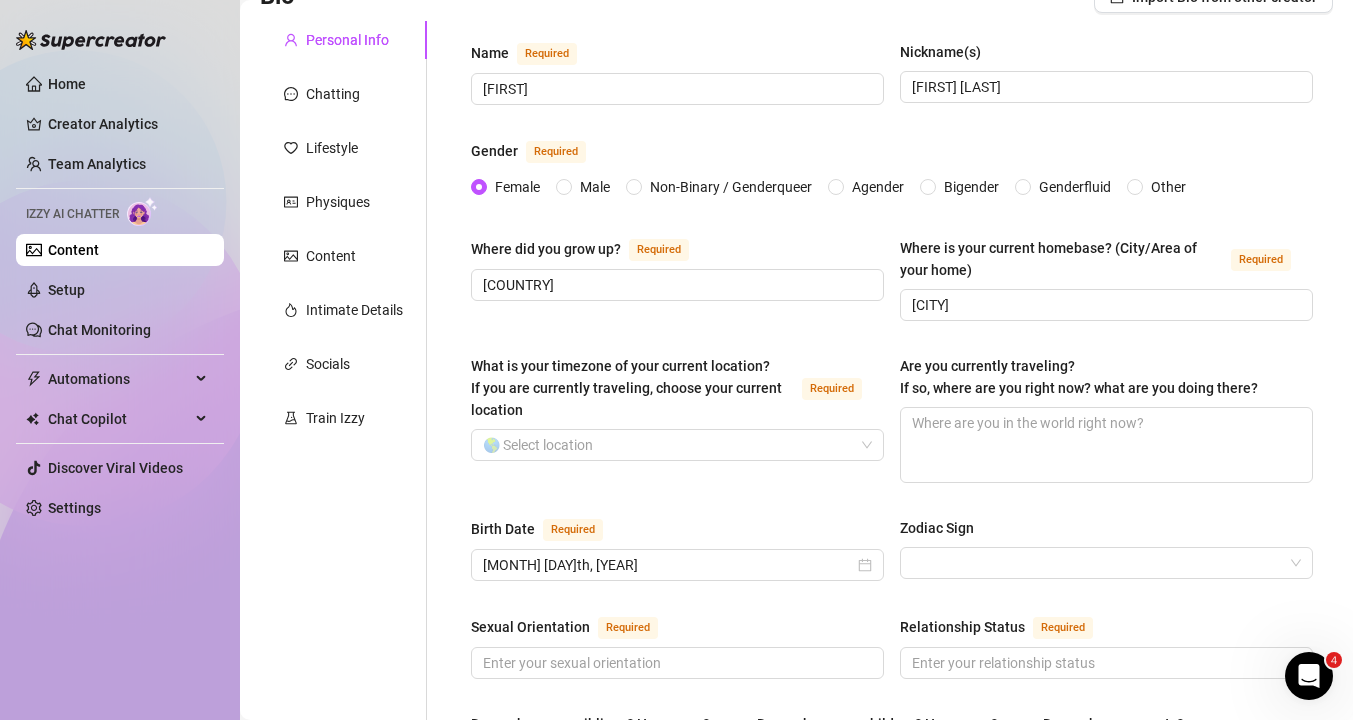 click on "Gender Required" at bounding box center [892, 155] 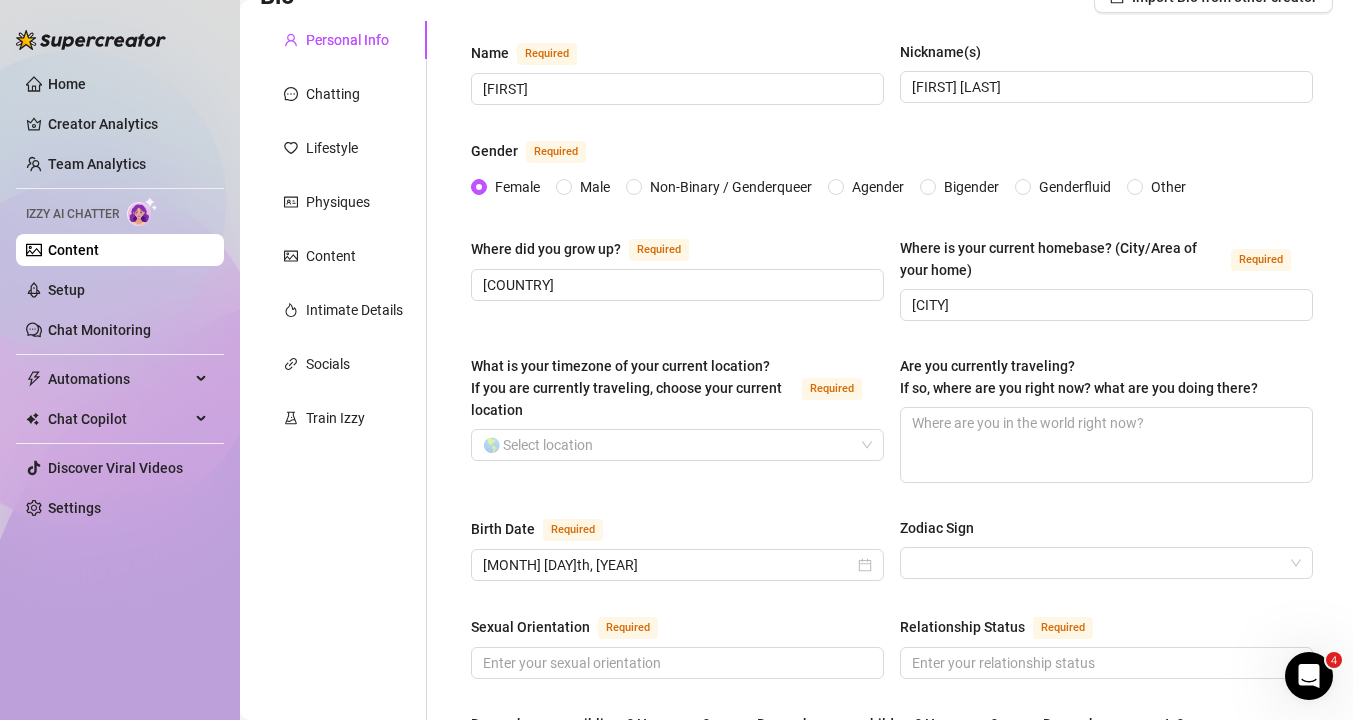 scroll, scrollTop: 220, scrollLeft: 0, axis: vertical 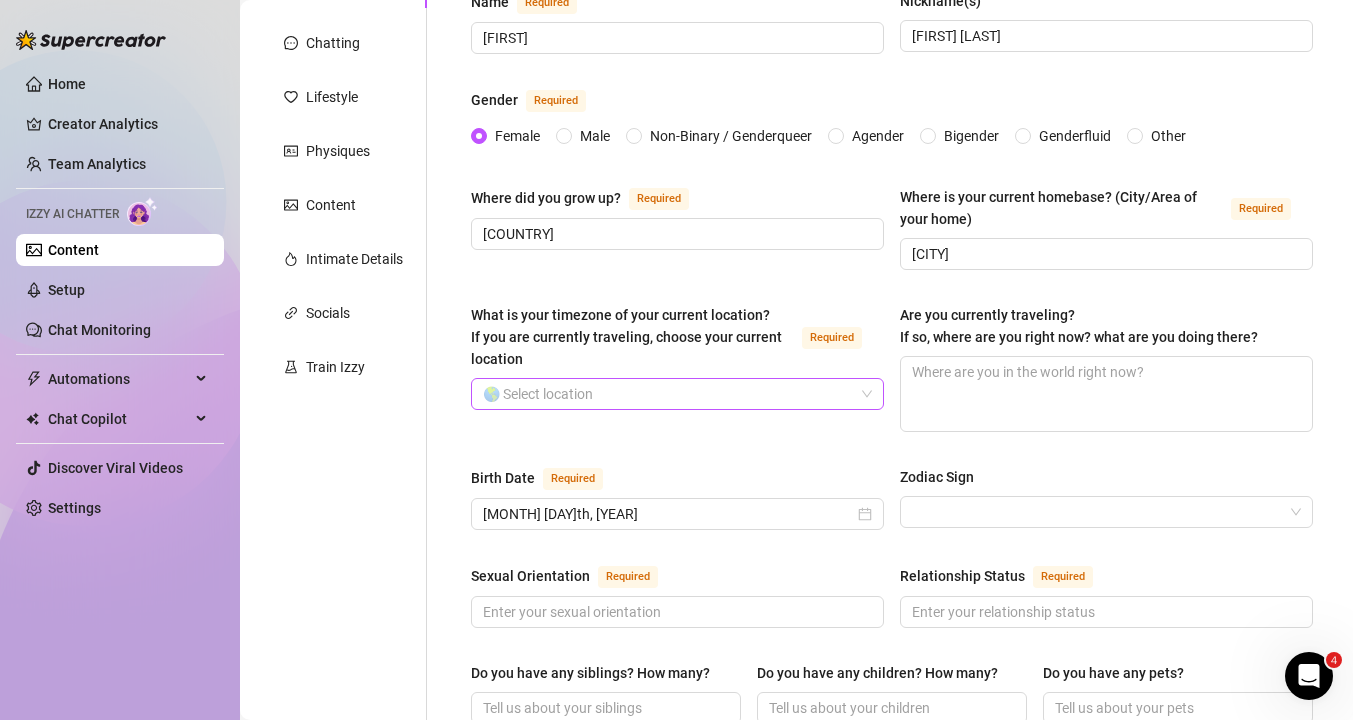 click on "What is your timezone of your current location? If you are currently traveling, choose your current location Required" at bounding box center [668, 394] 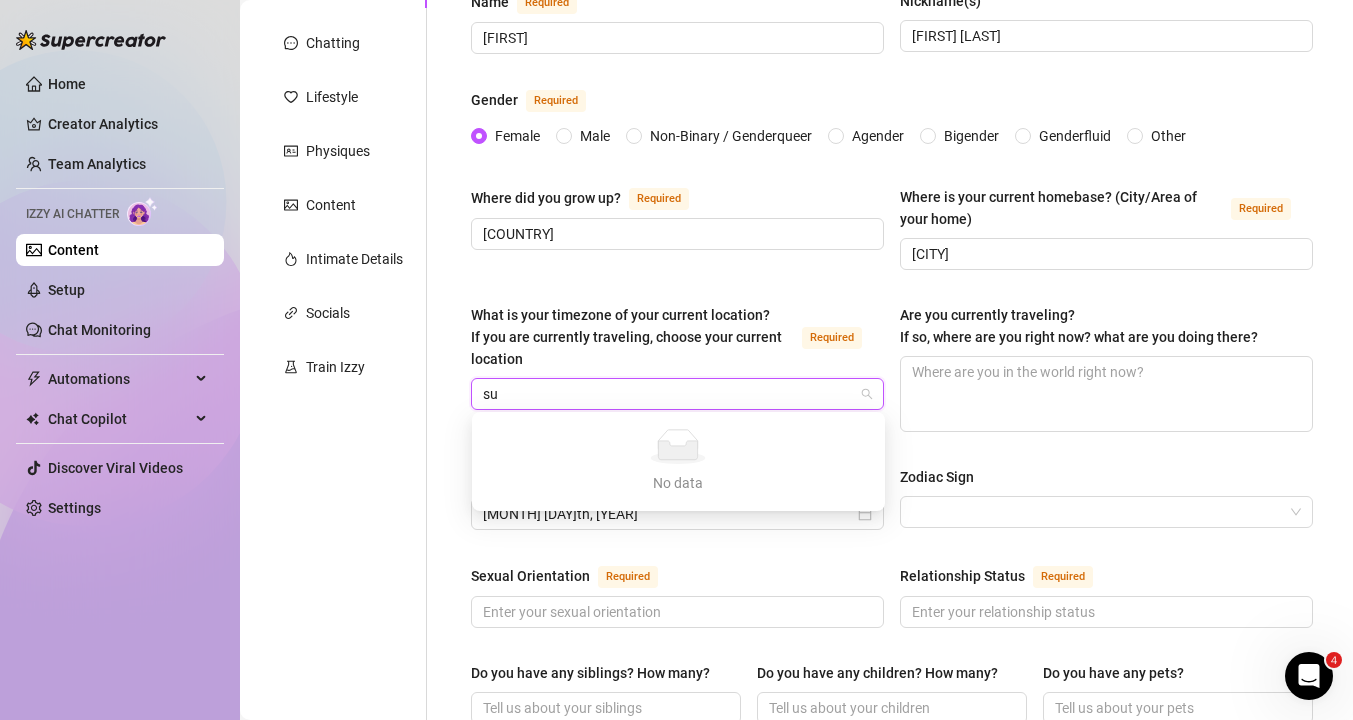 type on "s" 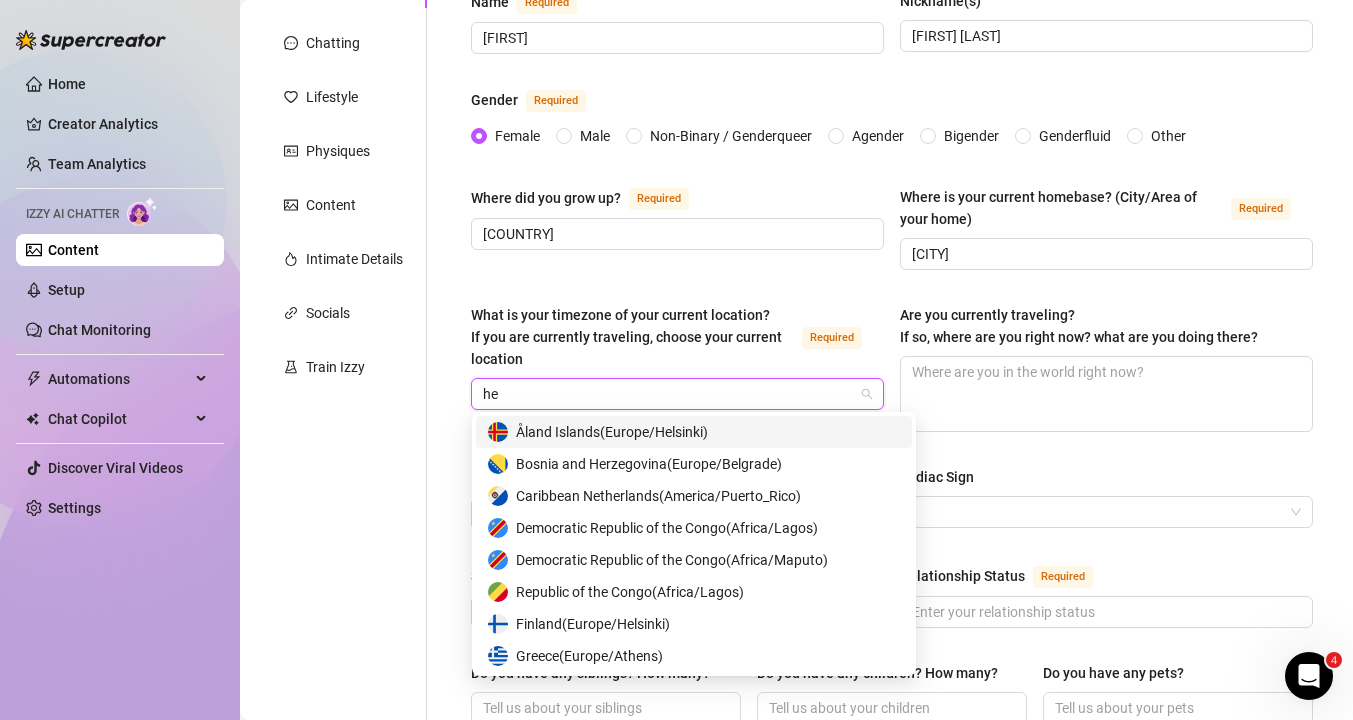 type on "hel" 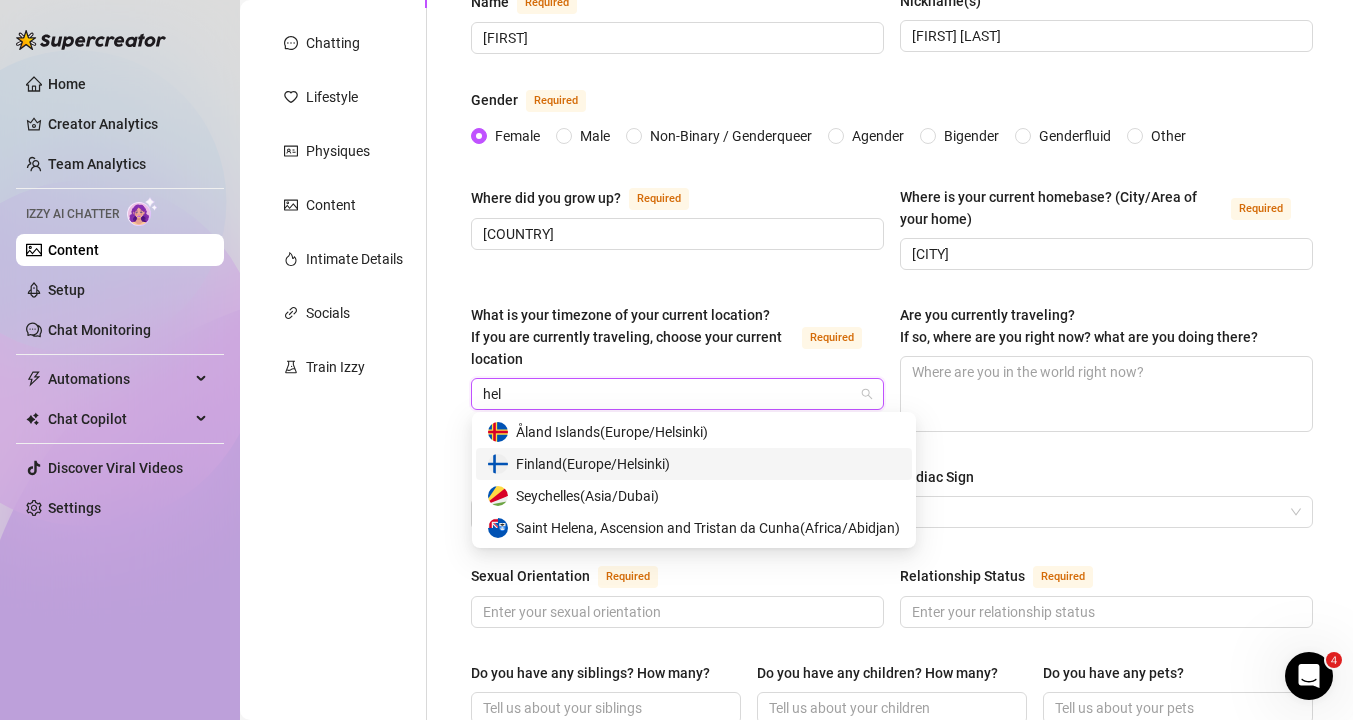 click on "[COUNTRY]  ( [TIMEZONE] )" at bounding box center (694, 464) 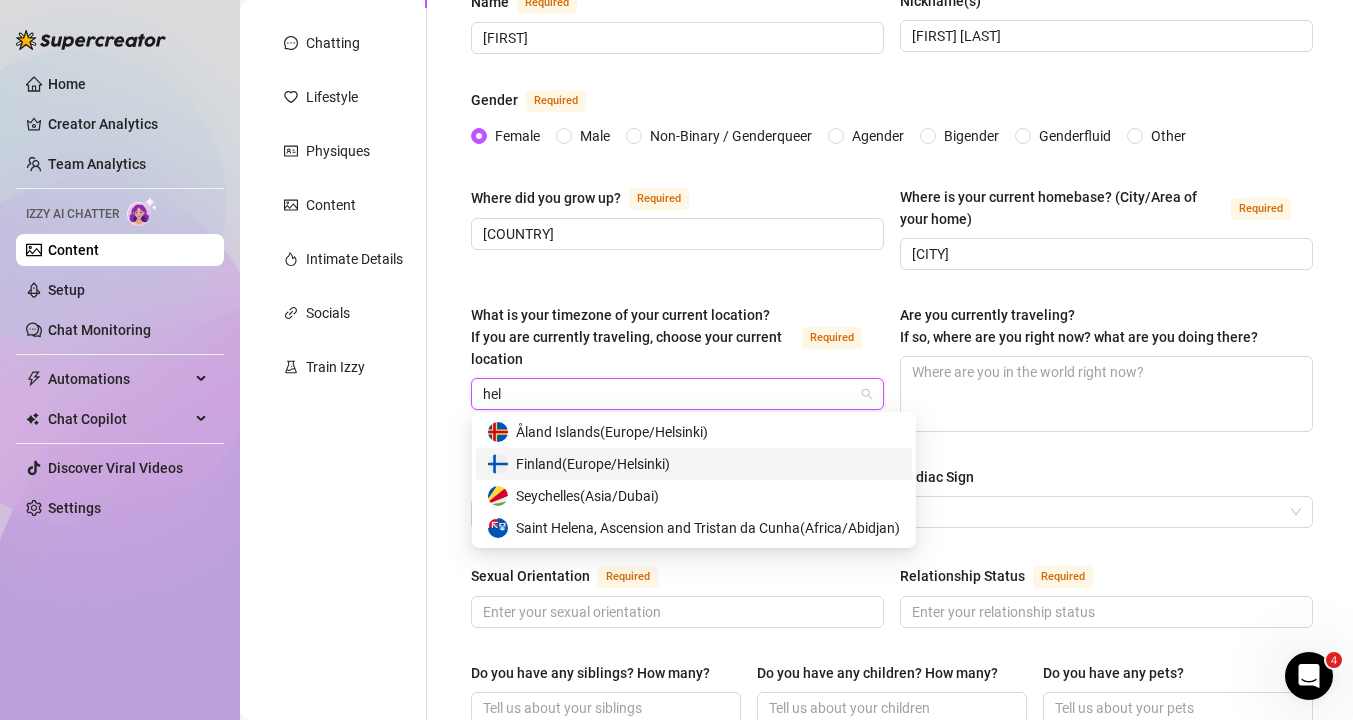 type 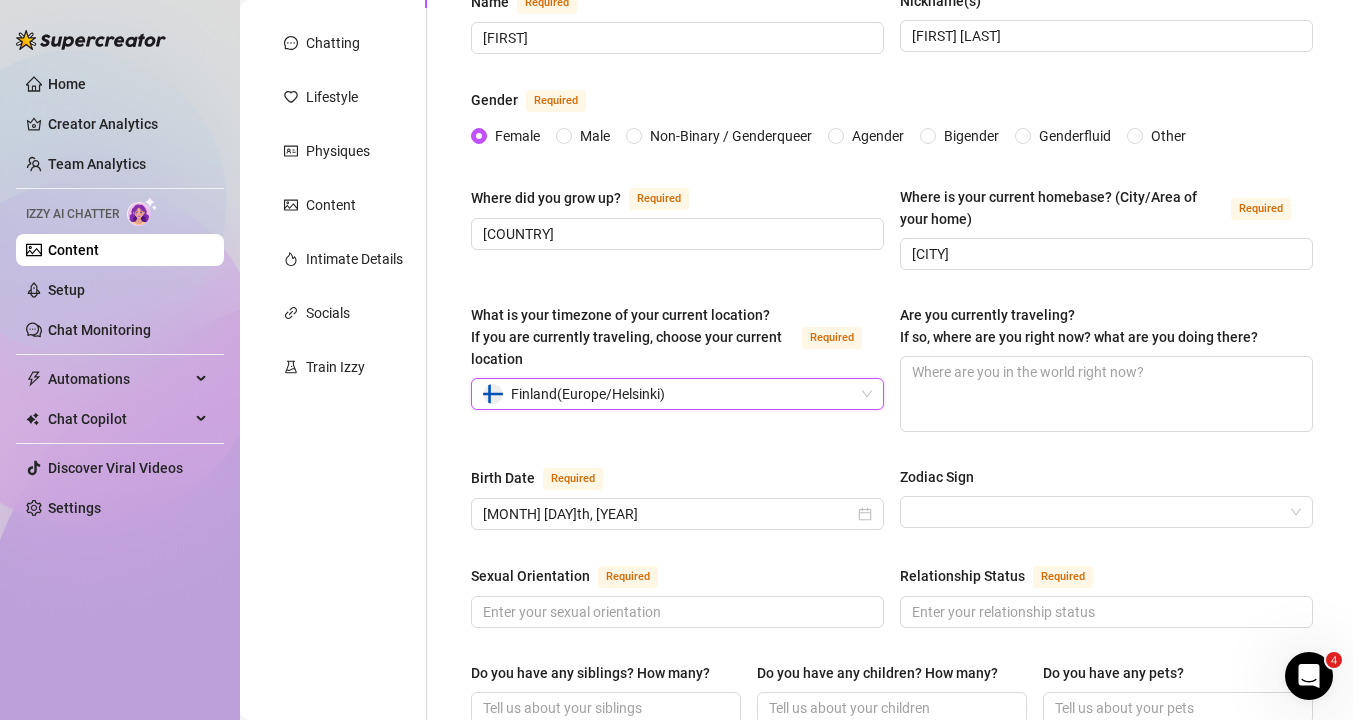 click on "Name Required [FIRST] Nickname(s) [FIRST] [LAST] Gender Required Female Male Non-Binary / Genderqueer Agender Bigender Genderfluid Other Where did you grow up? Required [COUNTRY] Where is your current homebase? (City/Area of your home) Required [CITY] What is your timezone of your current location? If you are currently traveling, choose your current location Required FI|Europe/Helsinki [COUNTRY]  ( Europe/Helsinki ) Are you currently traveling? If so, where are you right now? what are you doing there? Birth Date Required [MONTH] [DAY]th, [YEAR] Zodiac Sign Sexual Orientation Required Relationship Status Required Do you have any siblings? How many? Do you have any children? How many? Do you have any pets? What do you do for work currently? What were your previous jobs or careers? What is your educational background? What languages do you speak?   Select or type languages you speak What are your religious beliefs? What are your ideological beliefs? What are your dreams or goals? Required" at bounding box center [892, 791] 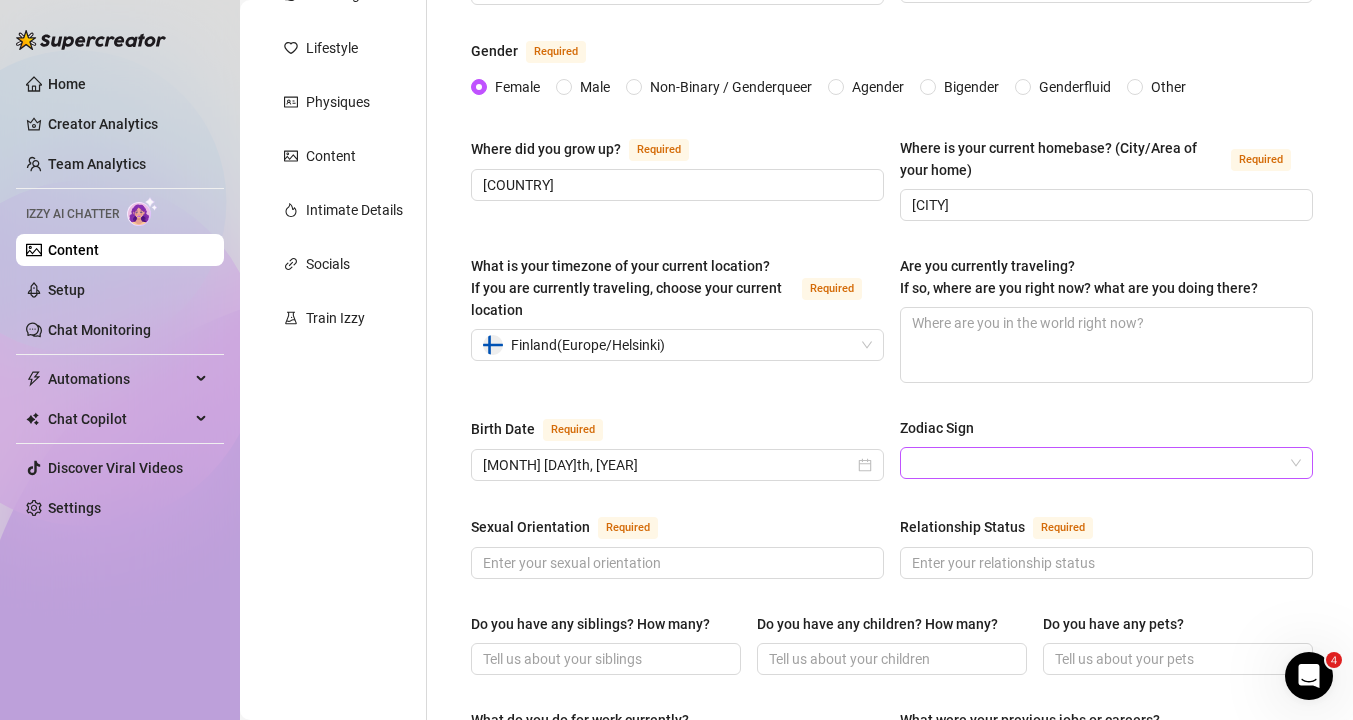 scroll, scrollTop: 292, scrollLeft: 0, axis: vertical 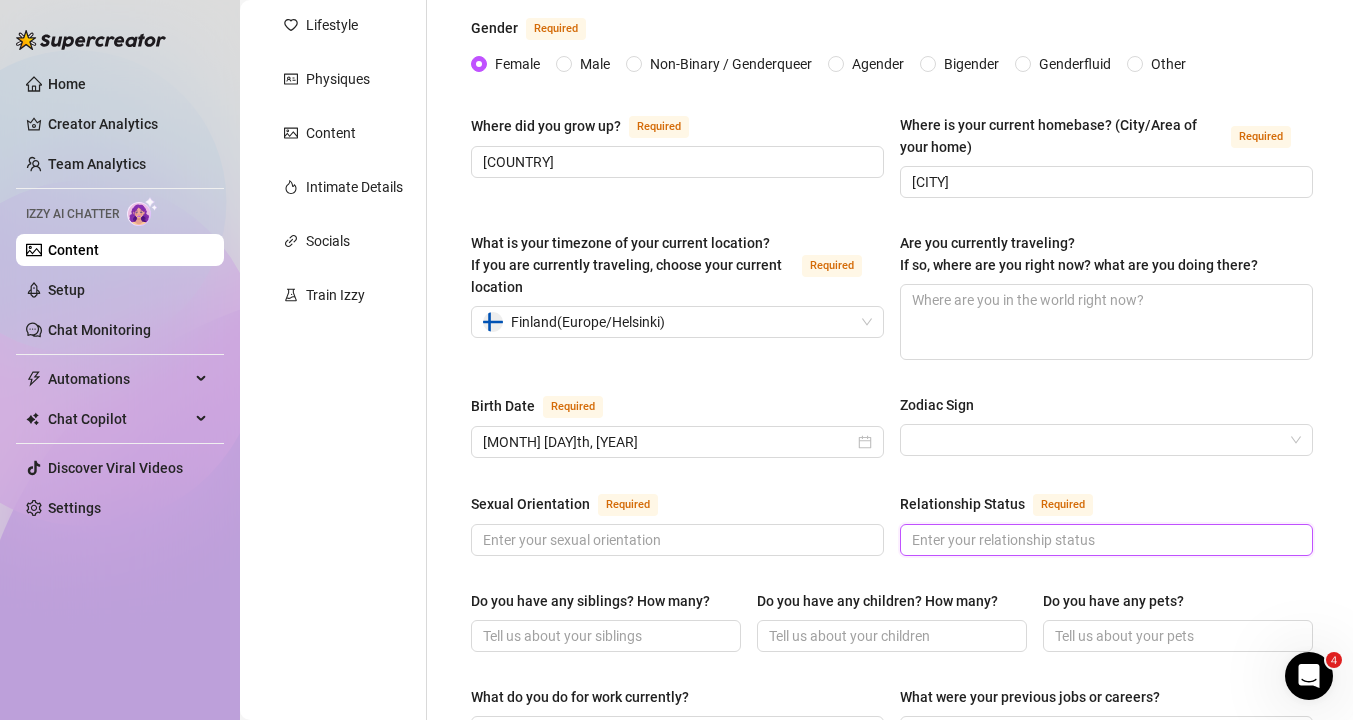 click on "Relationship Status Required" at bounding box center (1104, 540) 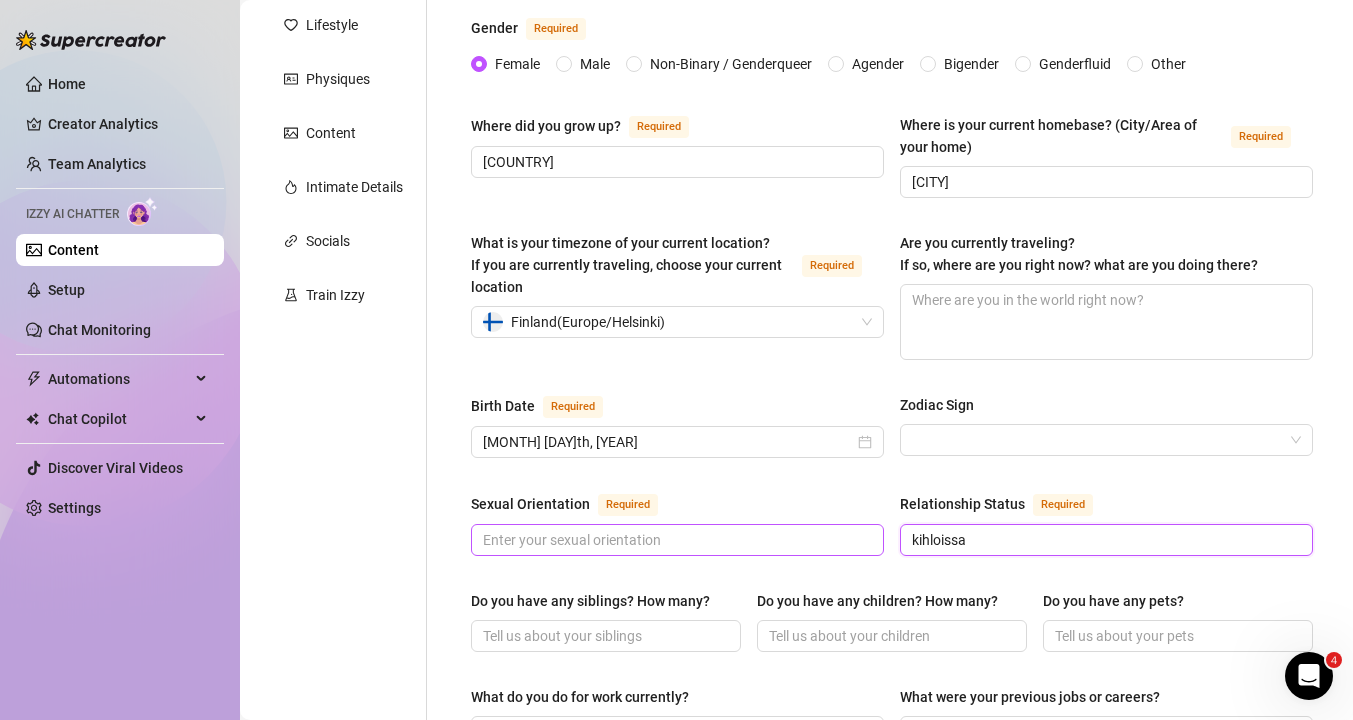 type on "kihloissa" 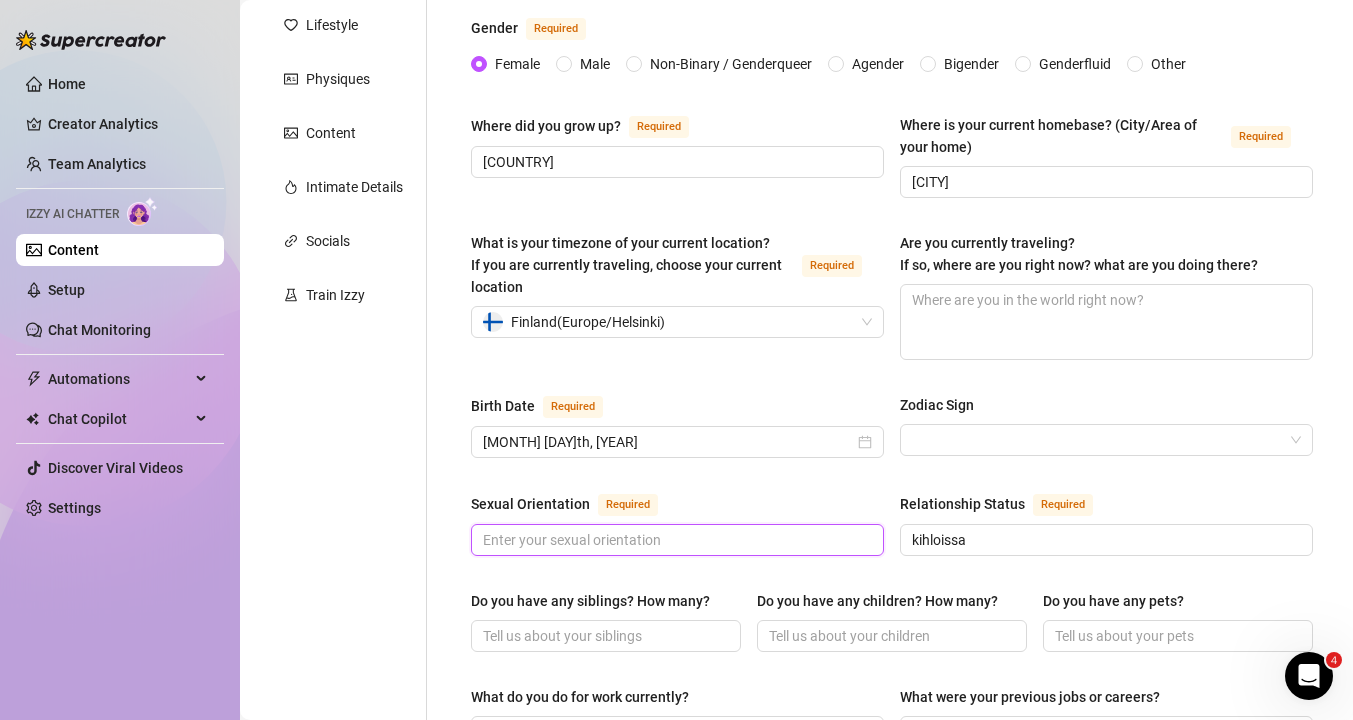 click on "Sexual Orientation Required" at bounding box center [675, 540] 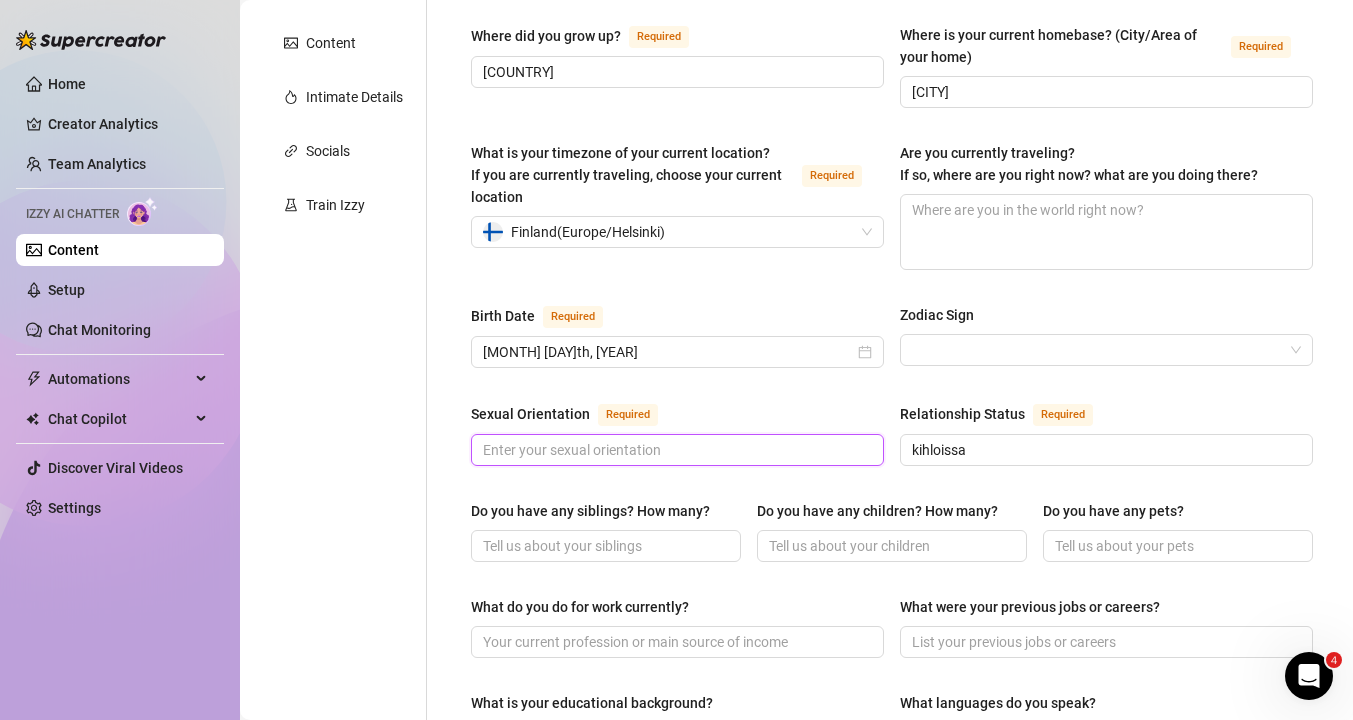 scroll, scrollTop: 392, scrollLeft: 0, axis: vertical 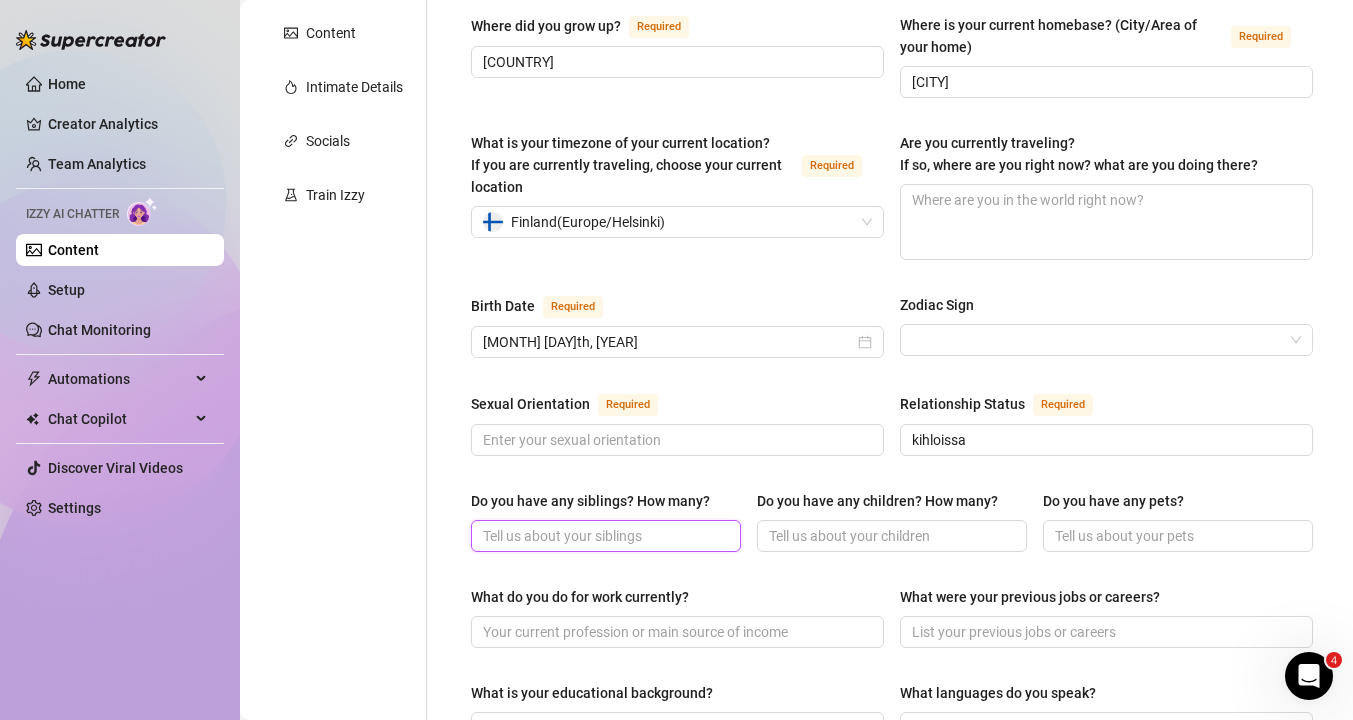 click on "Do you have any siblings? How many?" at bounding box center [604, 536] 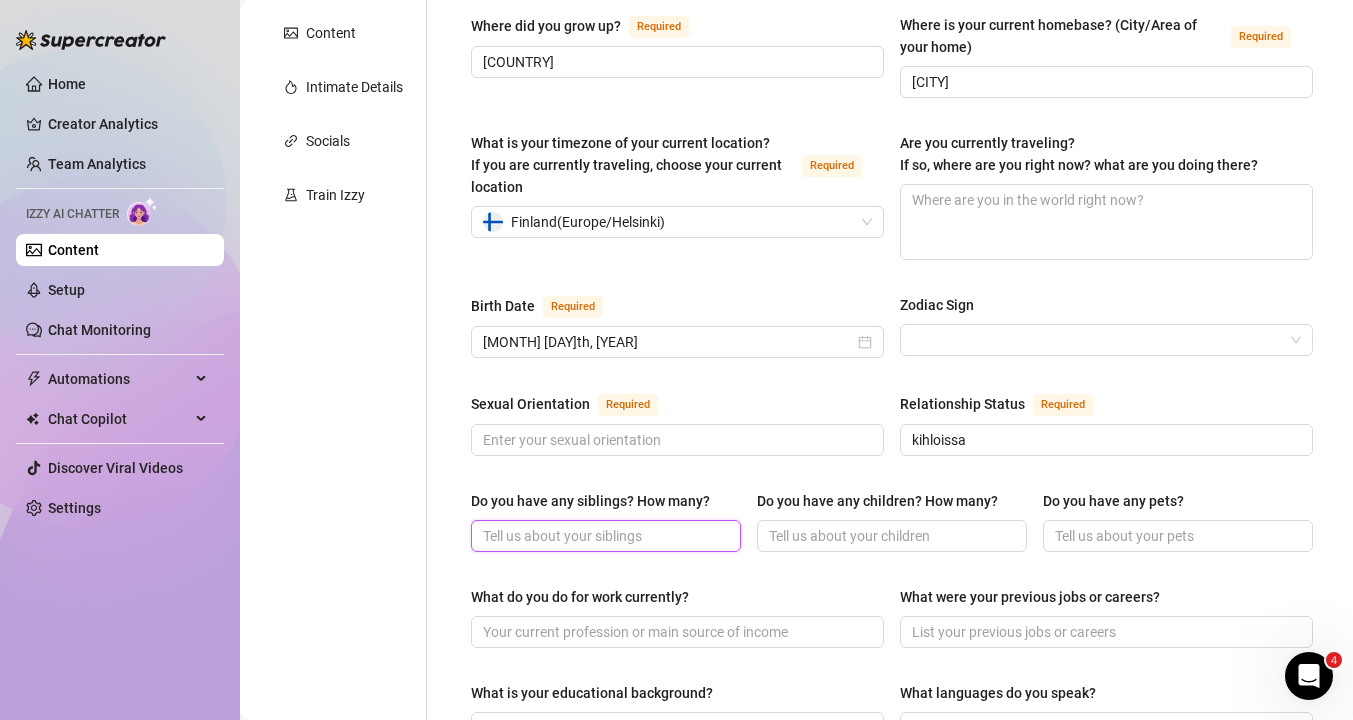 type on "2" 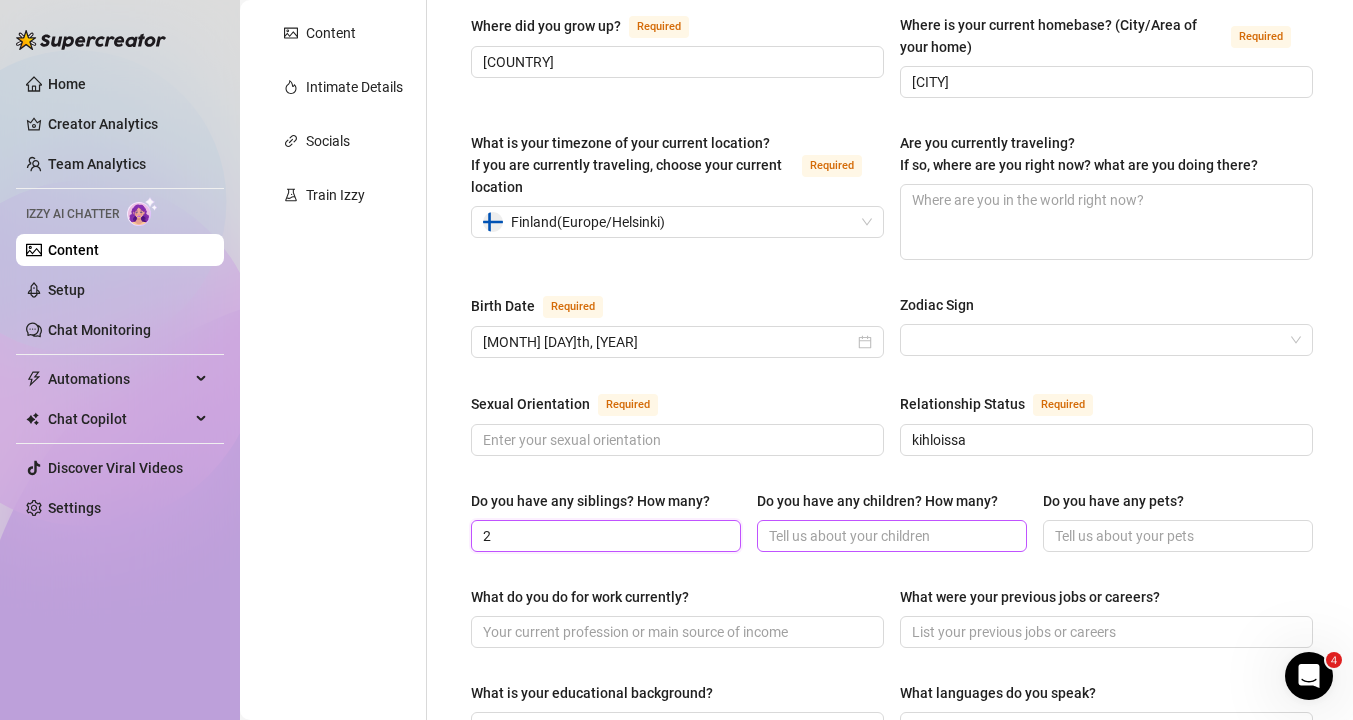 type on "2" 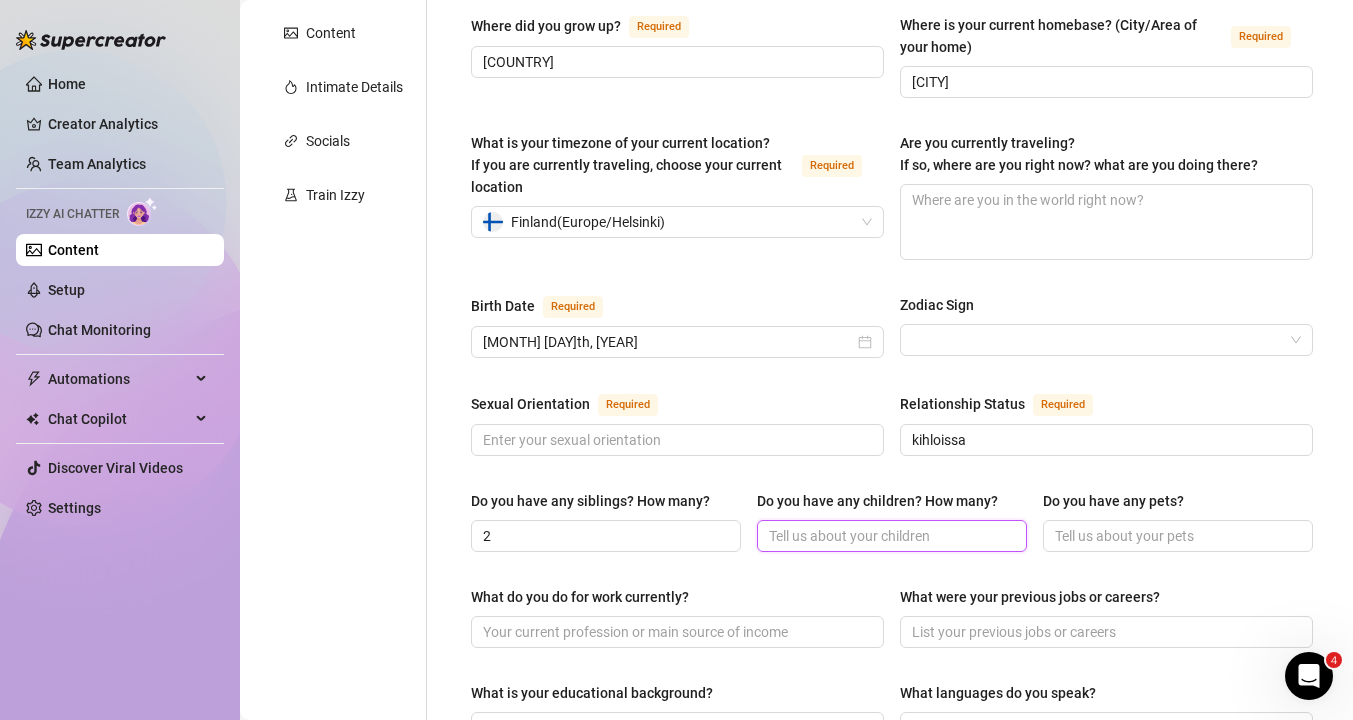 click on "Do you have any children? How many?" at bounding box center (890, 536) 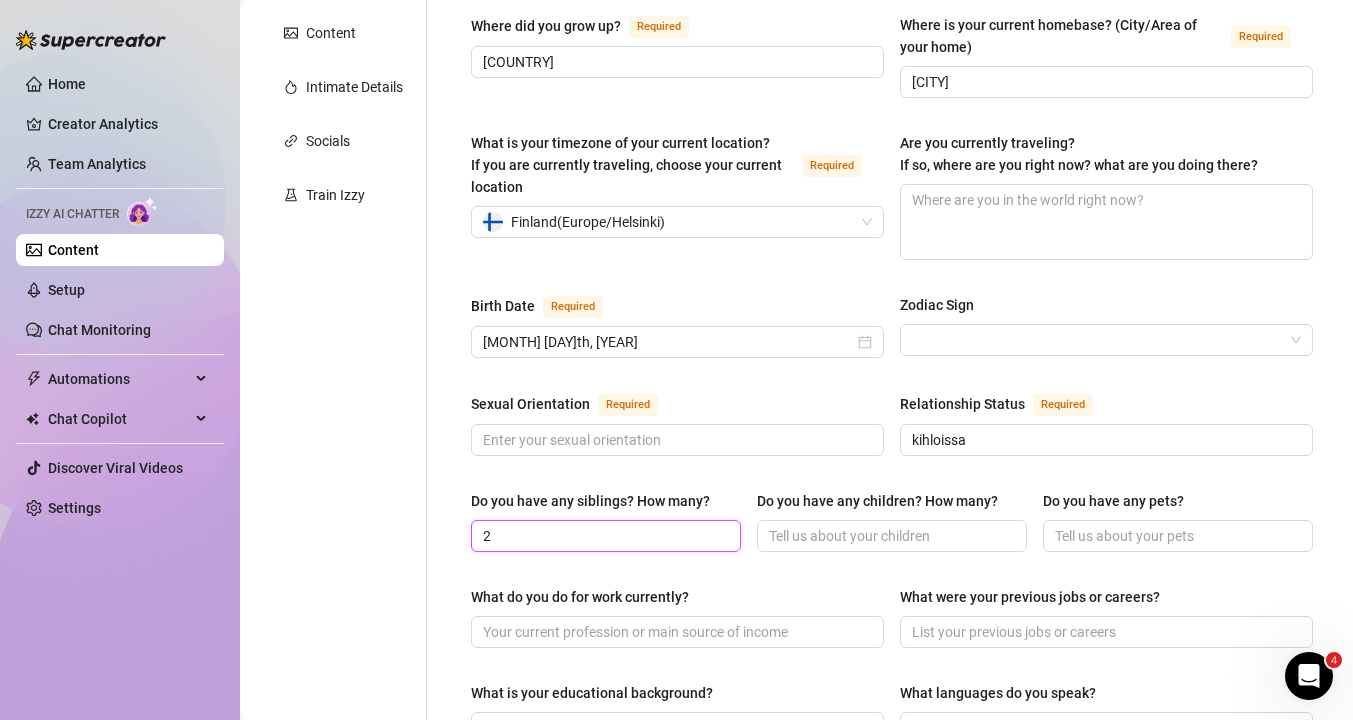 click on "2" at bounding box center (604, 536) 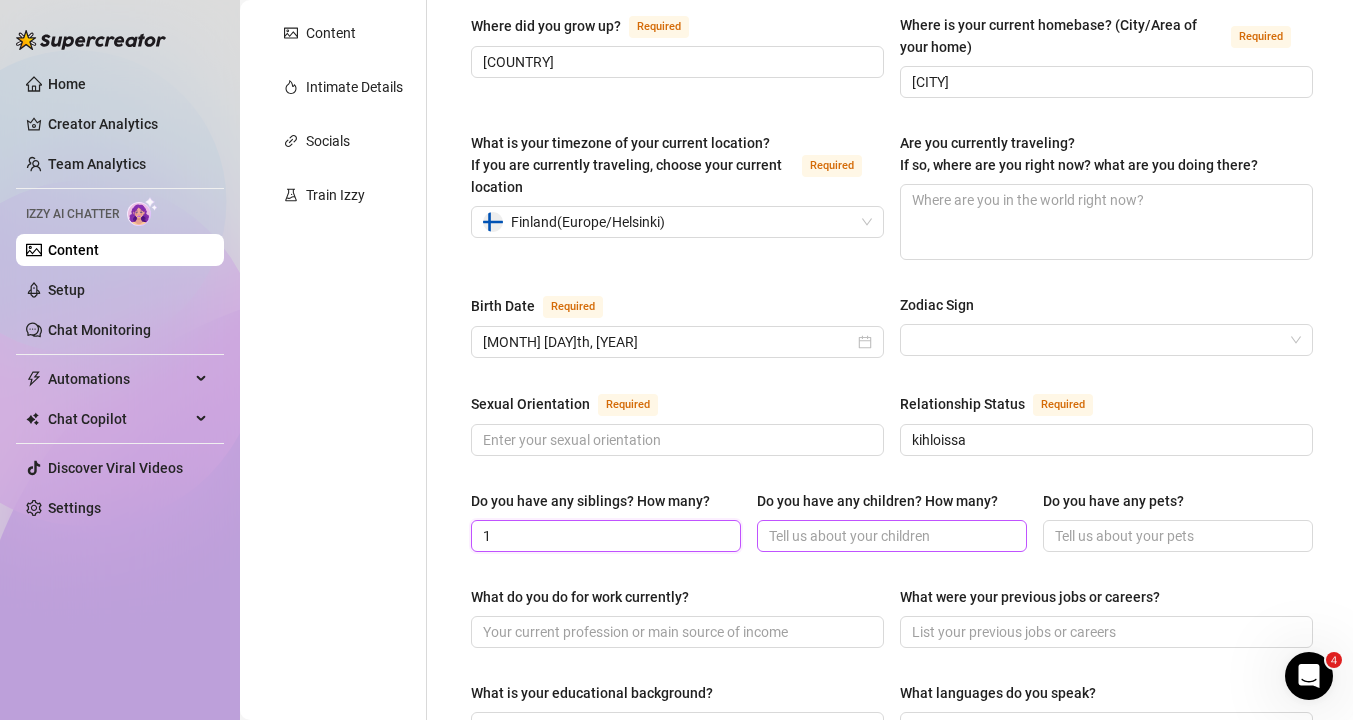 type on "1" 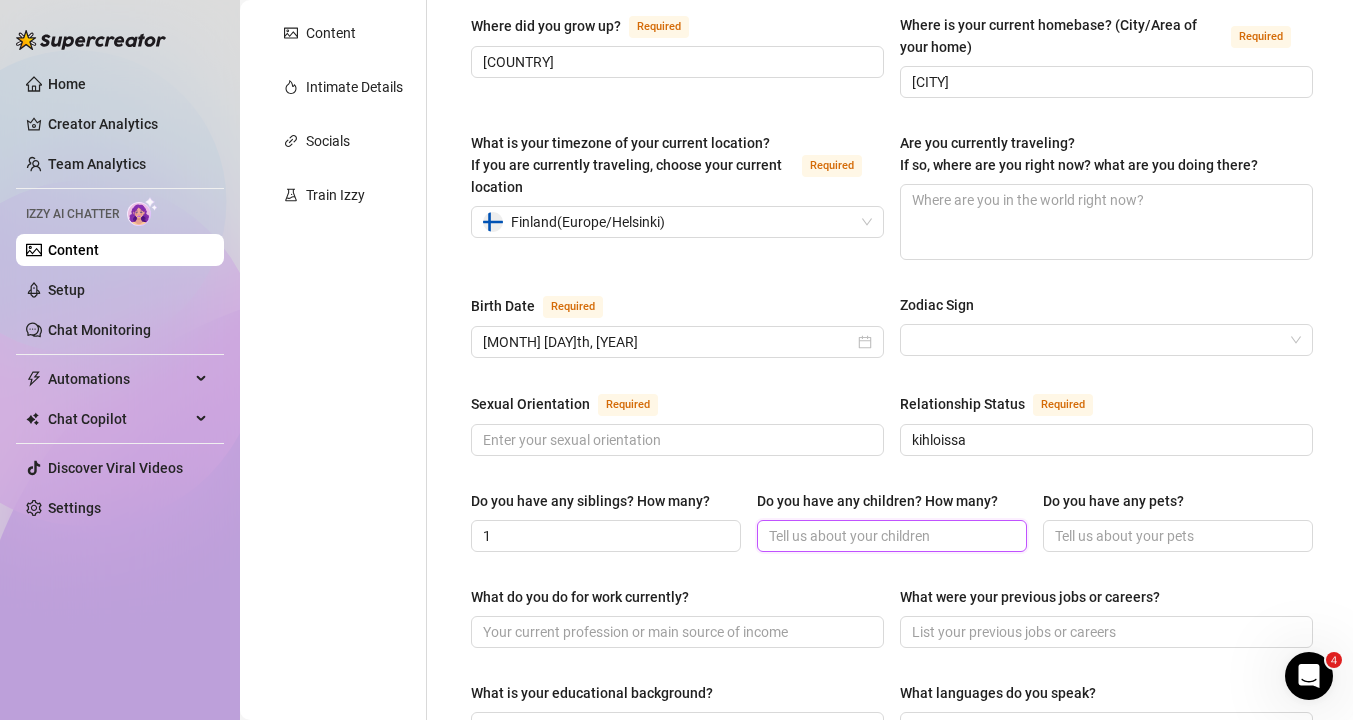 click on "Do you have any children? How many?" at bounding box center [890, 536] 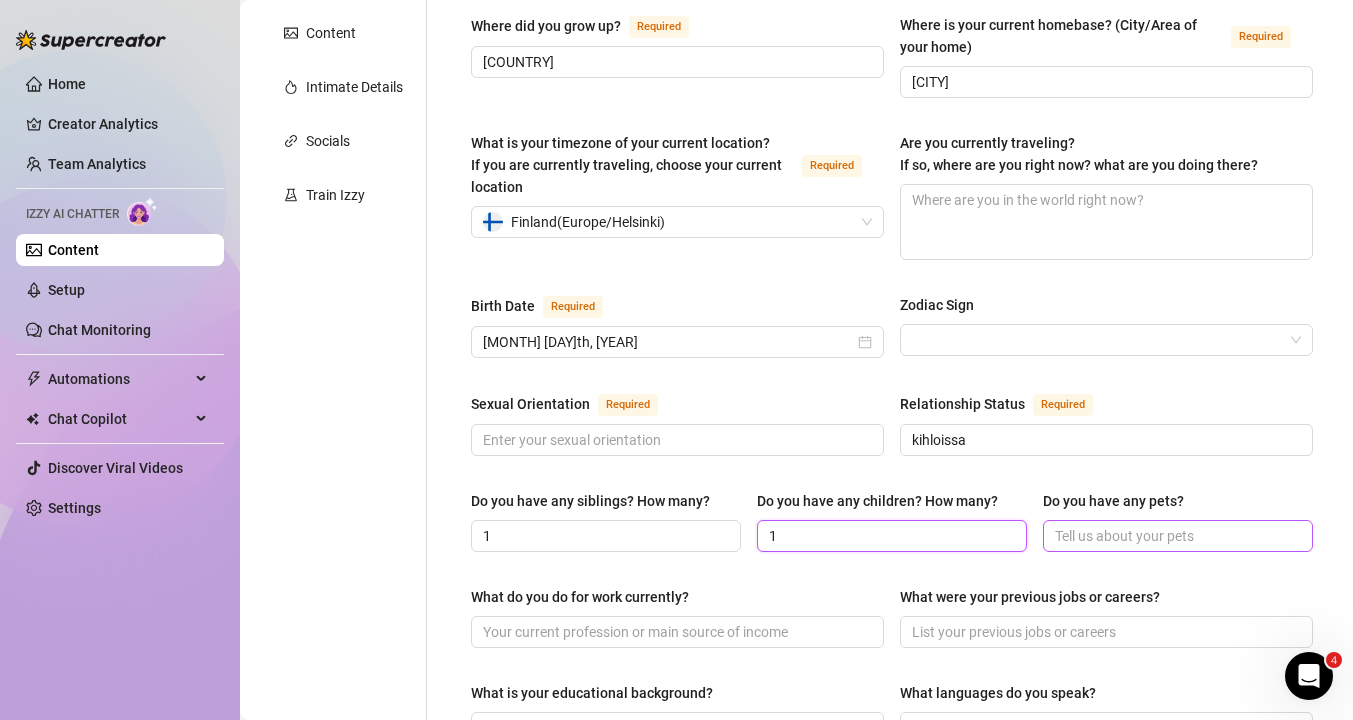 type on "1" 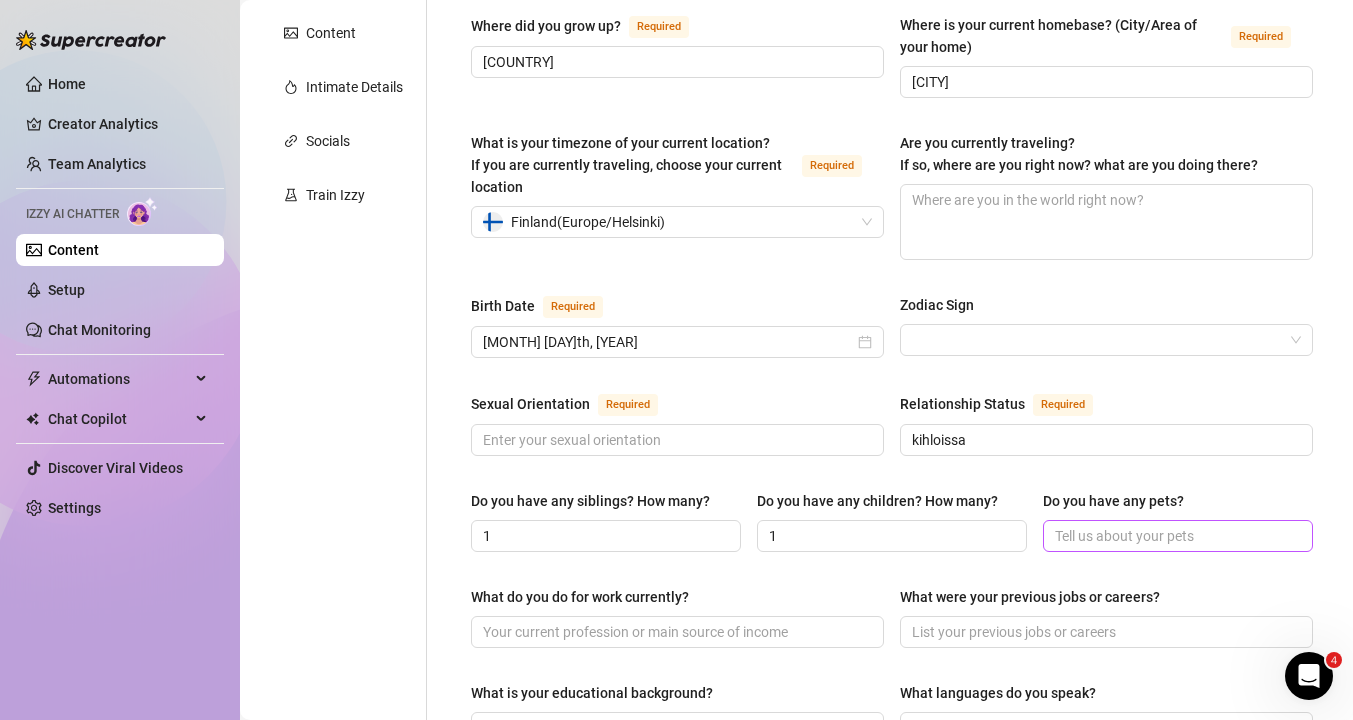 click at bounding box center (1178, 536) 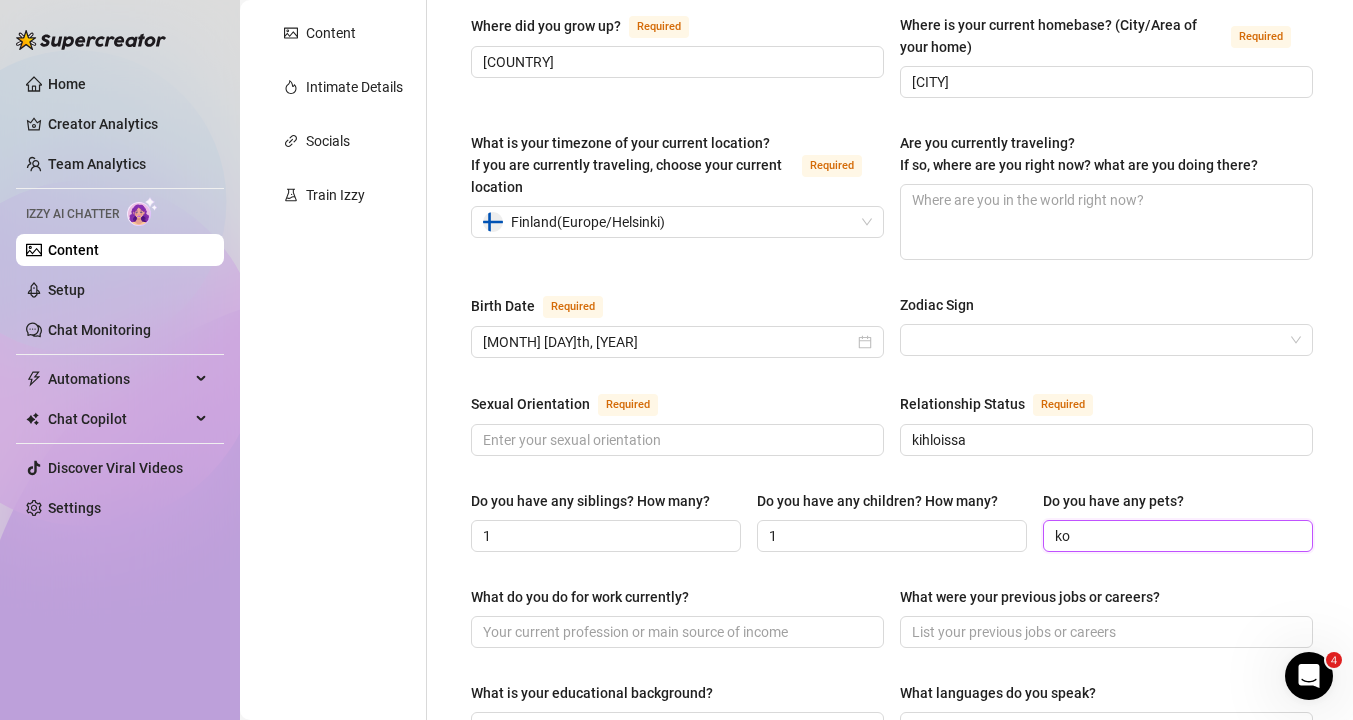 type on "k" 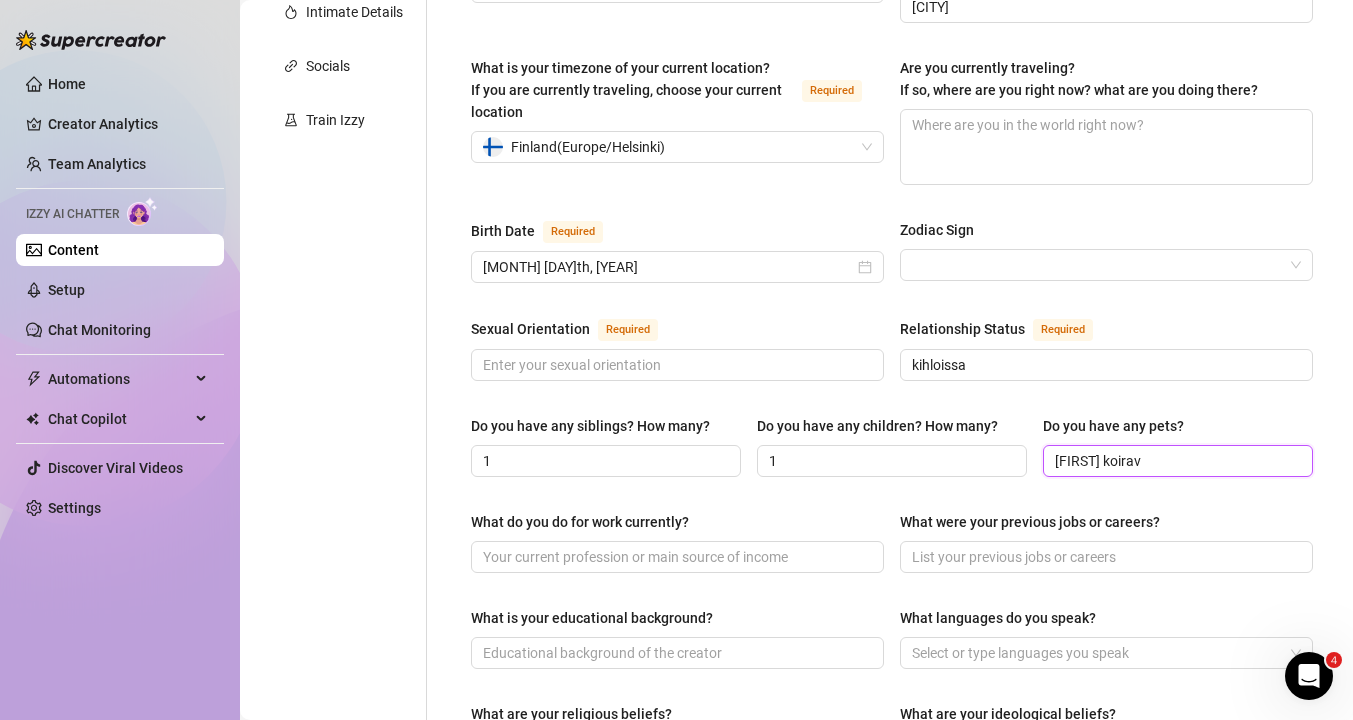 scroll, scrollTop: 497, scrollLeft: 0, axis: vertical 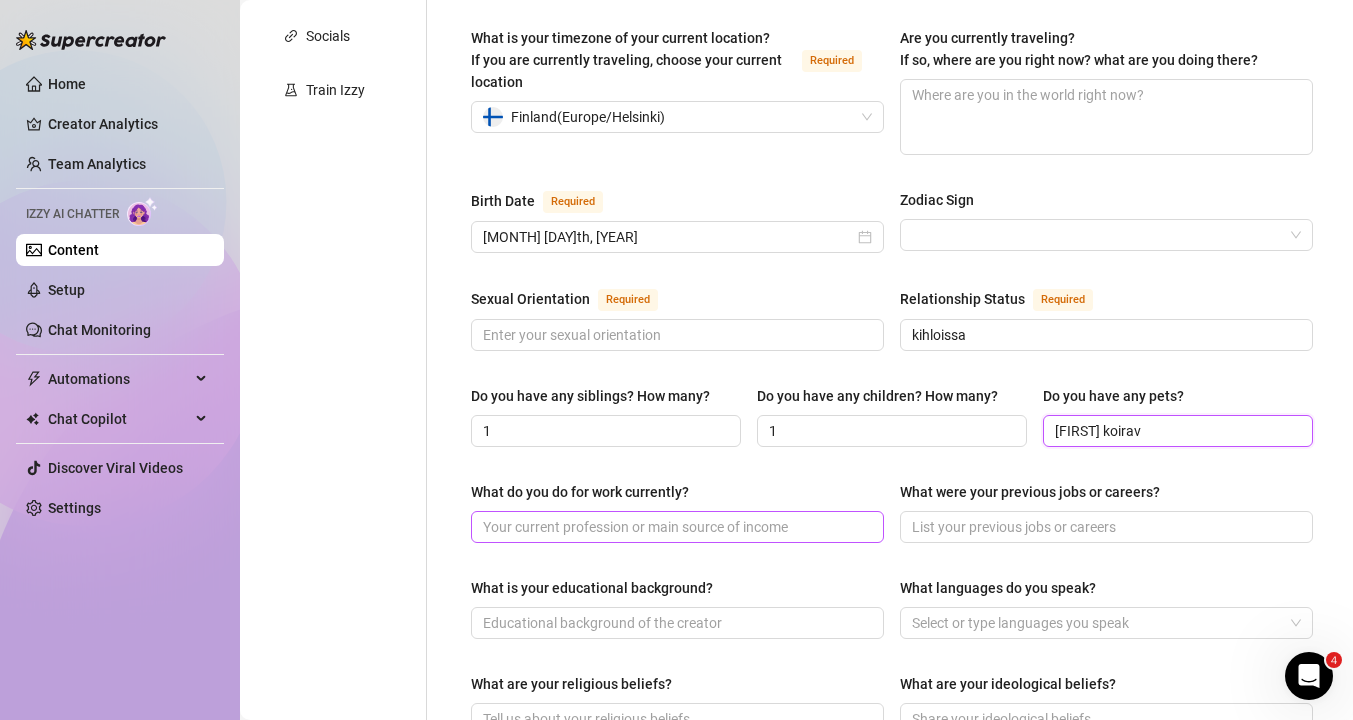 type on "[FIRST] koirav" 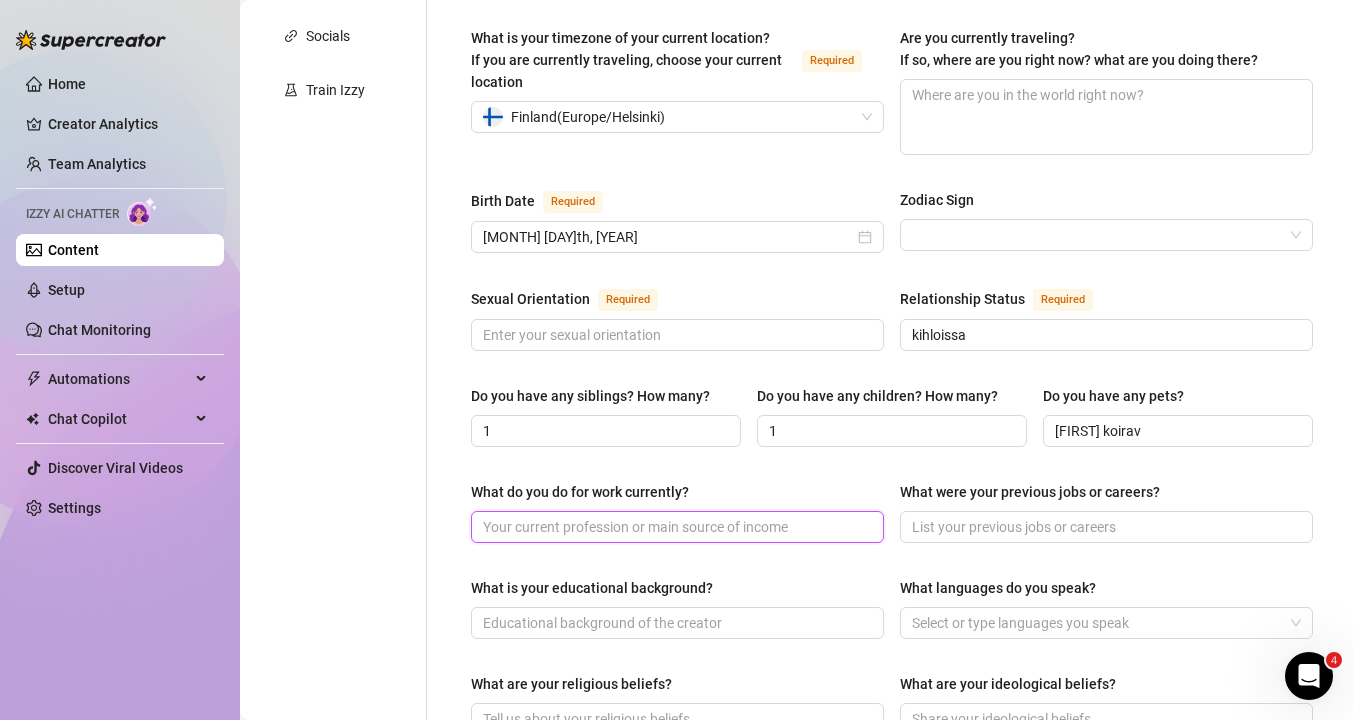 click on "What do you do for work currently?" at bounding box center [675, 527] 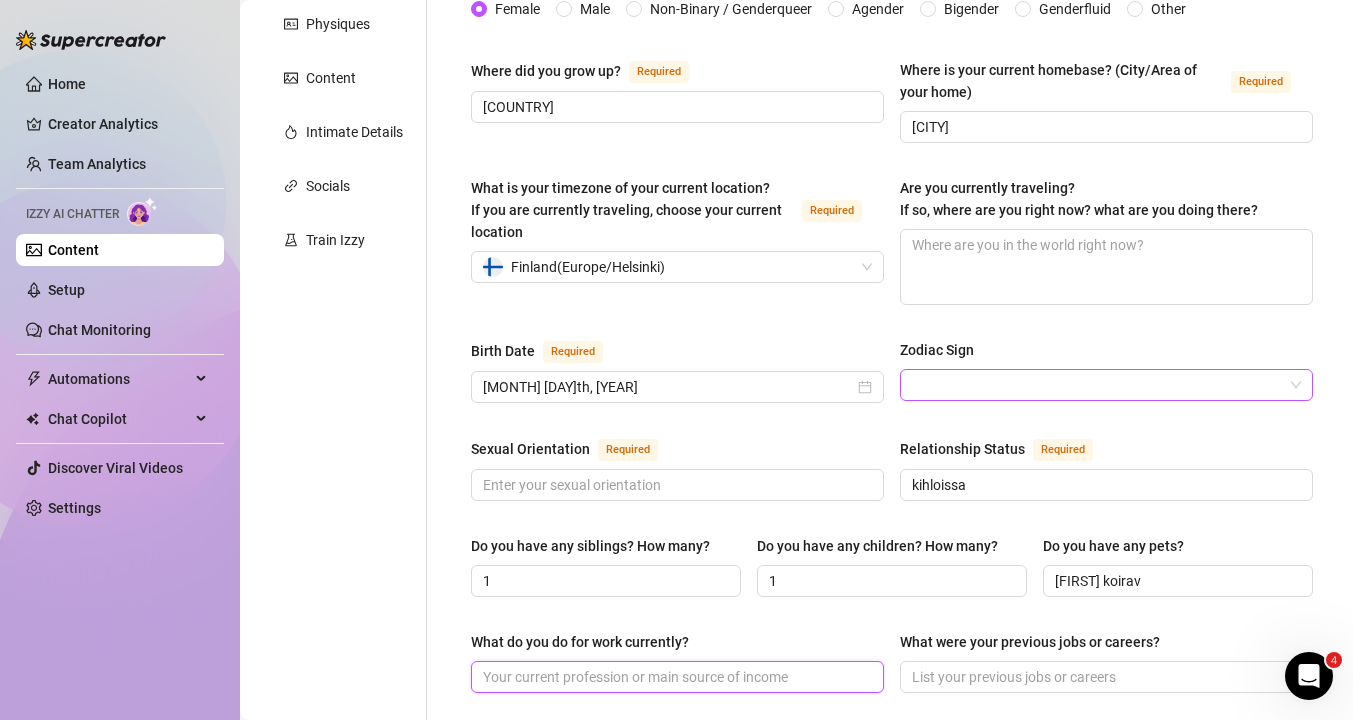 scroll, scrollTop: 297, scrollLeft: 0, axis: vertical 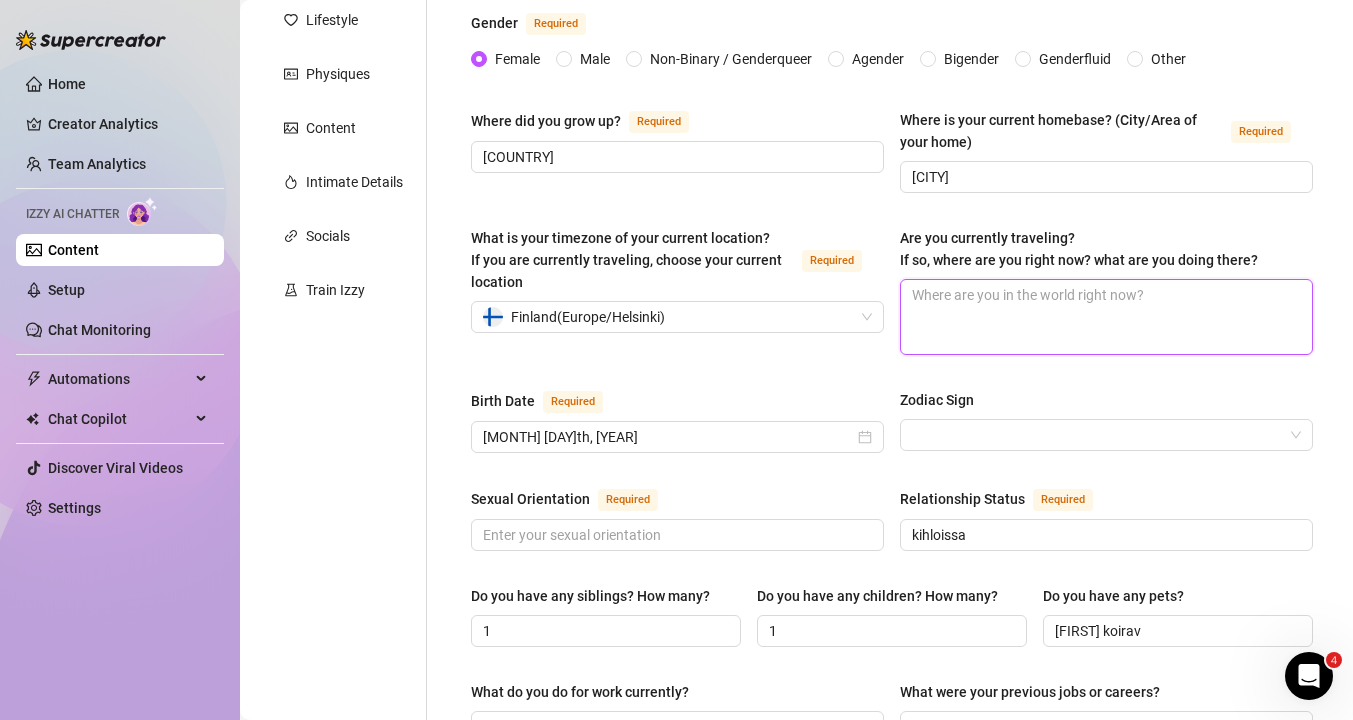 click on "Are you currently traveling? If so, where are you right now? what are you doing there?" at bounding box center [1106, 317] 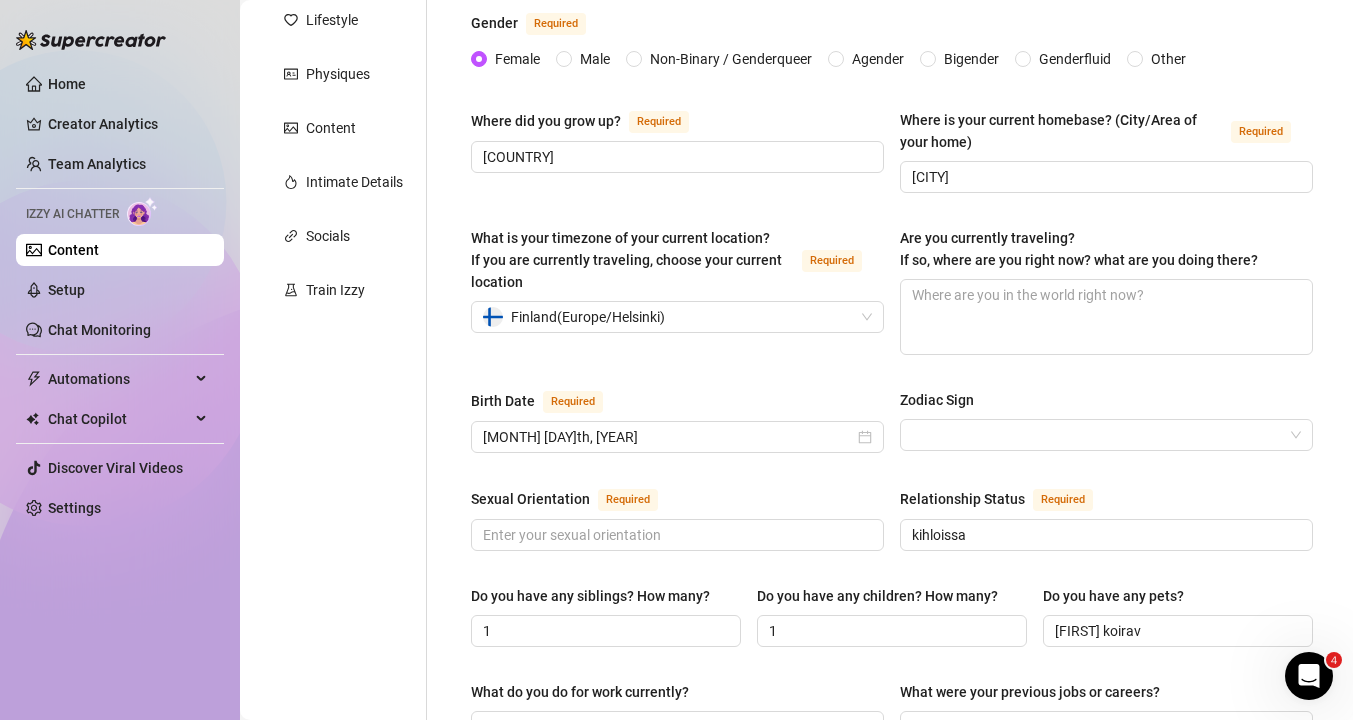 click on "Name Required [FIRST] Nickname(s) [FIRST] [LAST] Gender Required Female Male Non-Binary / Genderqueer Agender Bigender Genderfluid Other Where did you grow up? Required [COUNTRY] Where is your current homebase? (City/Area of your home) Required [CITY] What is your timezone of your current location? If you are currently traveling, choose your current location Required [COUNTRY]  ( Europe/Helsinki ) Are you currently traveling? If so, where are you right now? what are you doing there? Birth Date Required [MONTH] [DAY]th, [YEAR] Zodiac Sign Sexual Orientation Required Relationship Status Required kihloissa Do you have any siblings? How many? 1 Do you have any children? How many? 1 Do you have any pets? [PET] What do you do for work currently? What were your previous jobs or careers? What is your educational background? What languages do you speak?   Select or type languages you speak What are your religious beliefs? What are your ideological beliefs? What are your dreams or goals? Required" at bounding box center [892, 714] 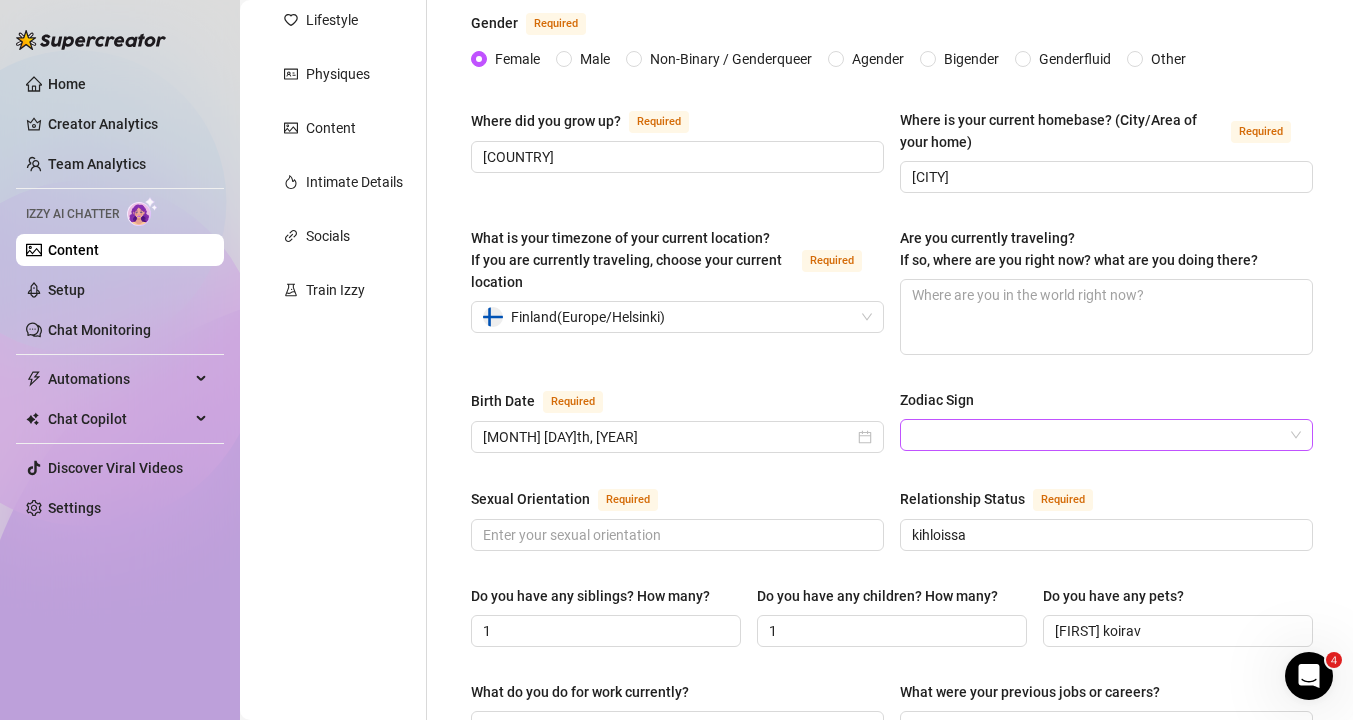 click on "Zodiac Sign" at bounding box center (1097, 435) 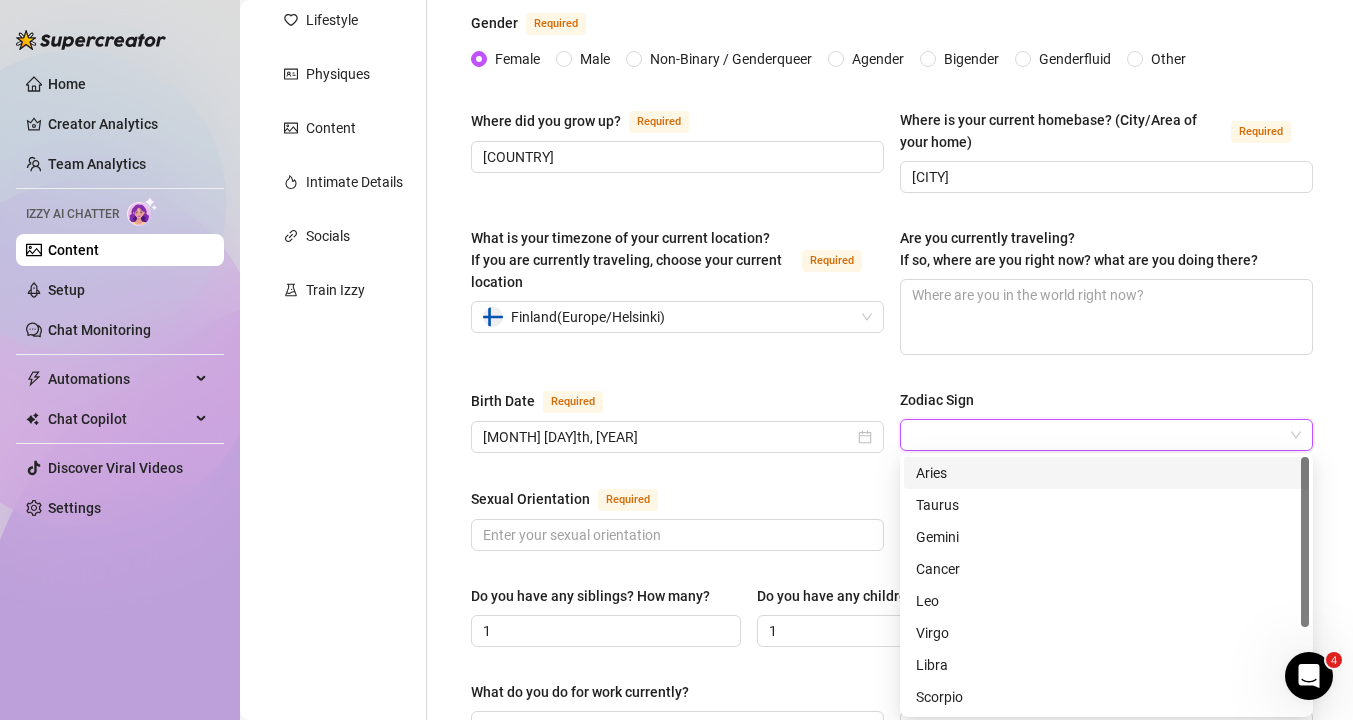 click on "Zodiac Sign" at bounding box center (1097, 435) 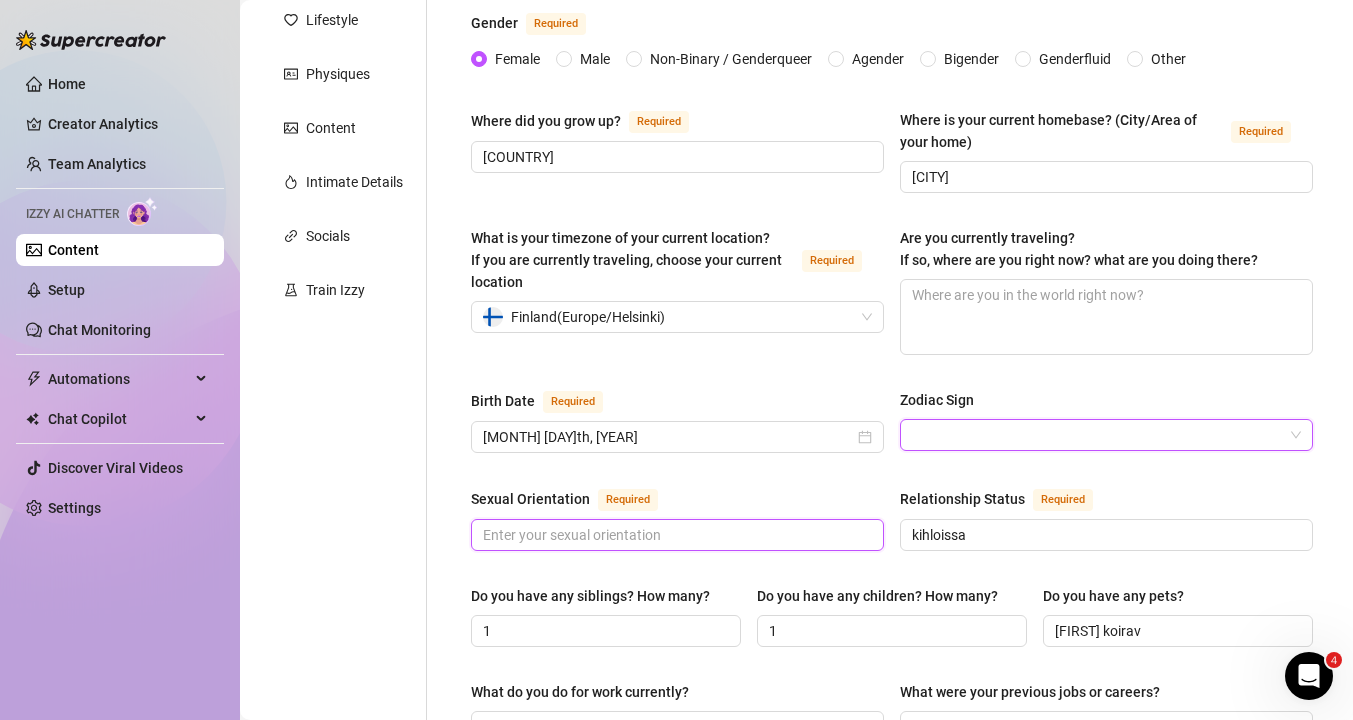 click on "Sexual Orientation Required" at bounding box center [675, 535] 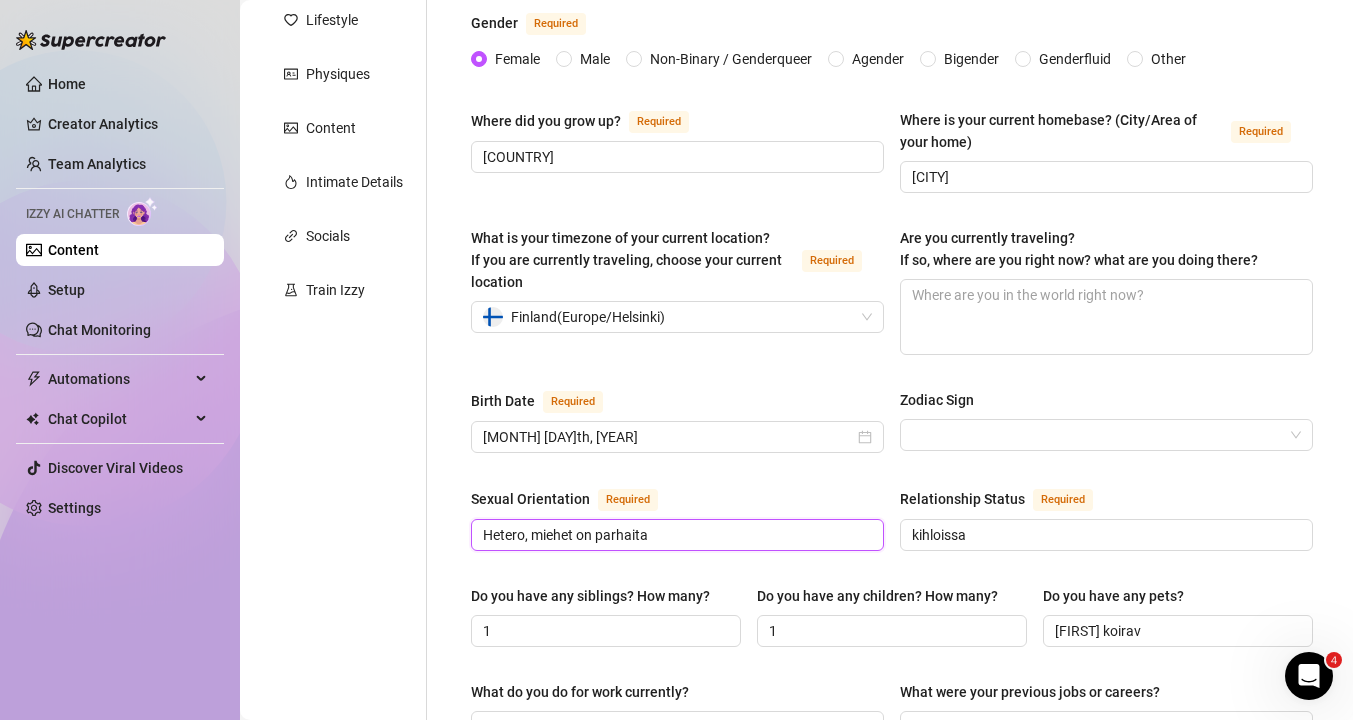 type on "Hetero, miehet on parhaita" 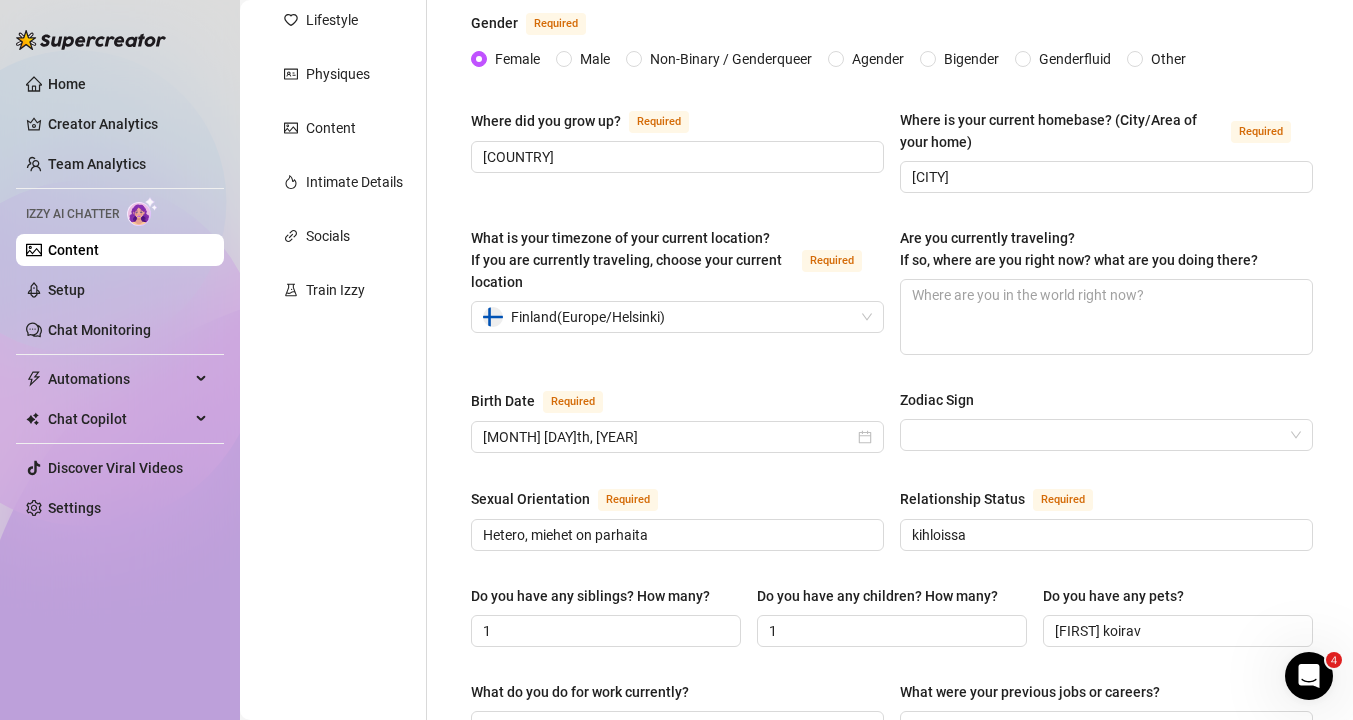 click on "Name Required [FIRST] Nickname(s) [FIRST] [LAST] Gender Required Female Male Non-Binary / Genderqueer Agender Bigender Genderfluid Other Where did you grow up? Required [COUNTRY] Where is your current homebase? (City/Area of your home) Required [CITY] What is your timezone of your current location? If you are currently traveling, choose your current location Required [COUNTRY]  ( Europe/Helsinki ) Are you currently traveling? If so, where are you right now? what are you doing there? Birth Date Required [MONTH] [DAY]th, [YEAR] Zodiac Sign Sexual Orientation Required Hetero, miehet on parhaita Relationship Status Required kihloissa Do you have any siblings? How many? 1 Do you have any children? How many? 1 Do you have any pets? [PET] What do you do for work currently? What were your previous jobs or careers? What is your educational background? What languages do you speak?   Select or type languages you speak What are your religious beliefs? What are your ideological beliefs? What are your dreams or goals?" at bounding box center (892, 714) 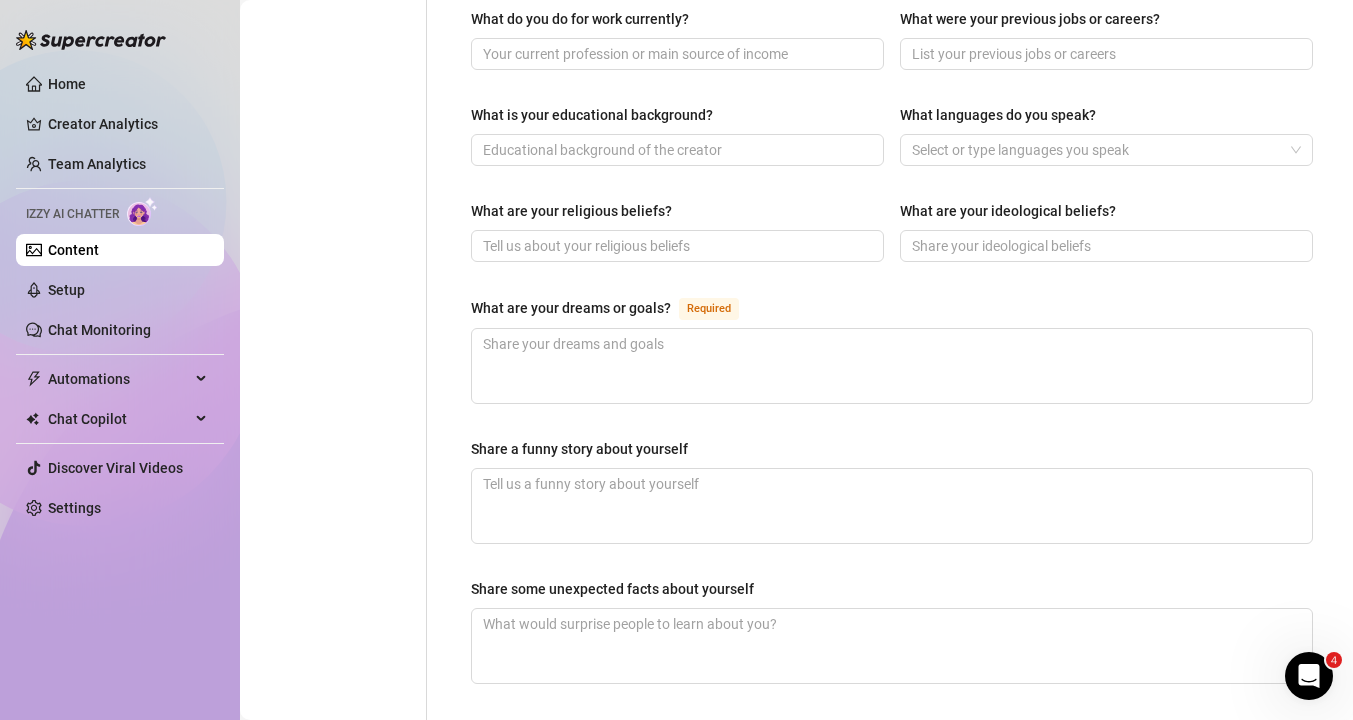 scroll, scrollTop: 1046, scrollLeft: 0, axis: vertical 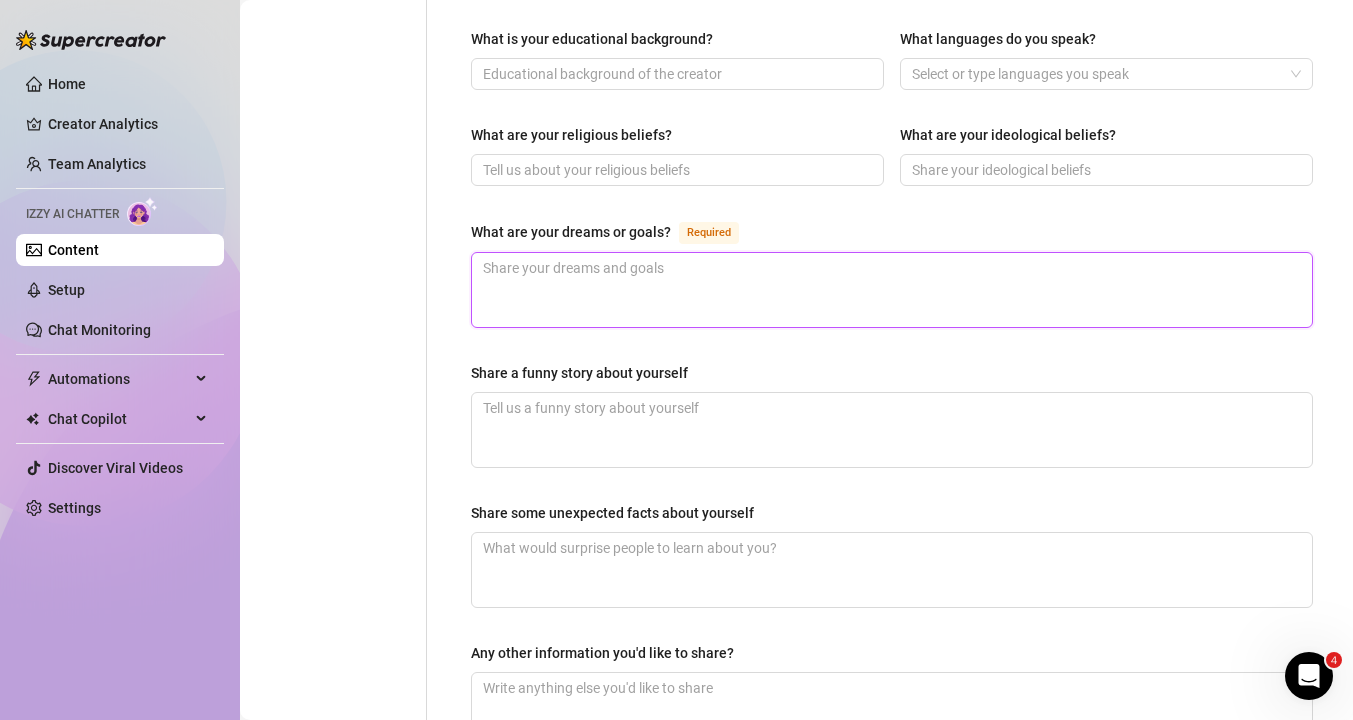 click on "What are your dreams or goals? Required" at bounding box center (892, 290) 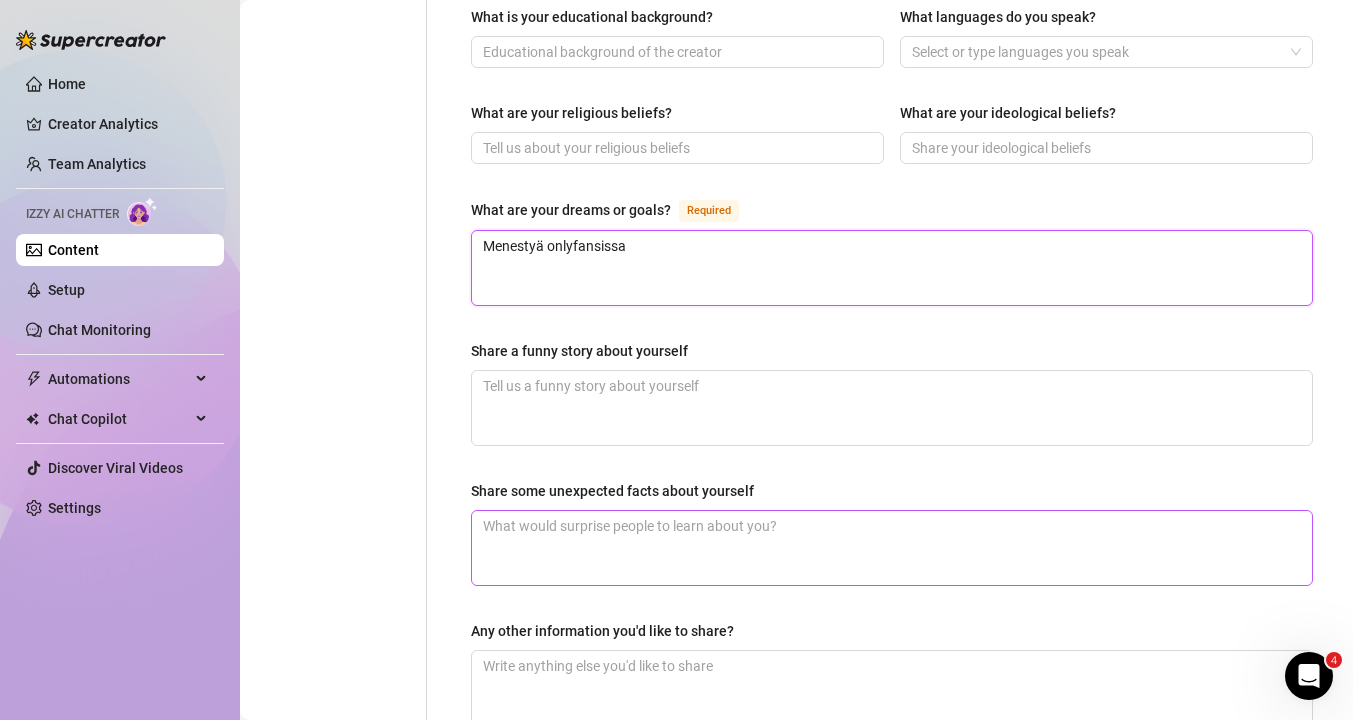 scroll, scrollTop: 998, scrollLeft: 0, axis: vertical 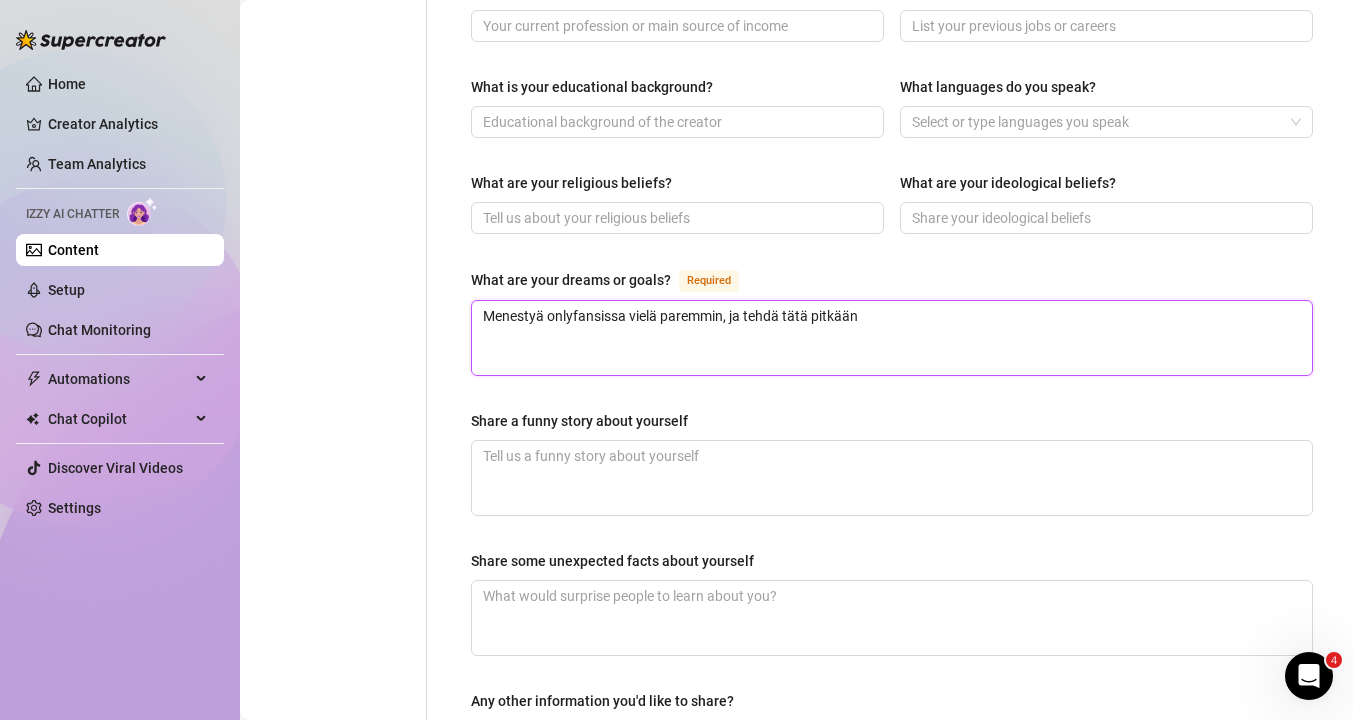 type on "Menestyä onlyfansissa vielä paremmin, ja tehdä tätä pitkään" 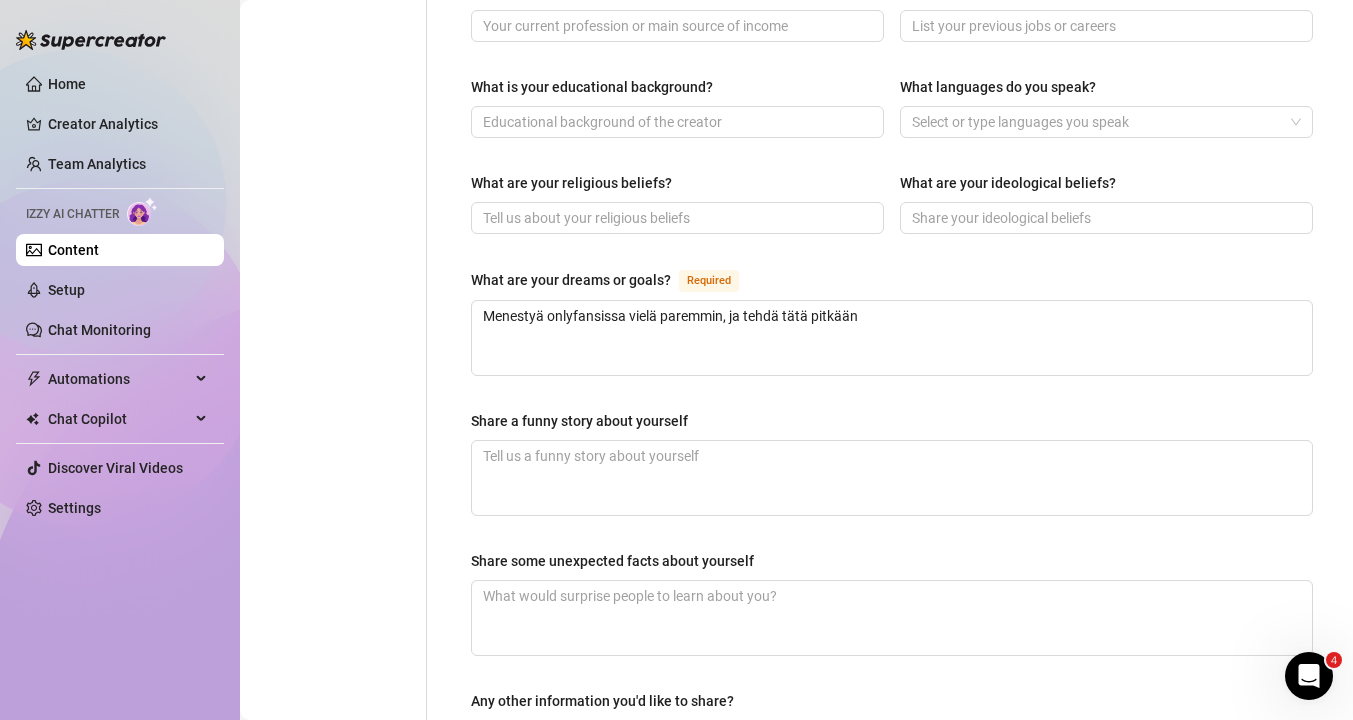 click on "Share a funny story about yourself" at bounding box center (892, 425) 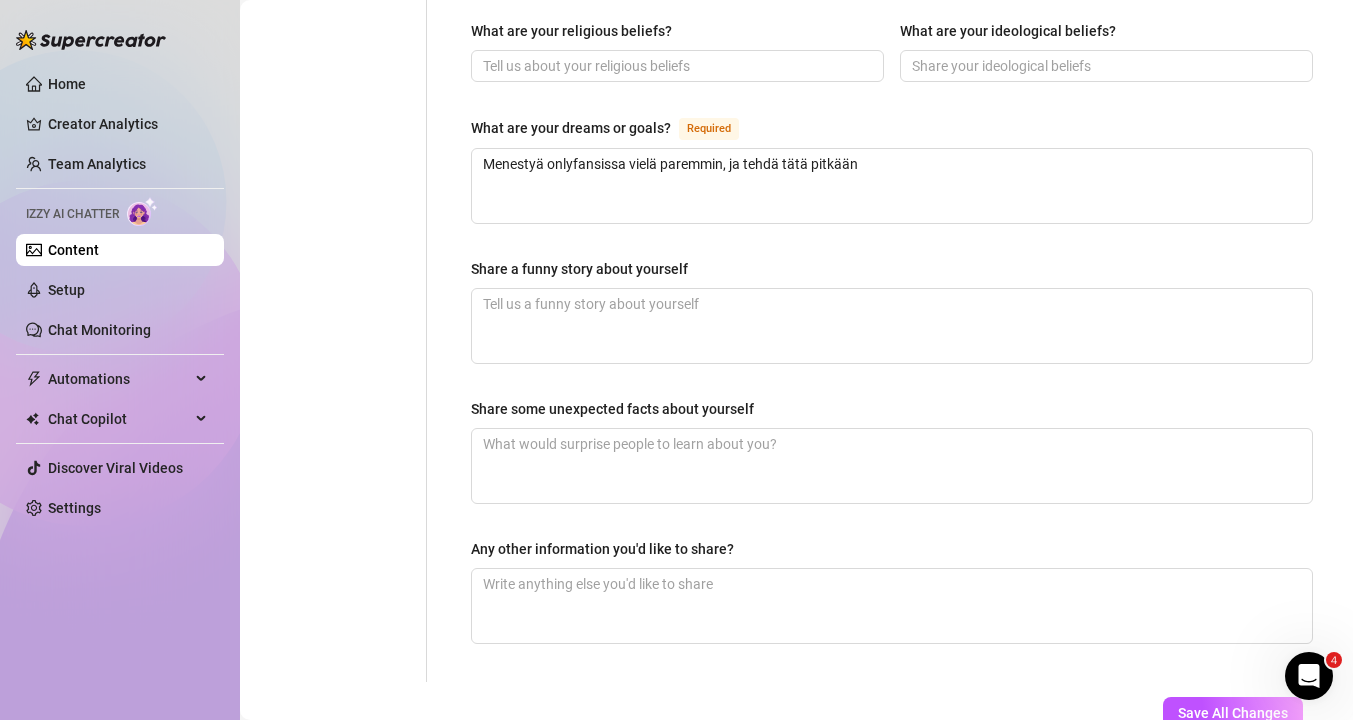 scroll, scrollTop: 1249, scrollLeft: 0, axis: vertical 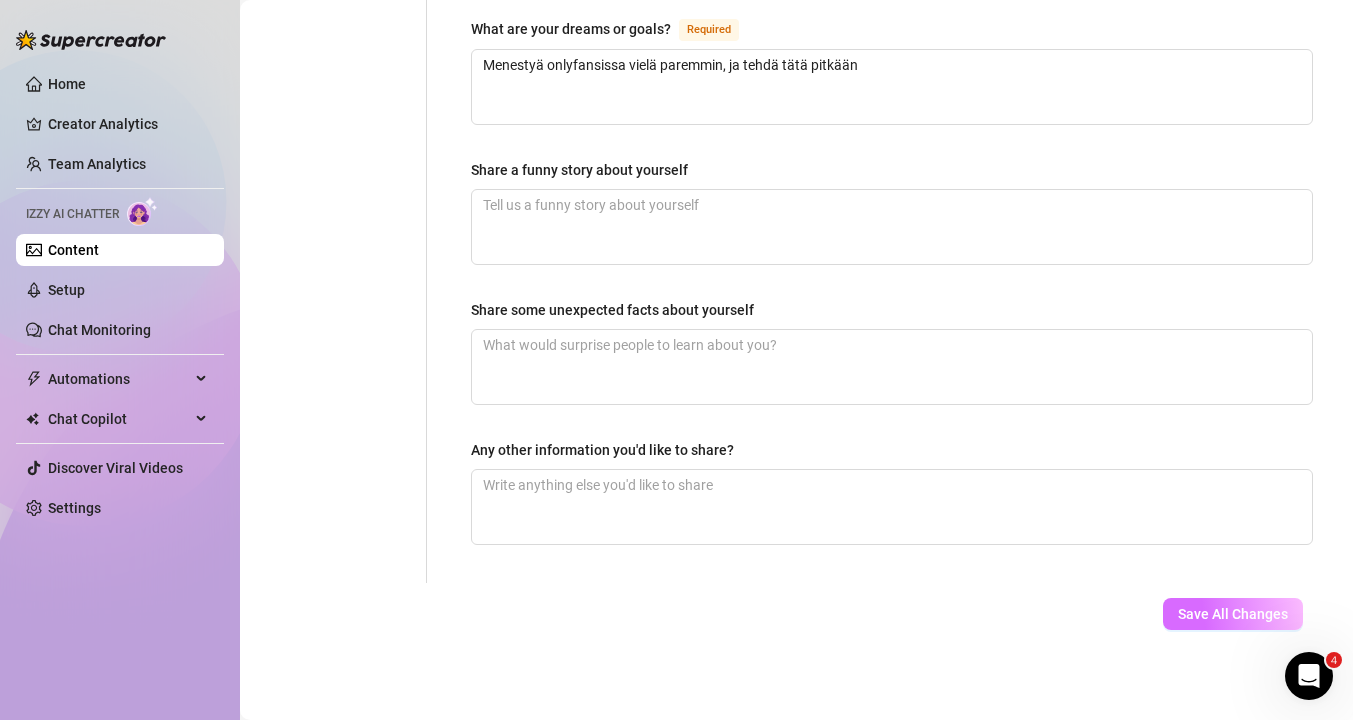 click on "Save All Changes" at bounding box center (1233, 614) 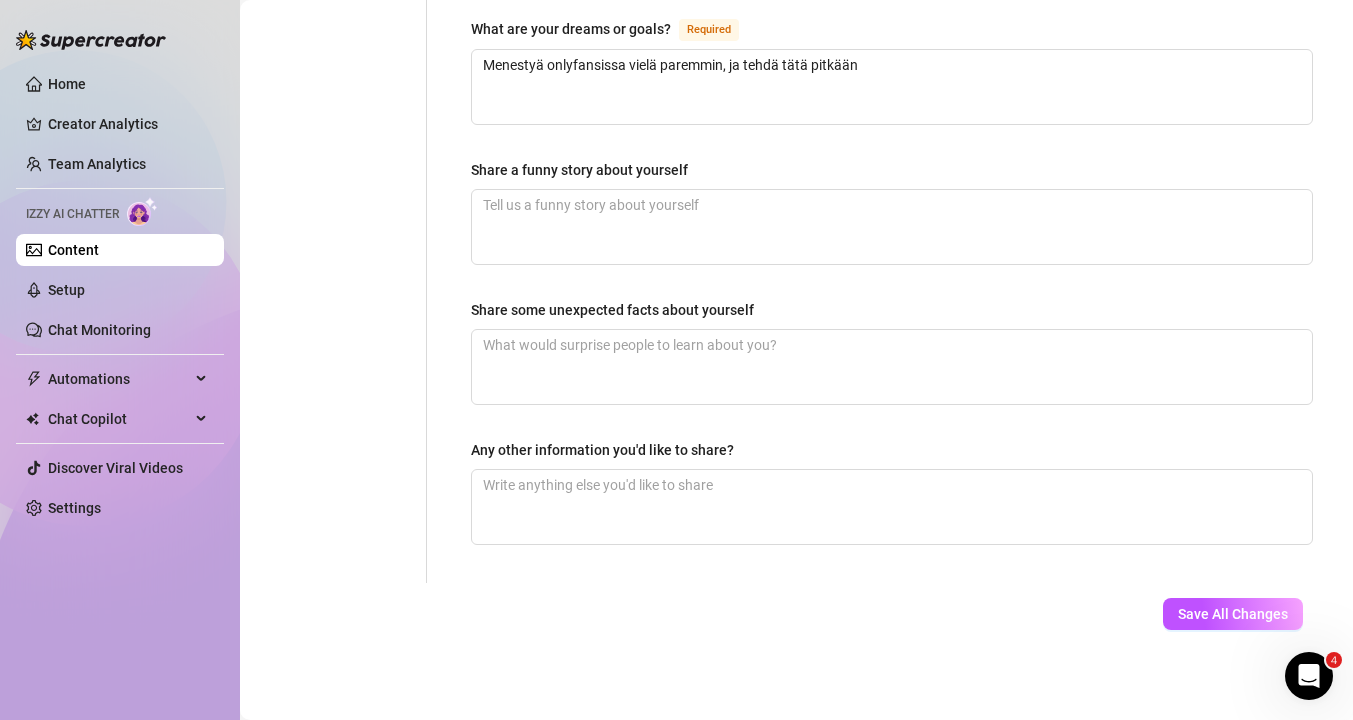scroll, scrollTop: 0, scrollLeft: 0, axis: both 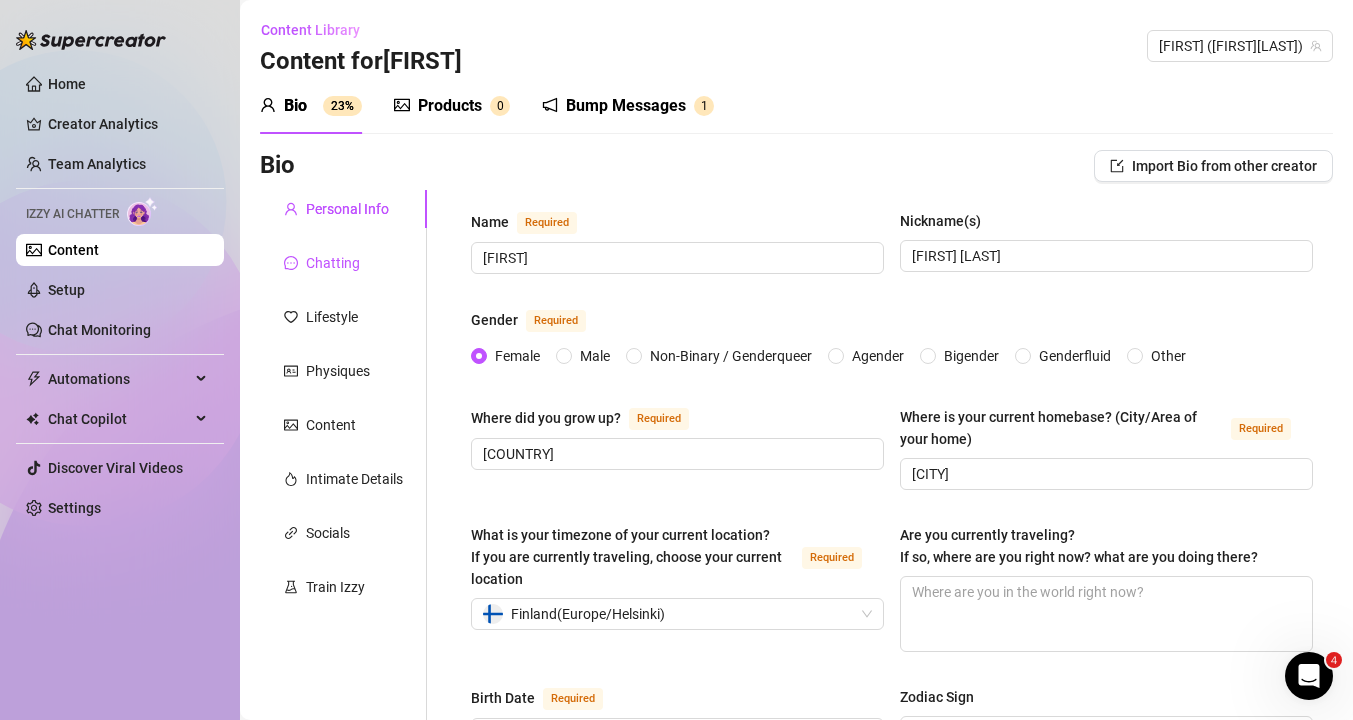 click on "Chatting" at bounding box center [333, 263] 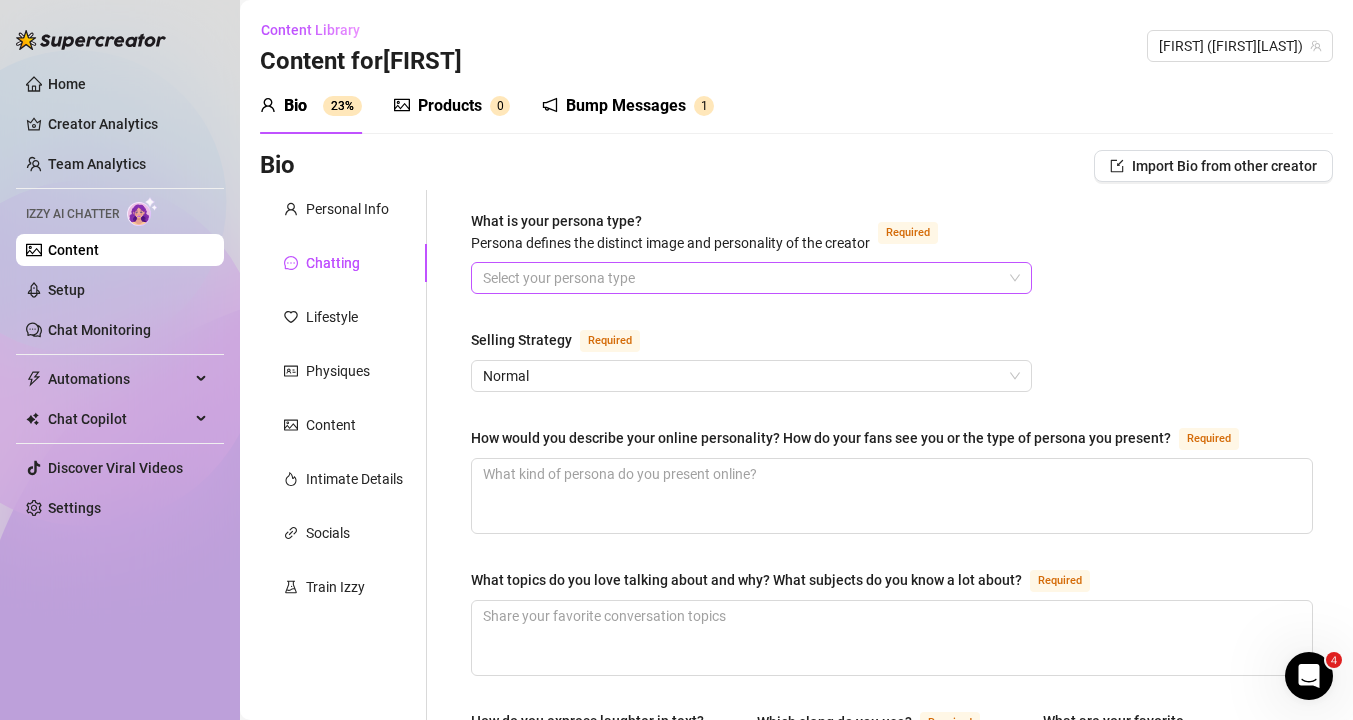 click on "What is your persona type? Persona defines the distinct image and personality of the creator Required" at bounding box center [742, 278] 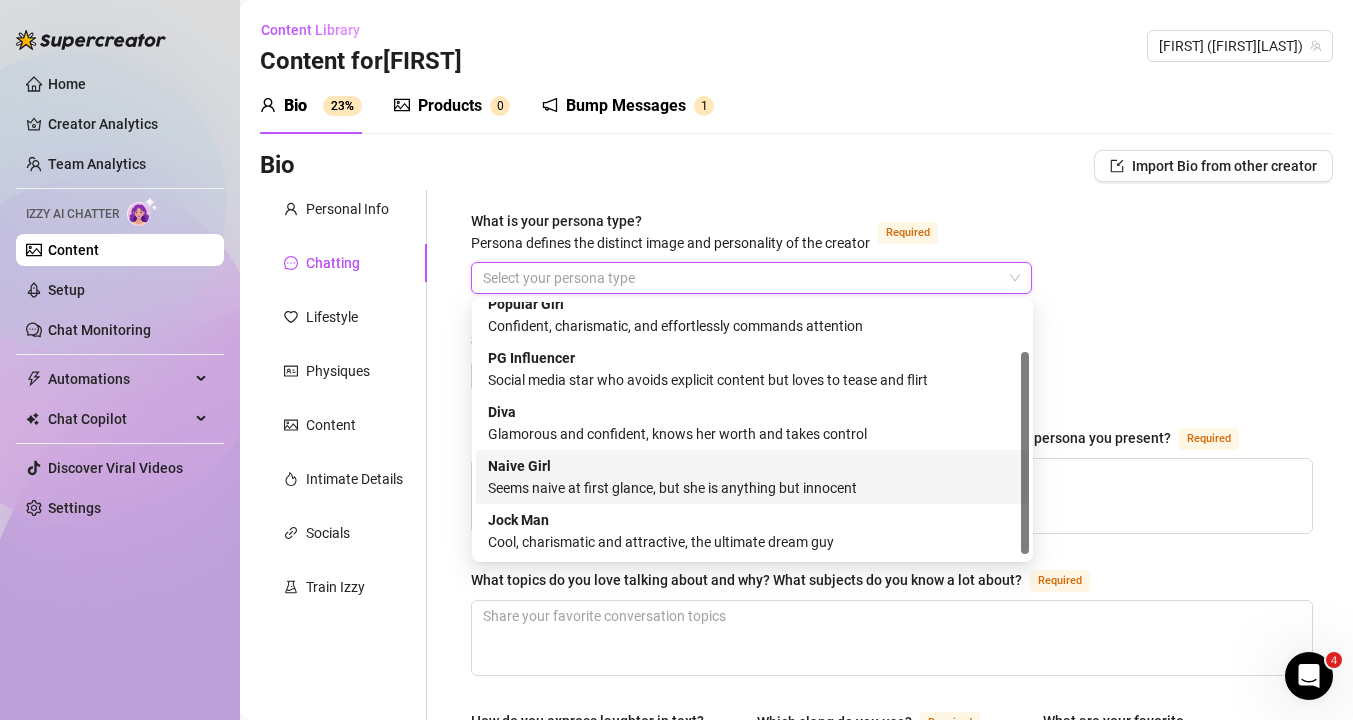 scroll, scrollTop: 0, scrollLeft: 0, axis: both 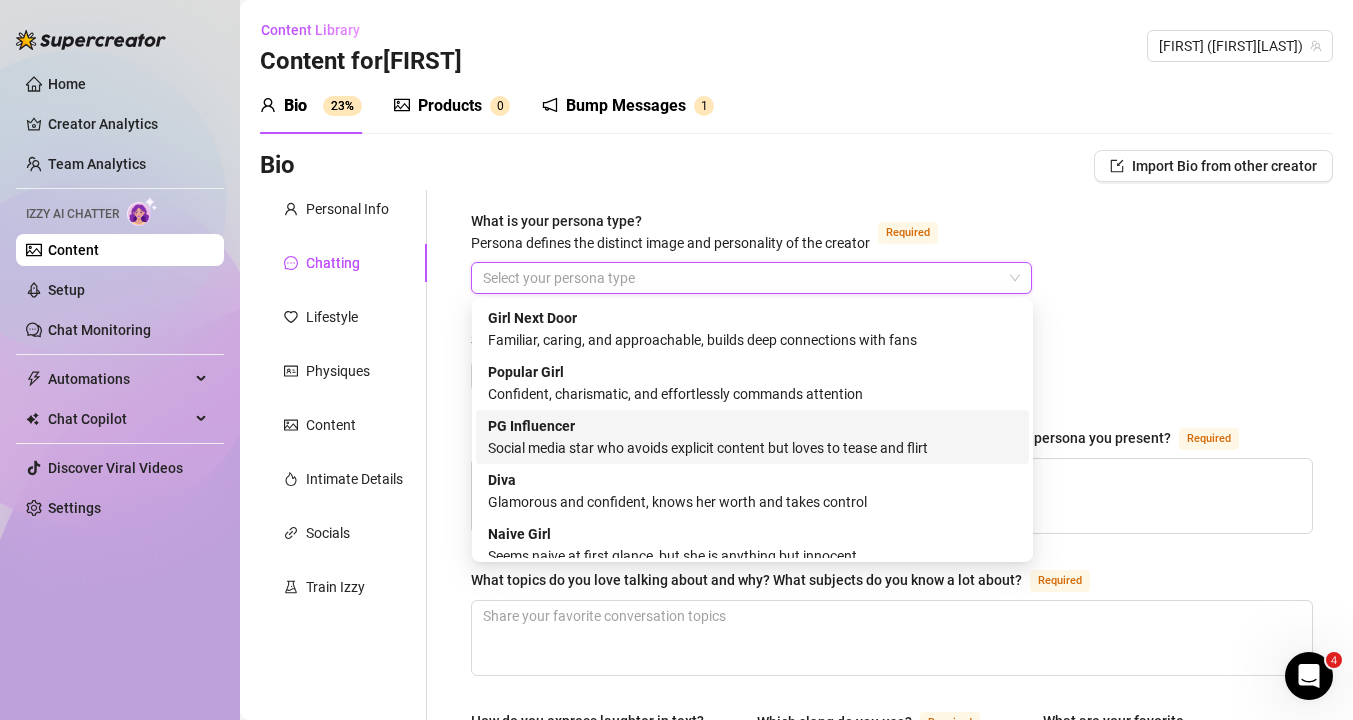 click on "Social media star who avoids explicit content but loves to tease and flirt" at bounding box center [752, 448] 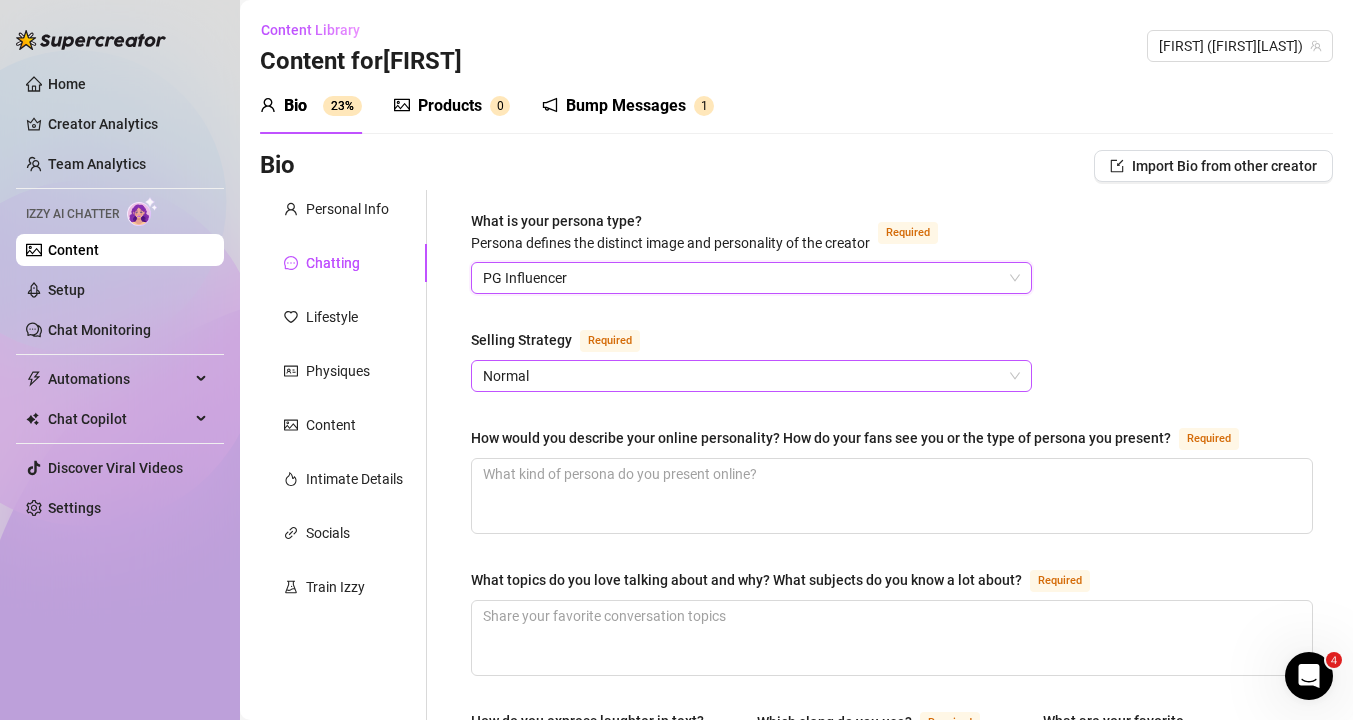 click on "Normal" at bounding box center (751, 376) 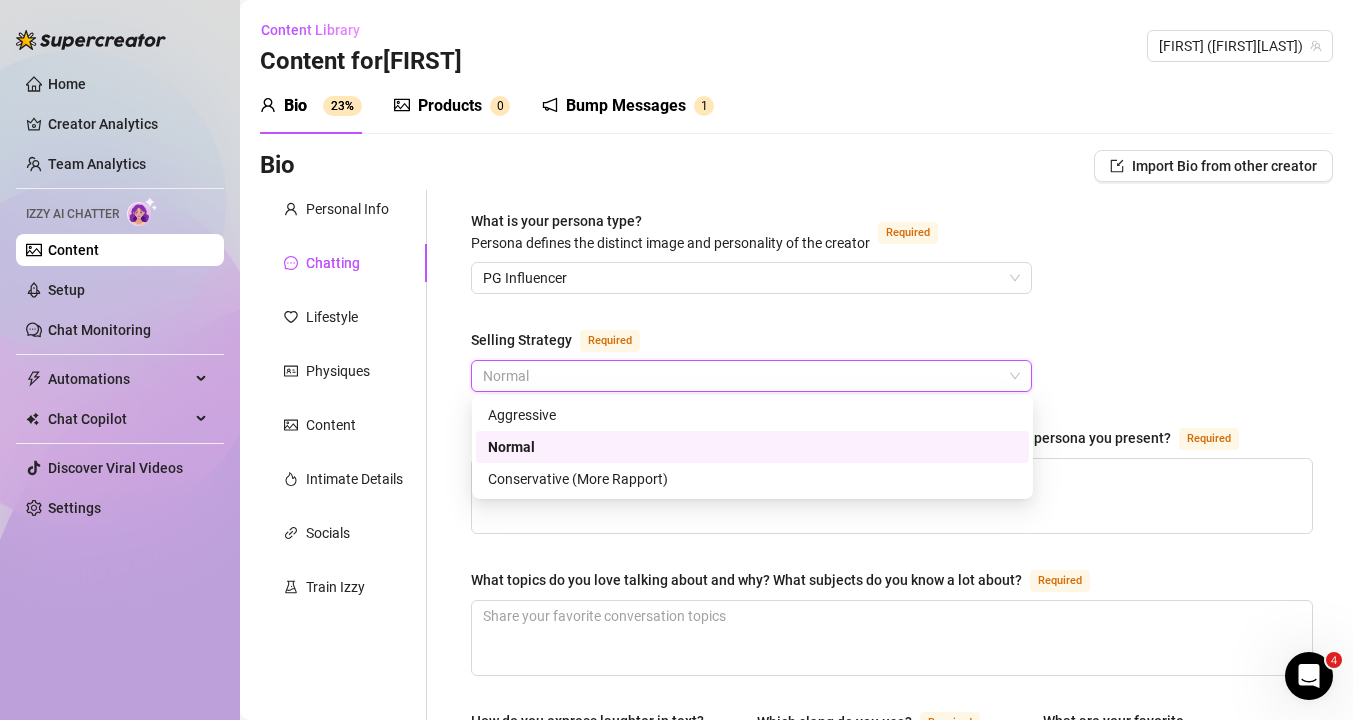 click on "Normal" at bounding box center (752, 447) 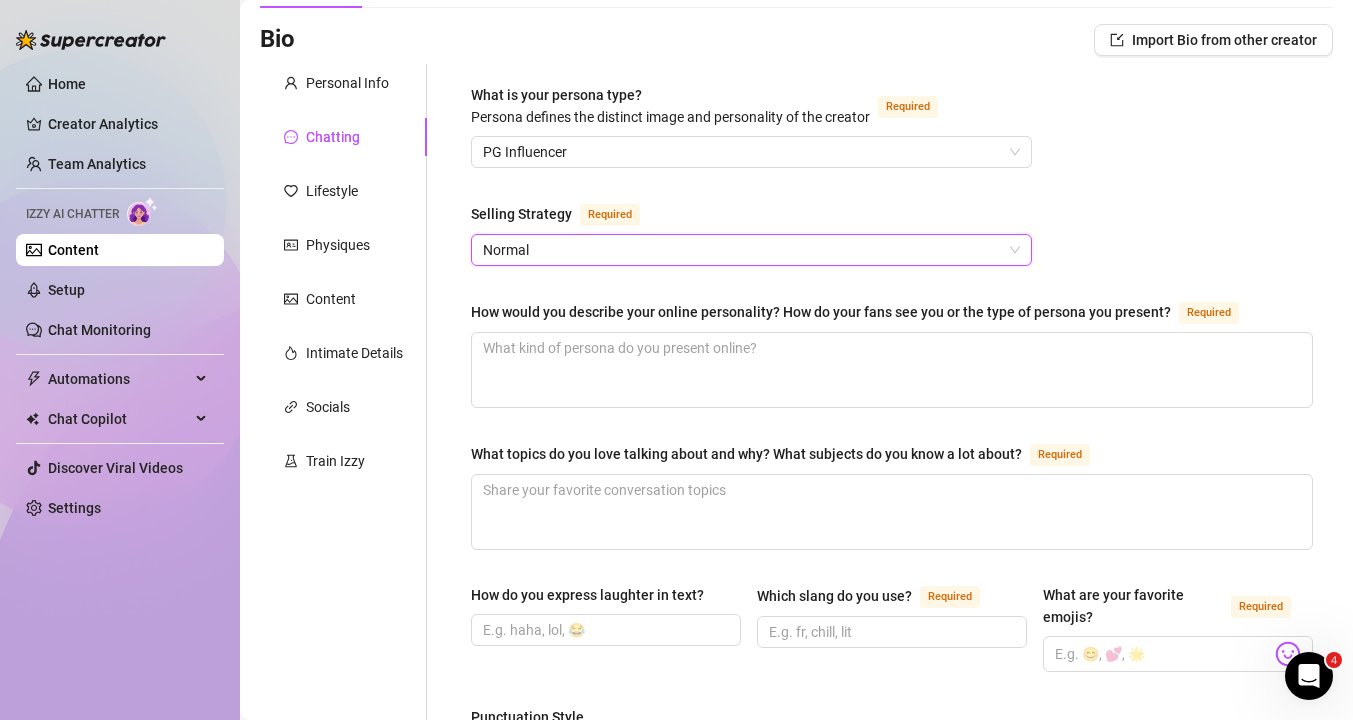 scroll, scrollTop: 124, scrollLeft: 0, axis: vertical 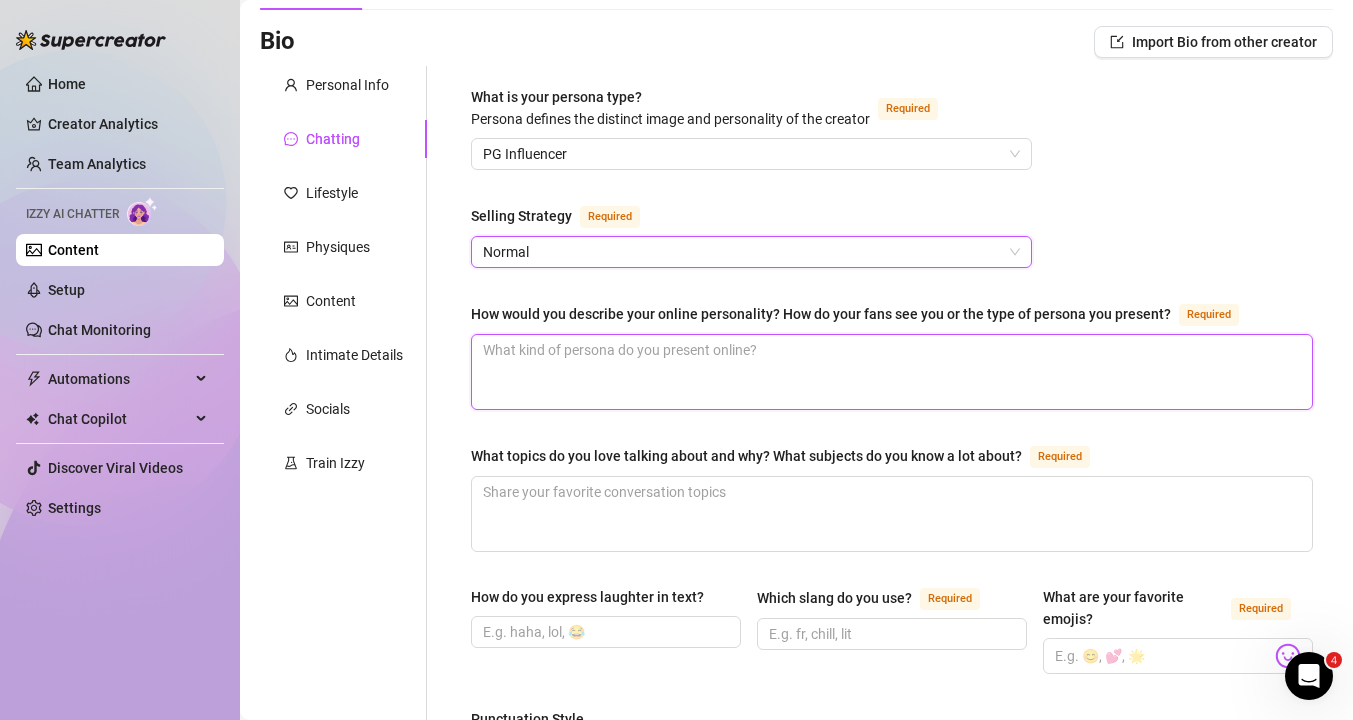 click on "How would you describe your online personality? How do your fans see you or the type of persona you present? Required" at bounding box center (892, 372) 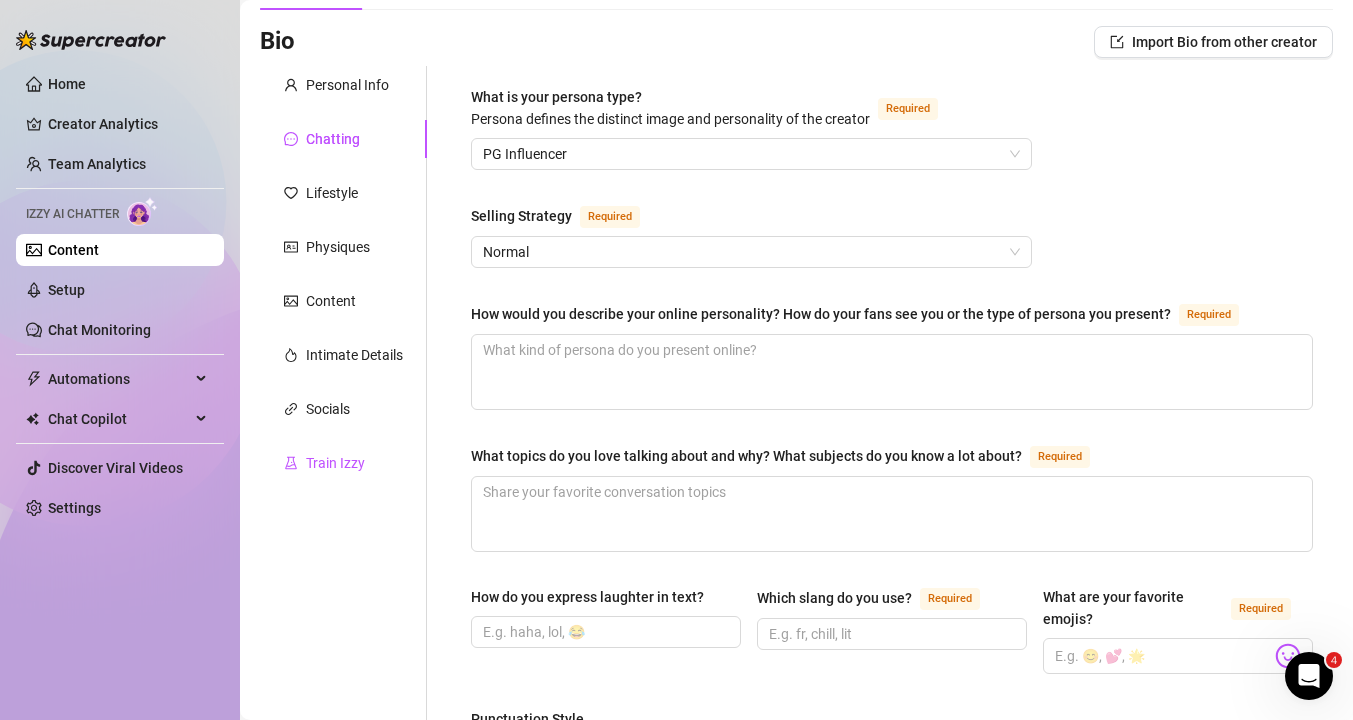 click on "Train Izzy" at bounding box center [335, 463] 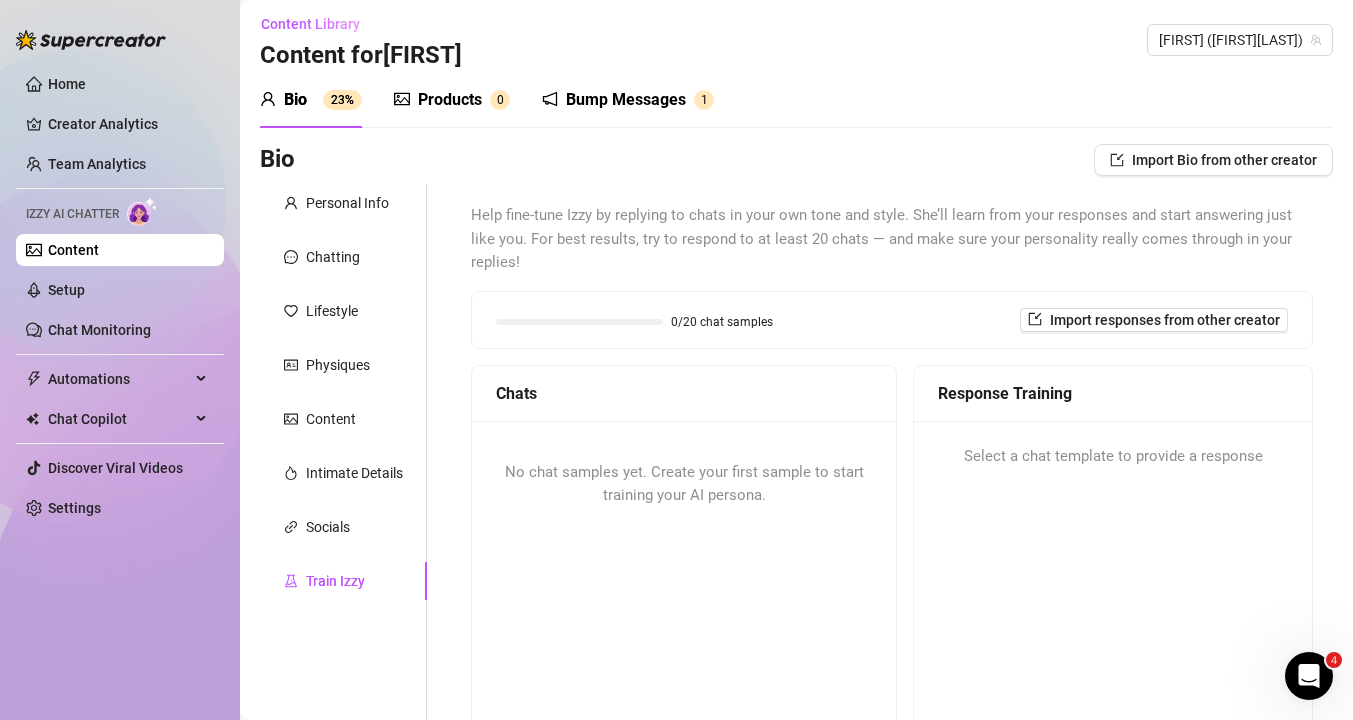 scroll, scrollTop: 0, scrollLeft: 0, axis: both 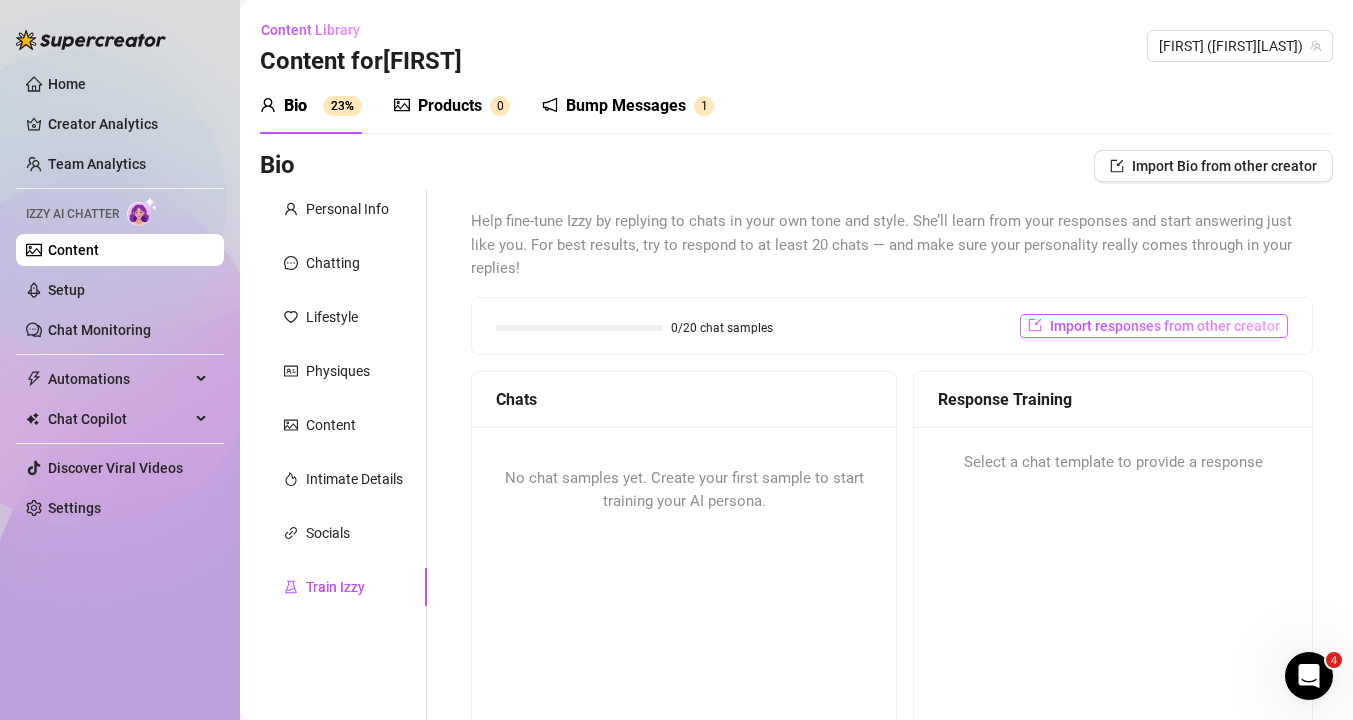 click on "Import responses from other creator" at bounding box center [1165, 326] 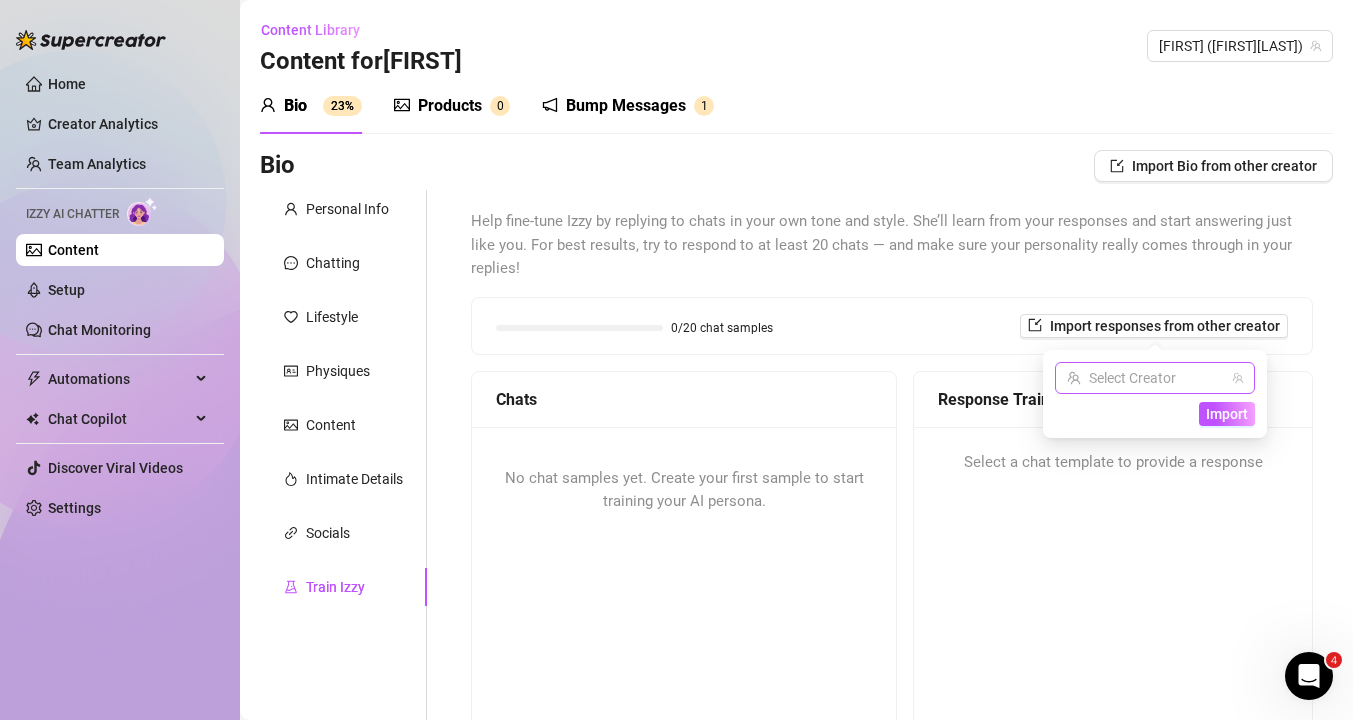 click at bounding box center [1146, 378] 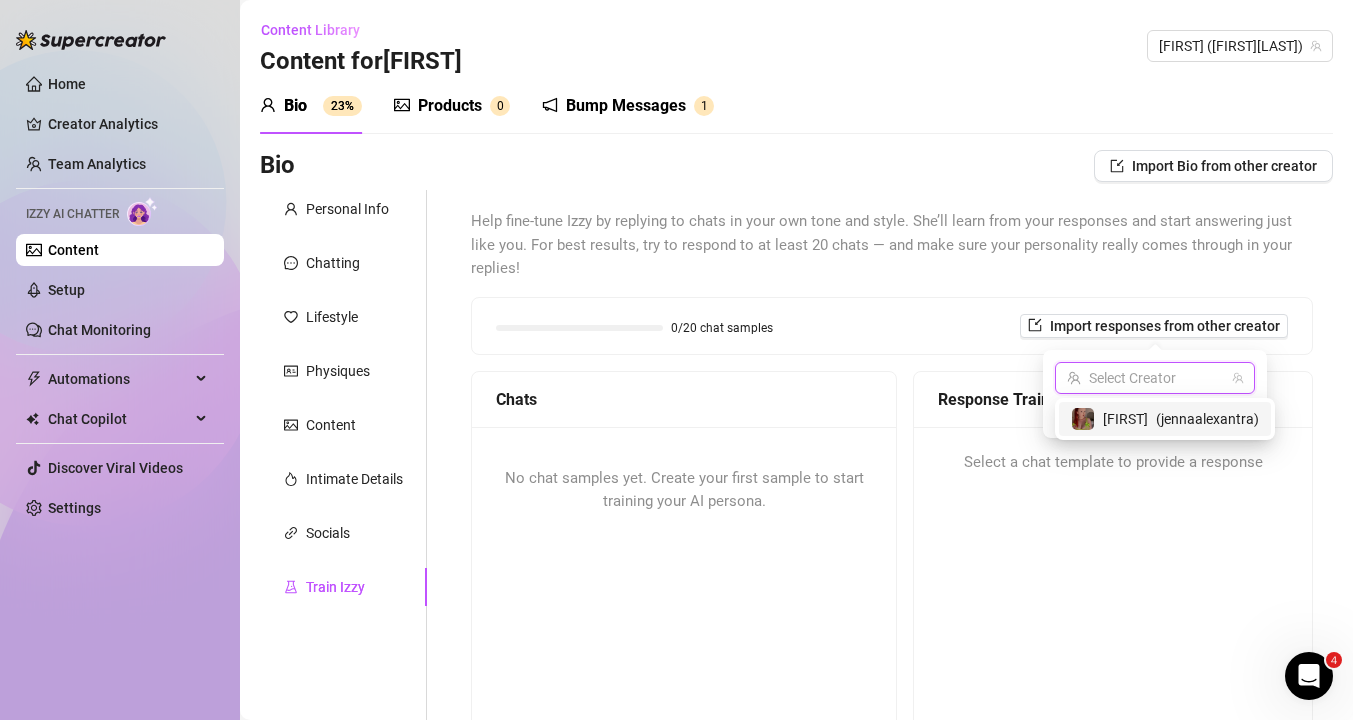 click on "JENNA   ( [USERNAME] )" at bounding box center (1165, 419) 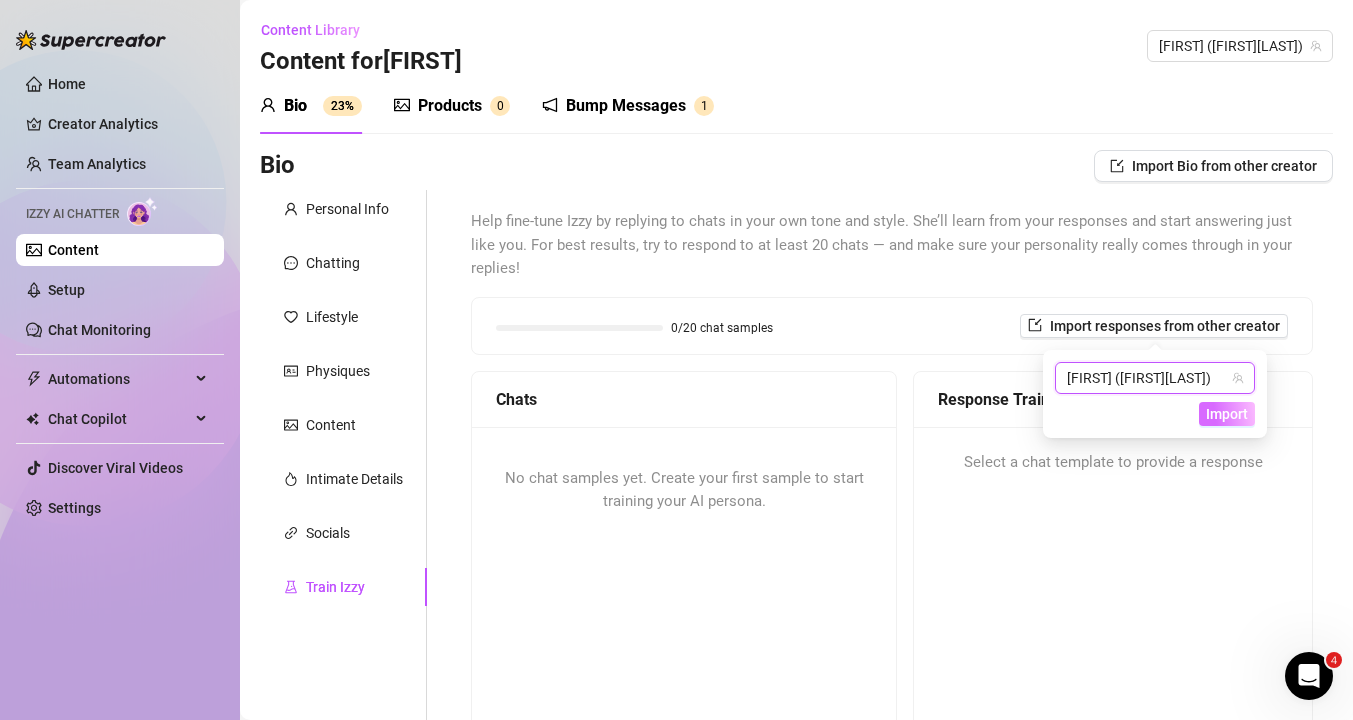 click on "Import" at bounding box center [1227, 414] 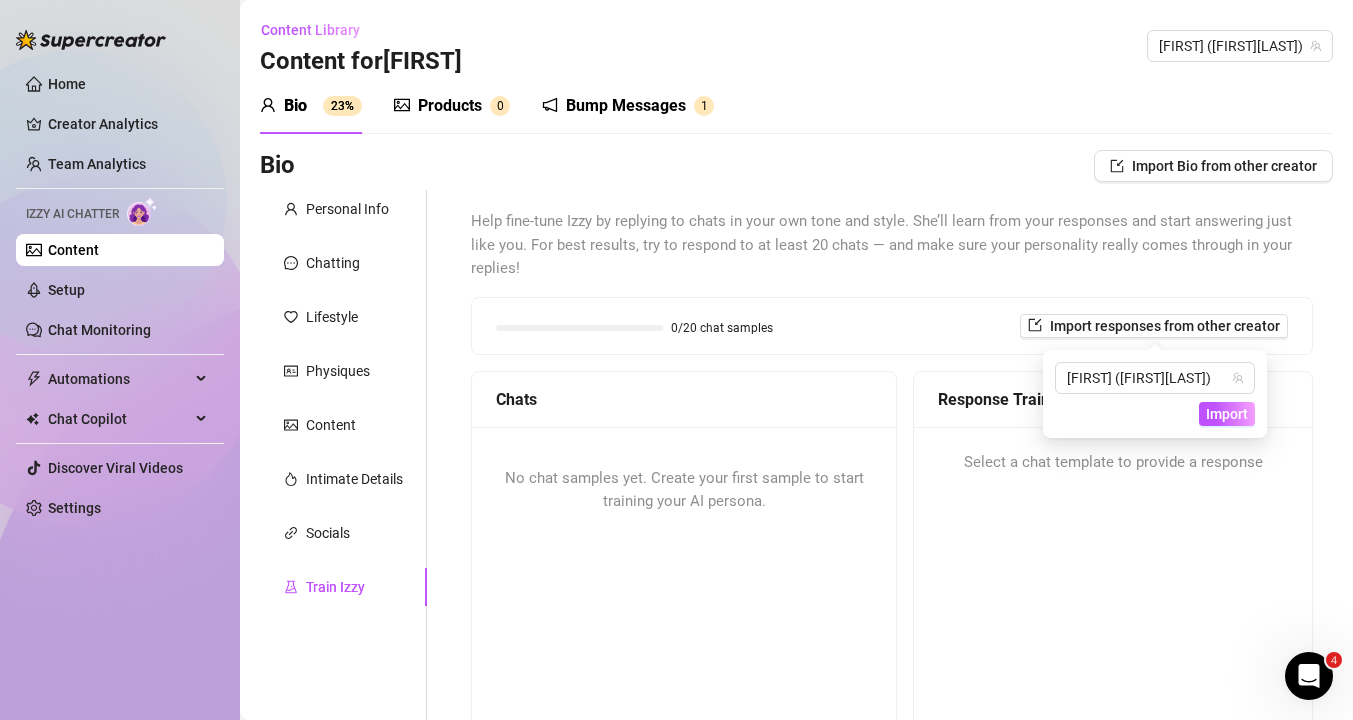 click on "Help fine-tune Izzy by replying to chats in your own tone and style. She’ll learn from your responses and start answering just like you.
For best results, try to respond to at least 20 chats — and make sure your personality really comes through in your replies! 0/20 chat samples Import responses from other creator Chats No chat samples yet. Create your first sample to start training your AI persona. Response Training Select a chat template to provide a response" at bounding box center (892, 540) 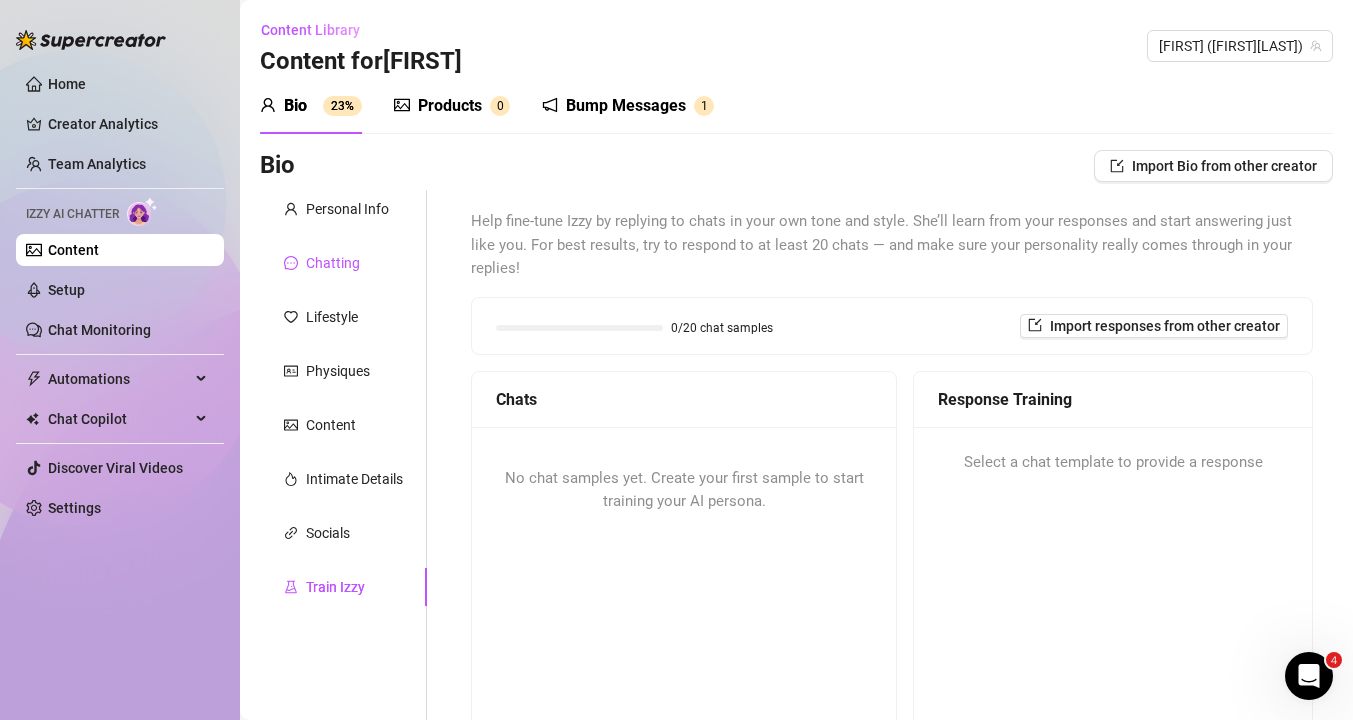 click on "Chatting" at bounding box center [333, 263] 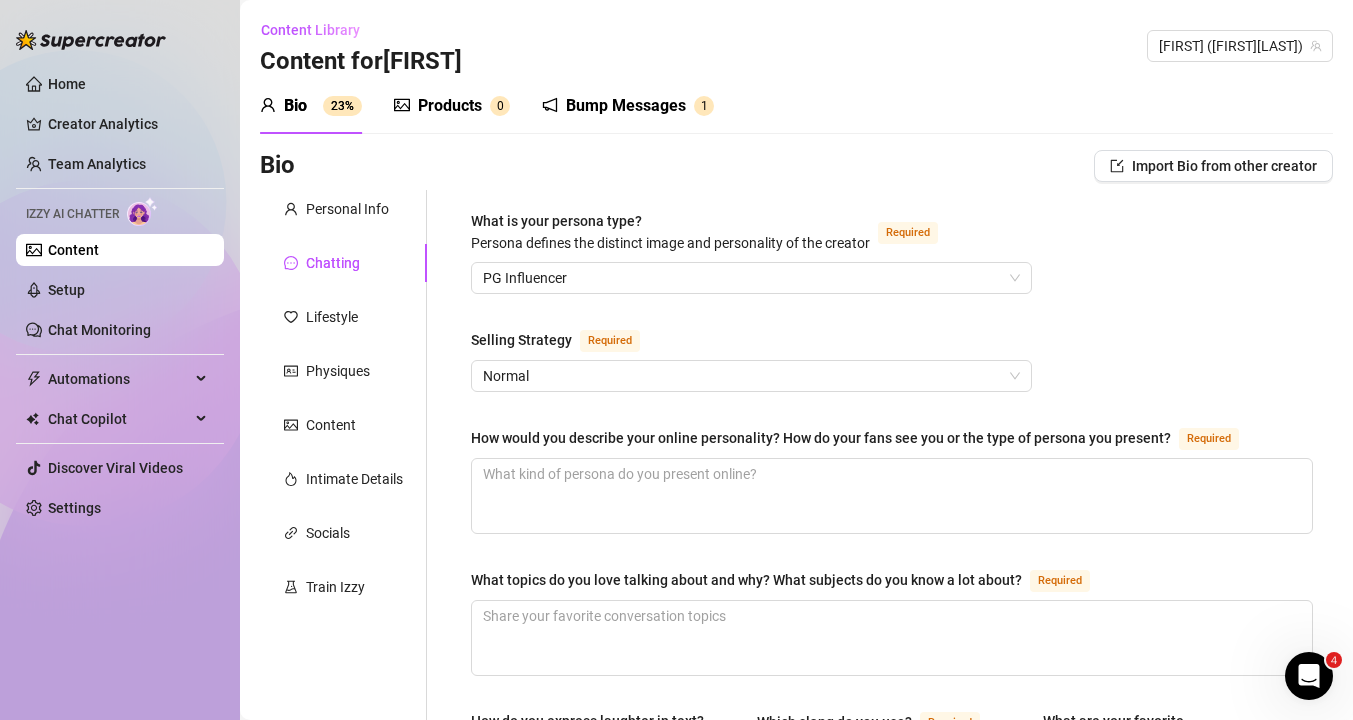 click on "Products" at bounding box center (450, 106) 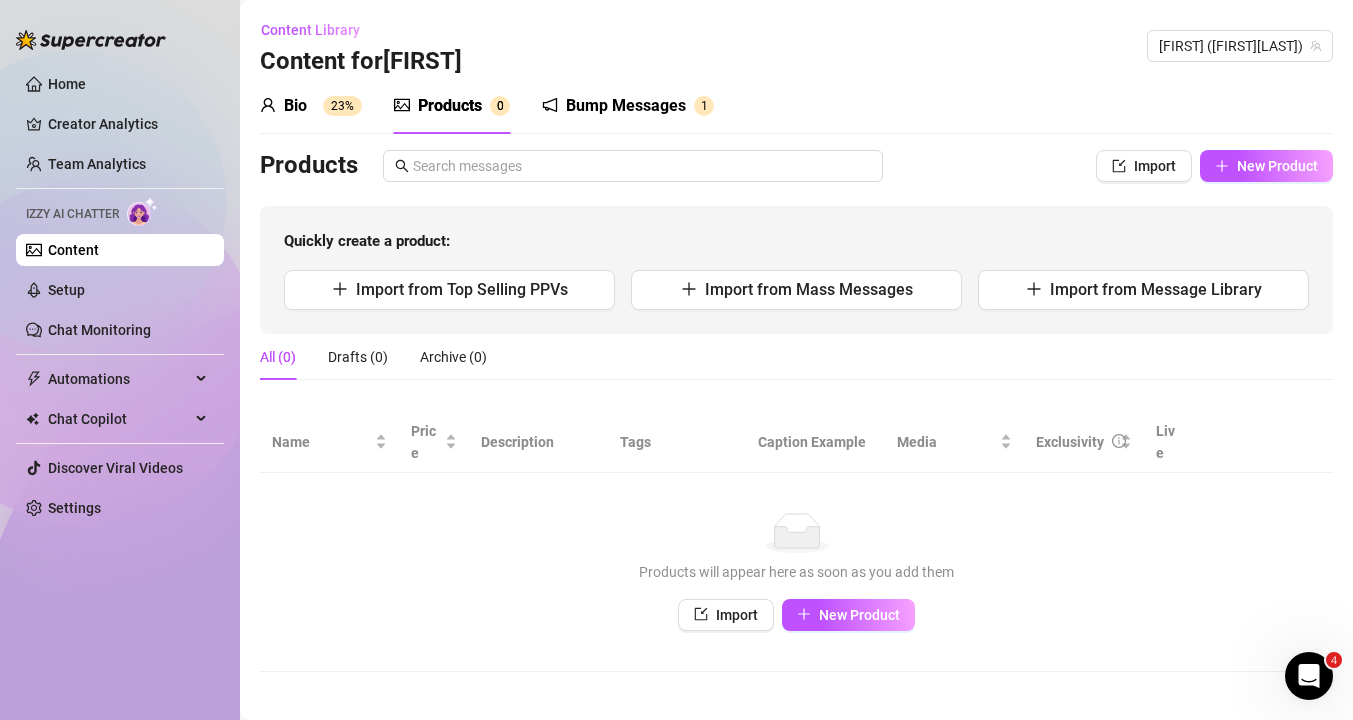 click on "Bio" at bounding box center [295, 106] 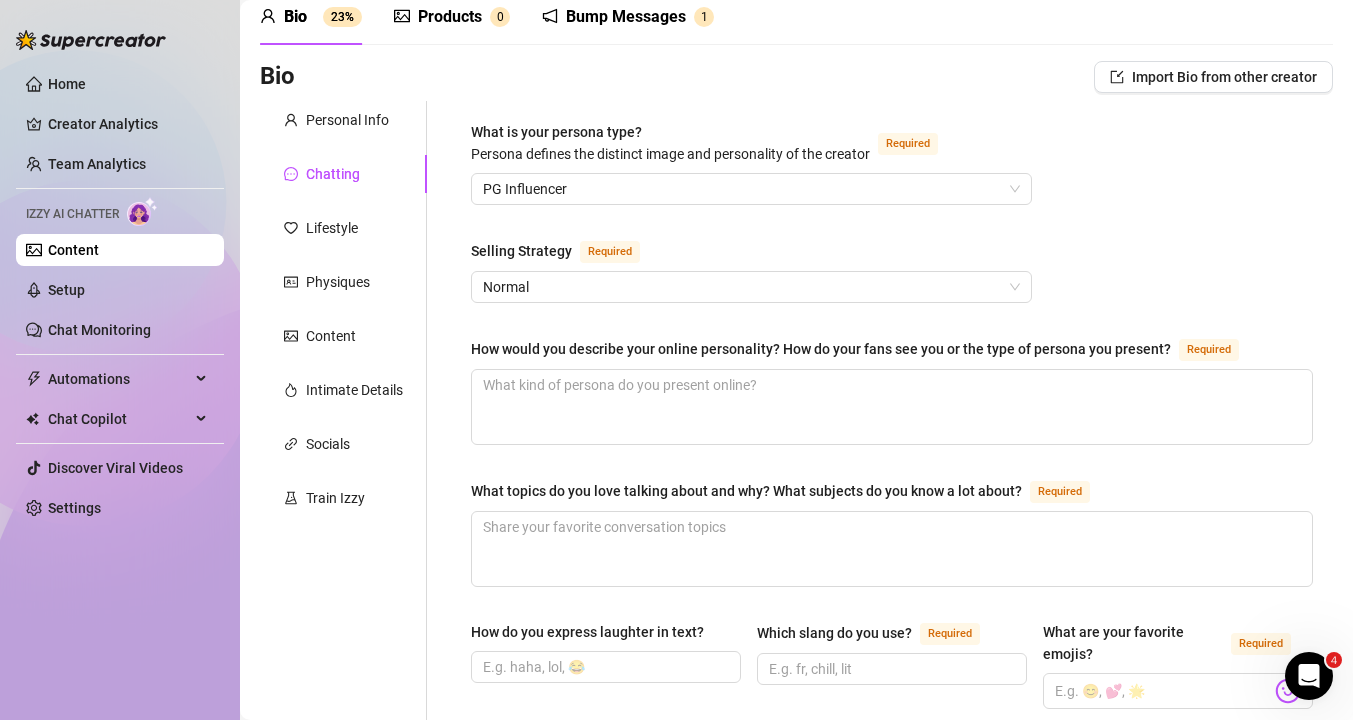 scroll, scrollTop: 91, scrollLeft: 0, axis: vertical 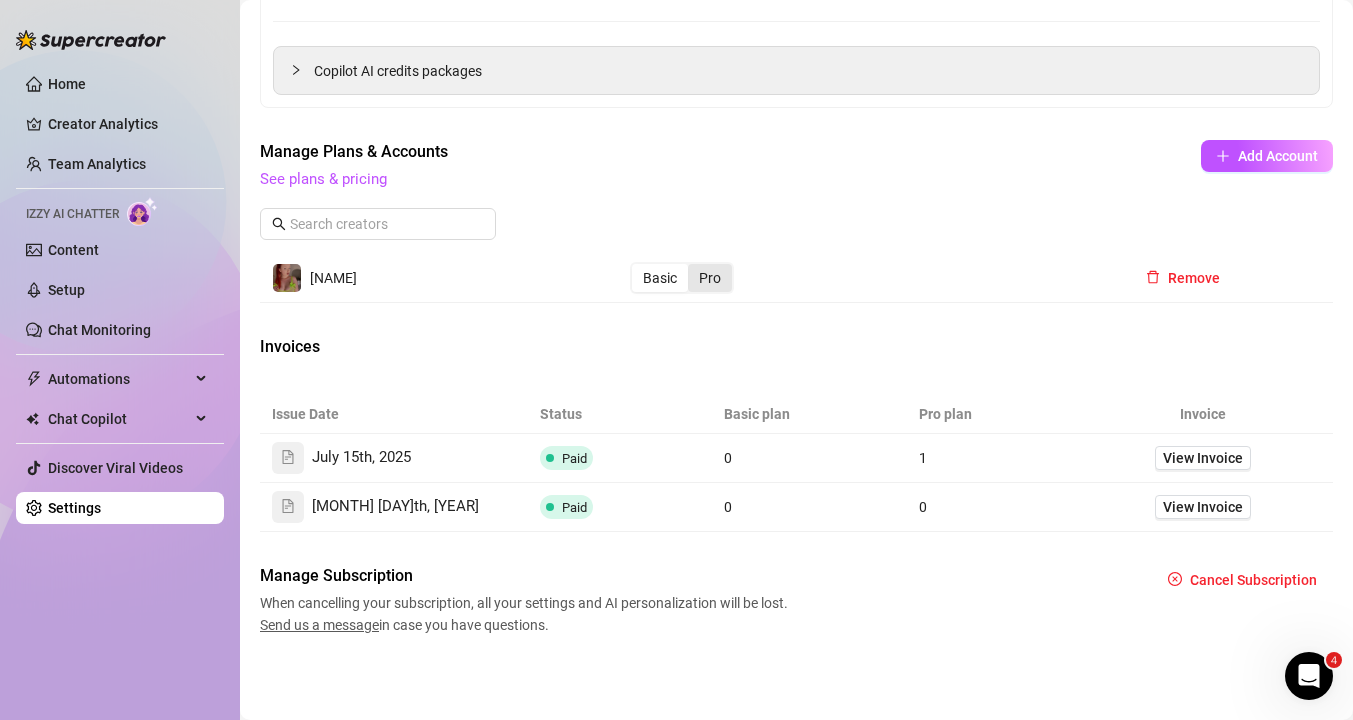 click on "Pro" at bounding box center (710, 278) 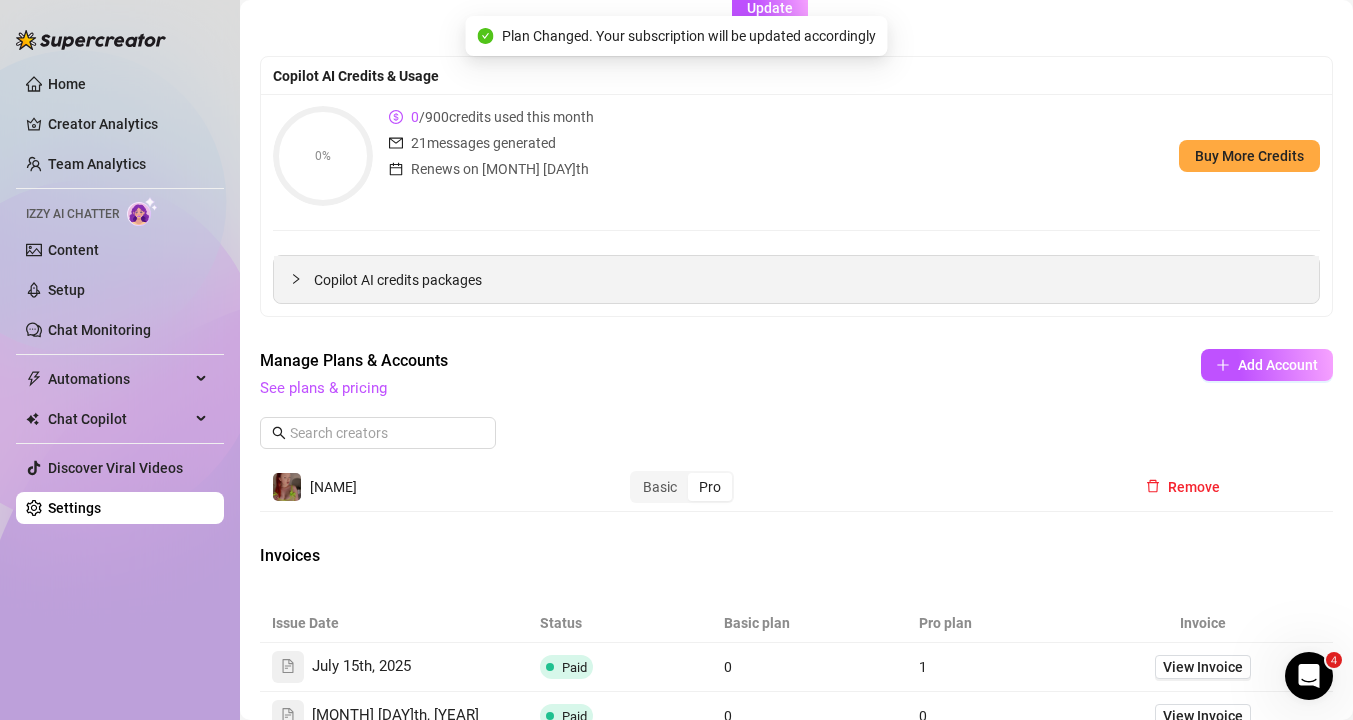 scroll, scrollTop: 163, scrollLeft: 0, axis: vertical 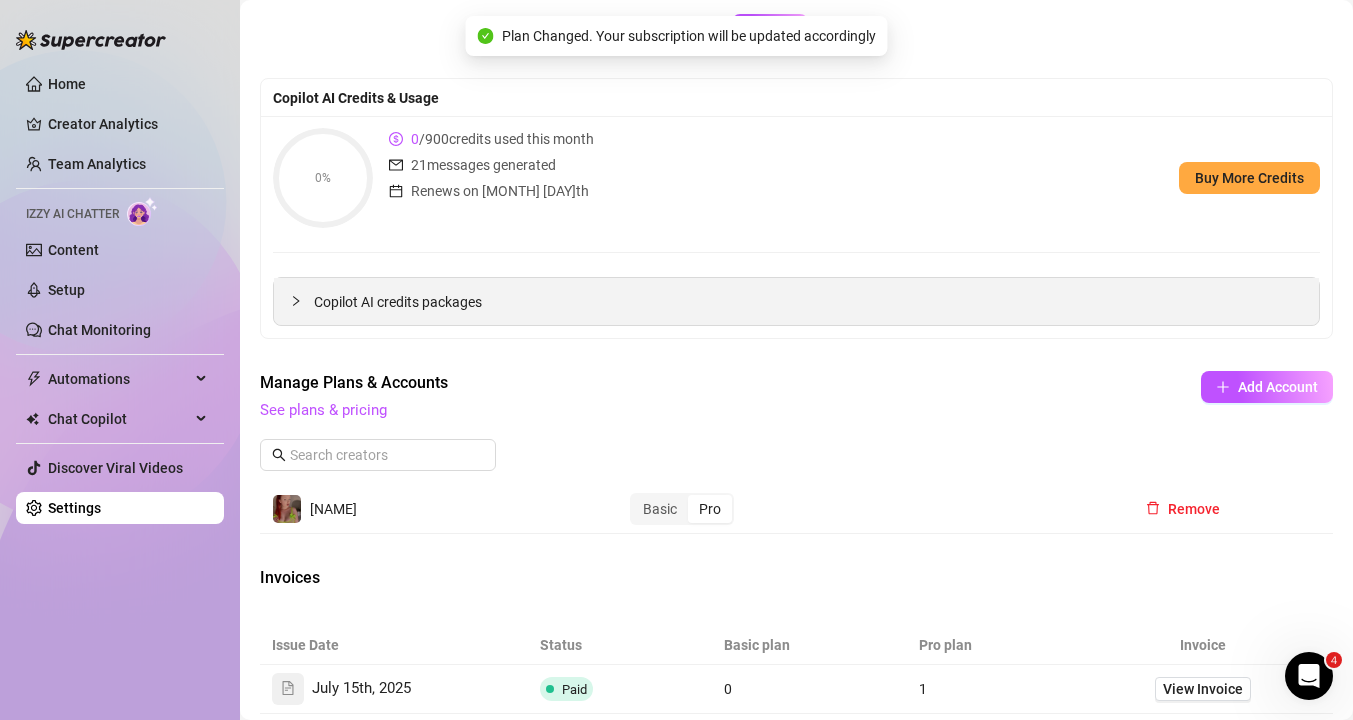 click on "Copilot AI credits packages" at bounding box center [808, 302] 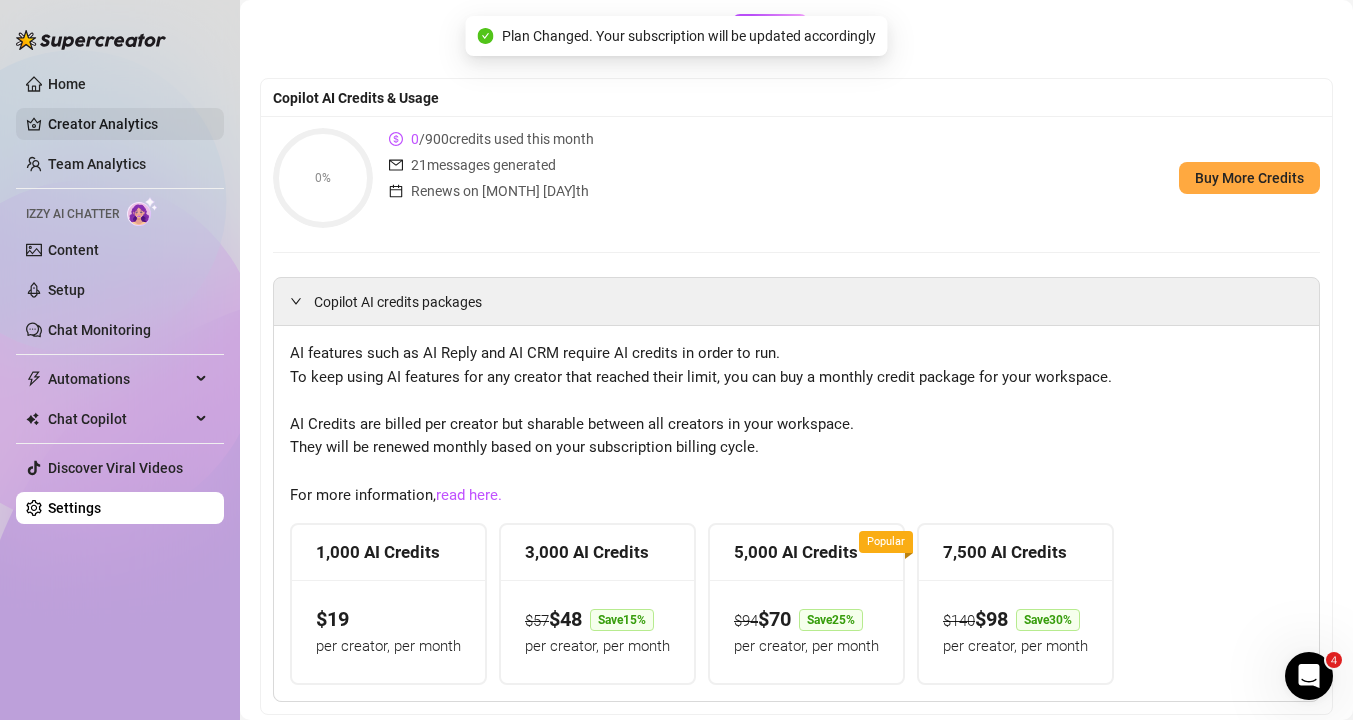click on "Creator Analytics" at bounding box center [128, 124] 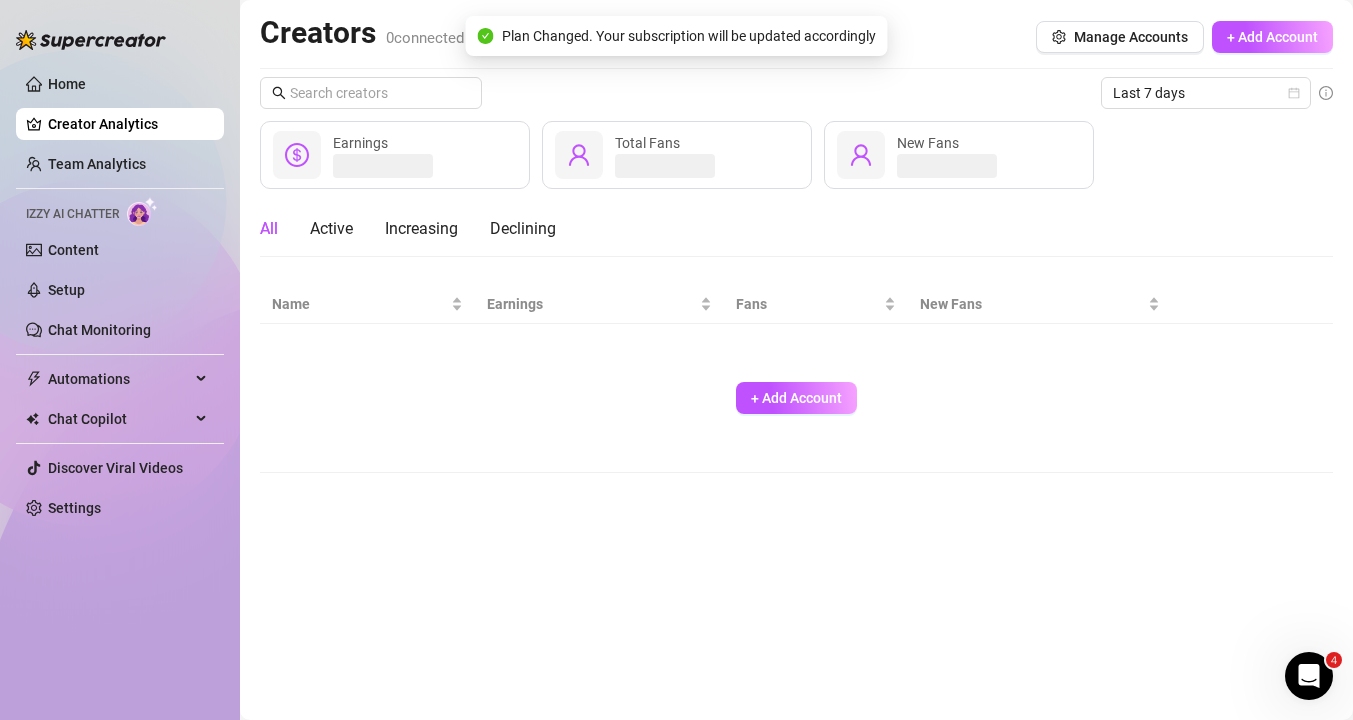 scroll, scrollTop: 0, scrollLeft: 0, axis: both 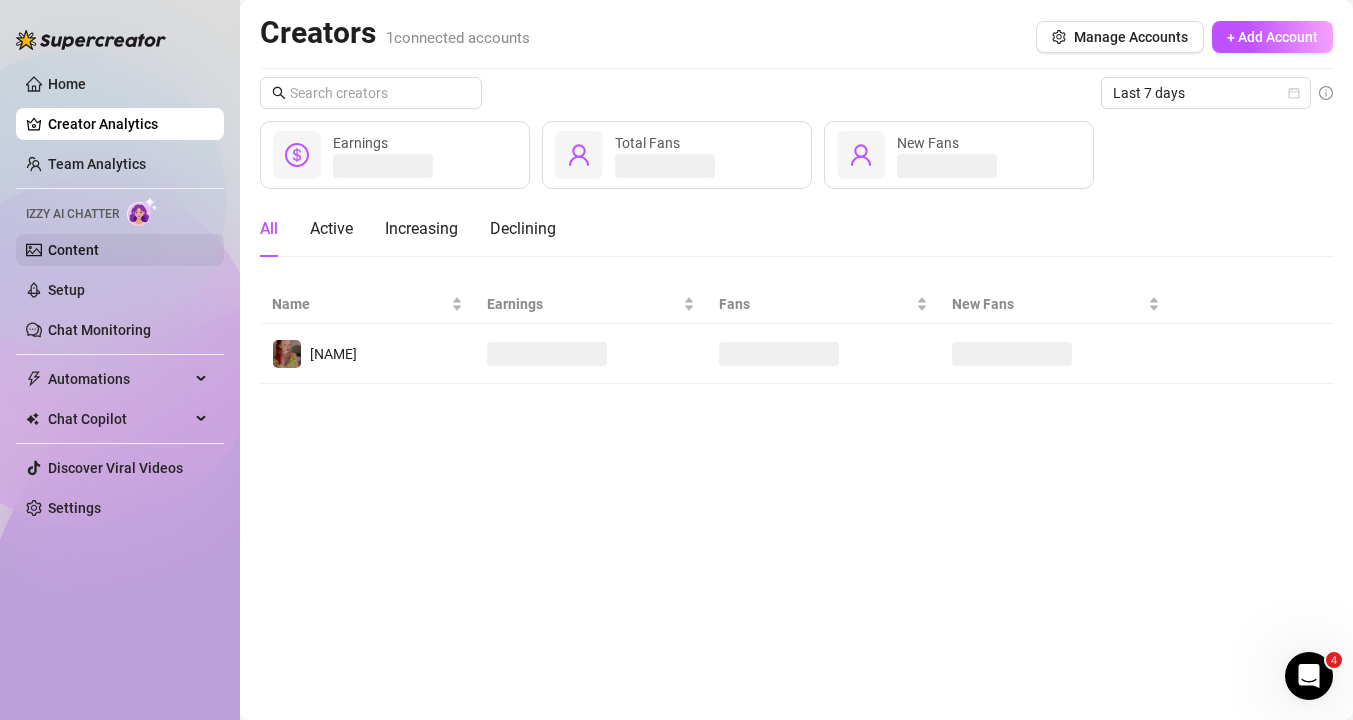 click on "Content" at bounding box center [73, 250] 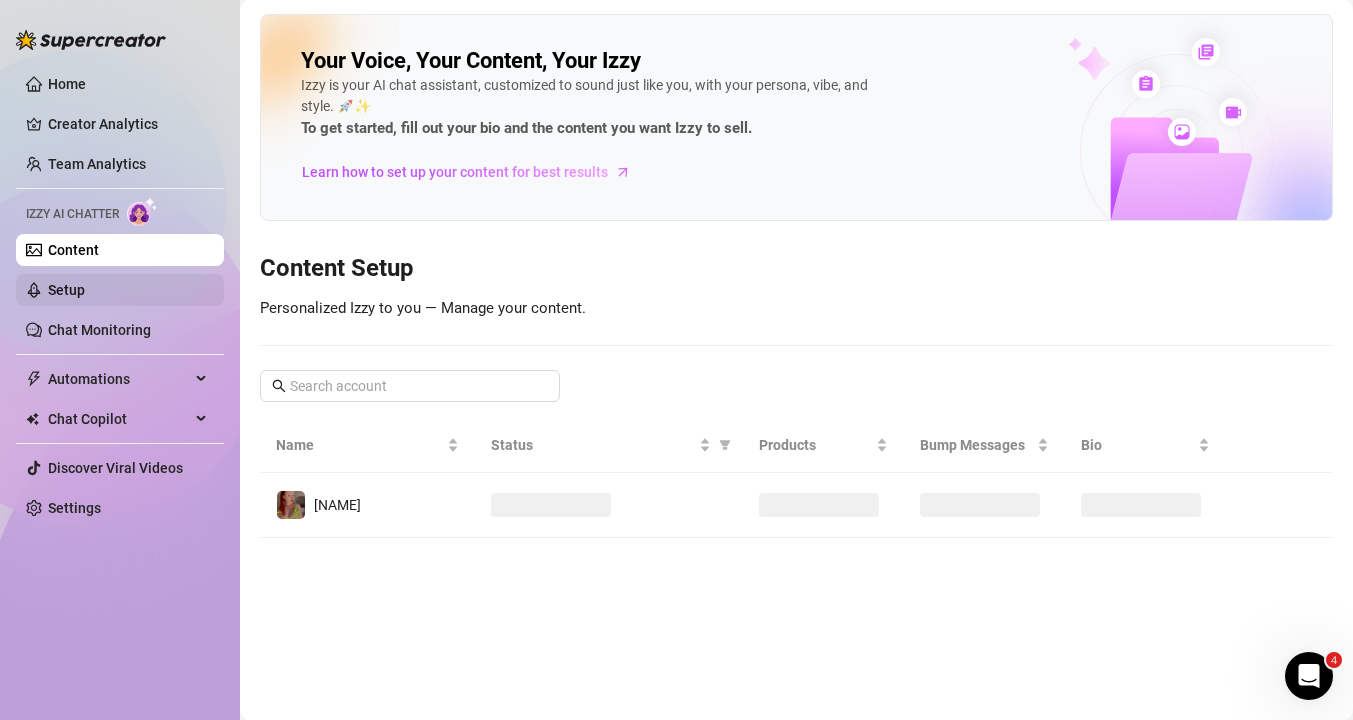 click on "Setup" at bounding box center [66, 290] 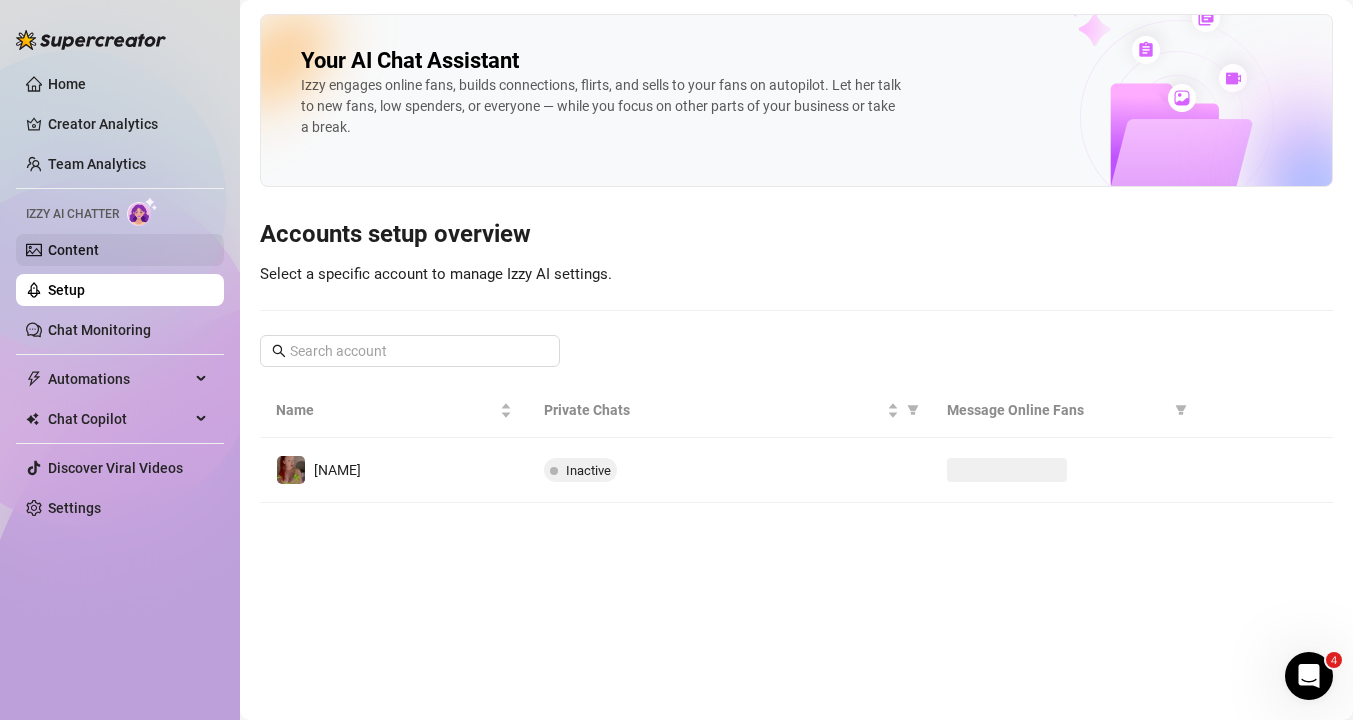 click on "Content" at bounding box center [73, 250] 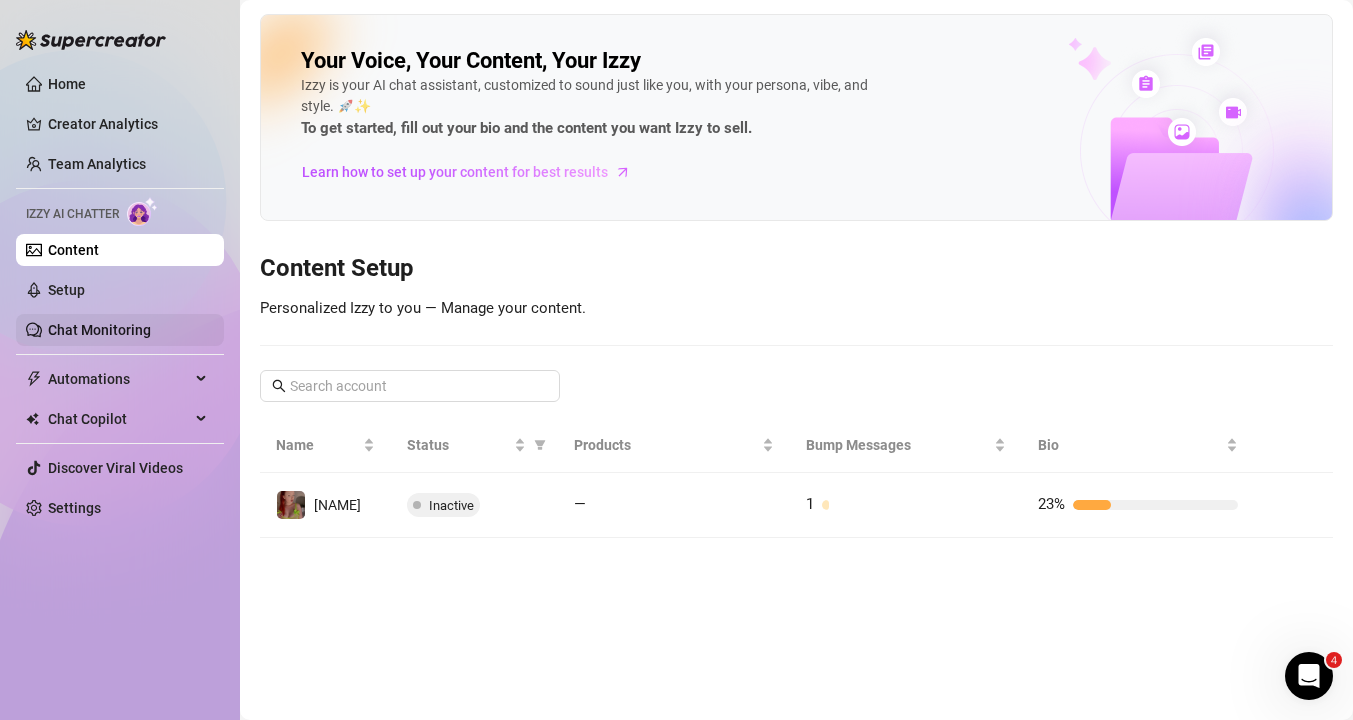 click on "Chat Monitoring" at bounding box center (99, 330) 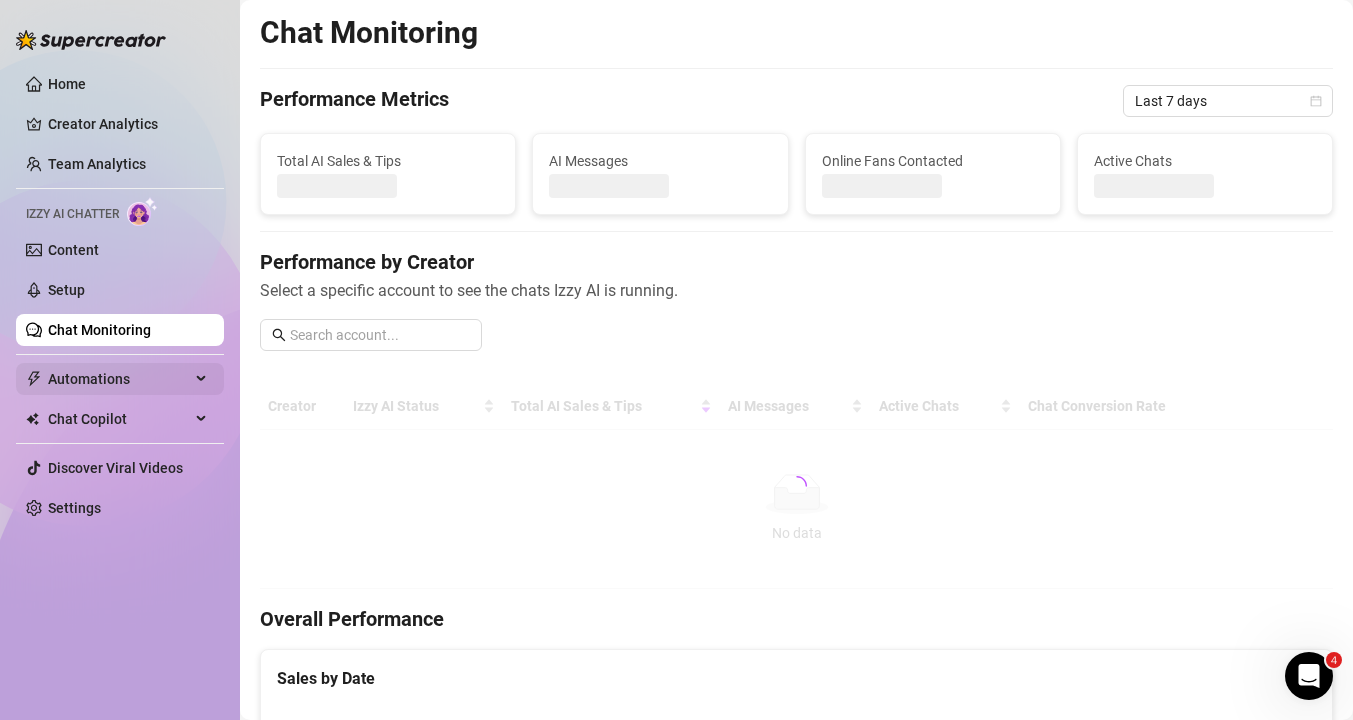 click on "Automations" at bounding box center (119, 379) 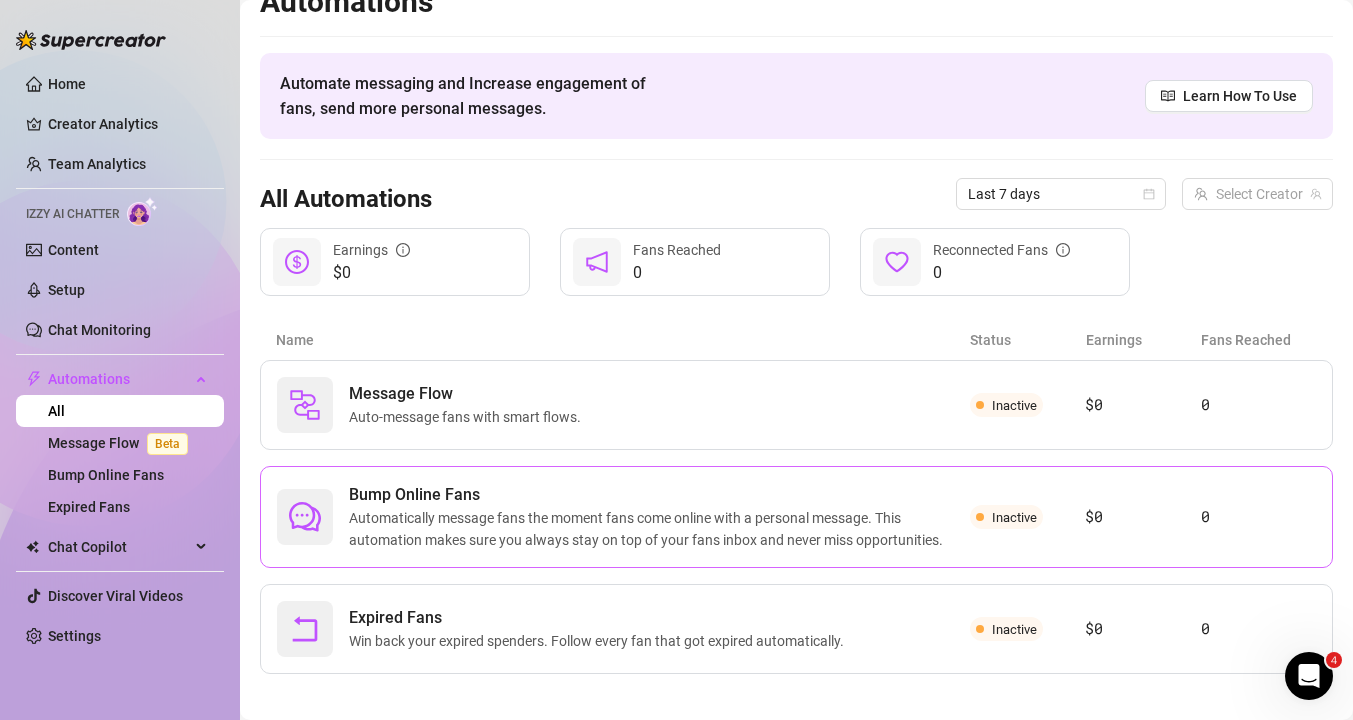 scroll, scrollTop: 0, scrollLeft: 0, axis: both 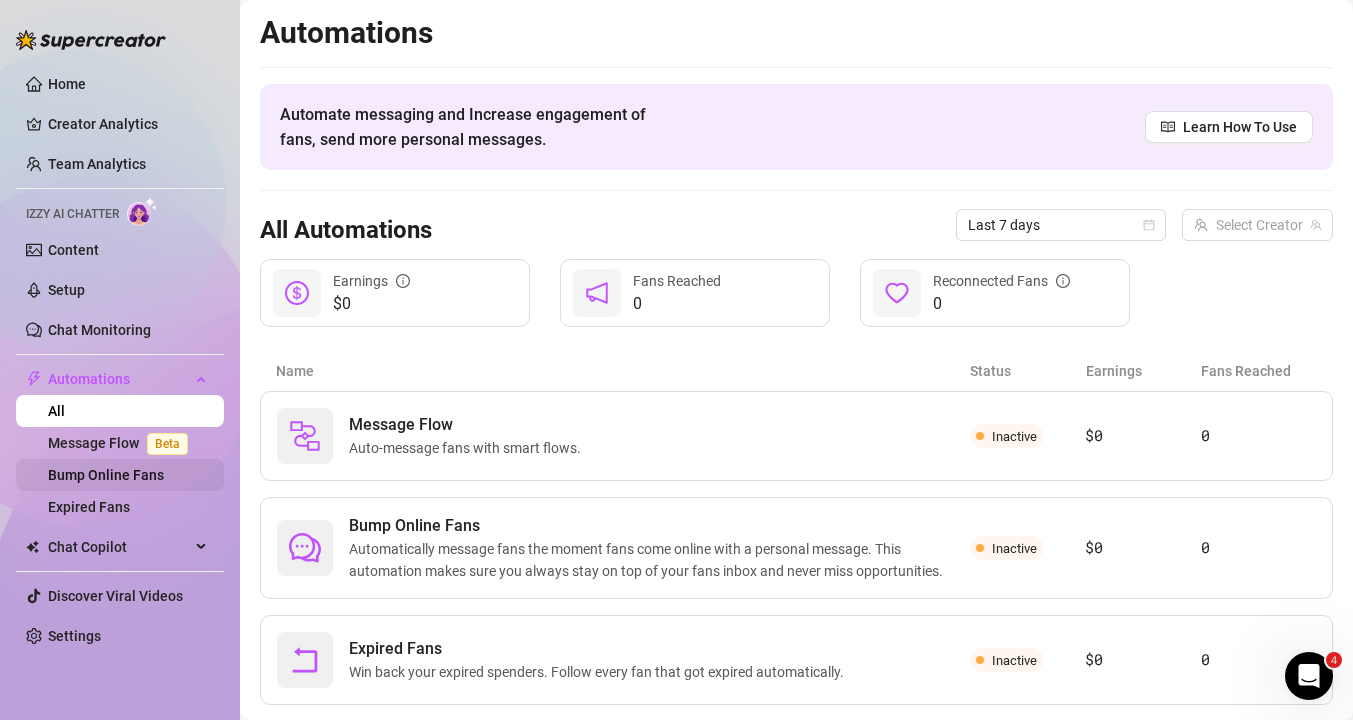 click on "Bump Online Fans" at bounding box center [106, 475] 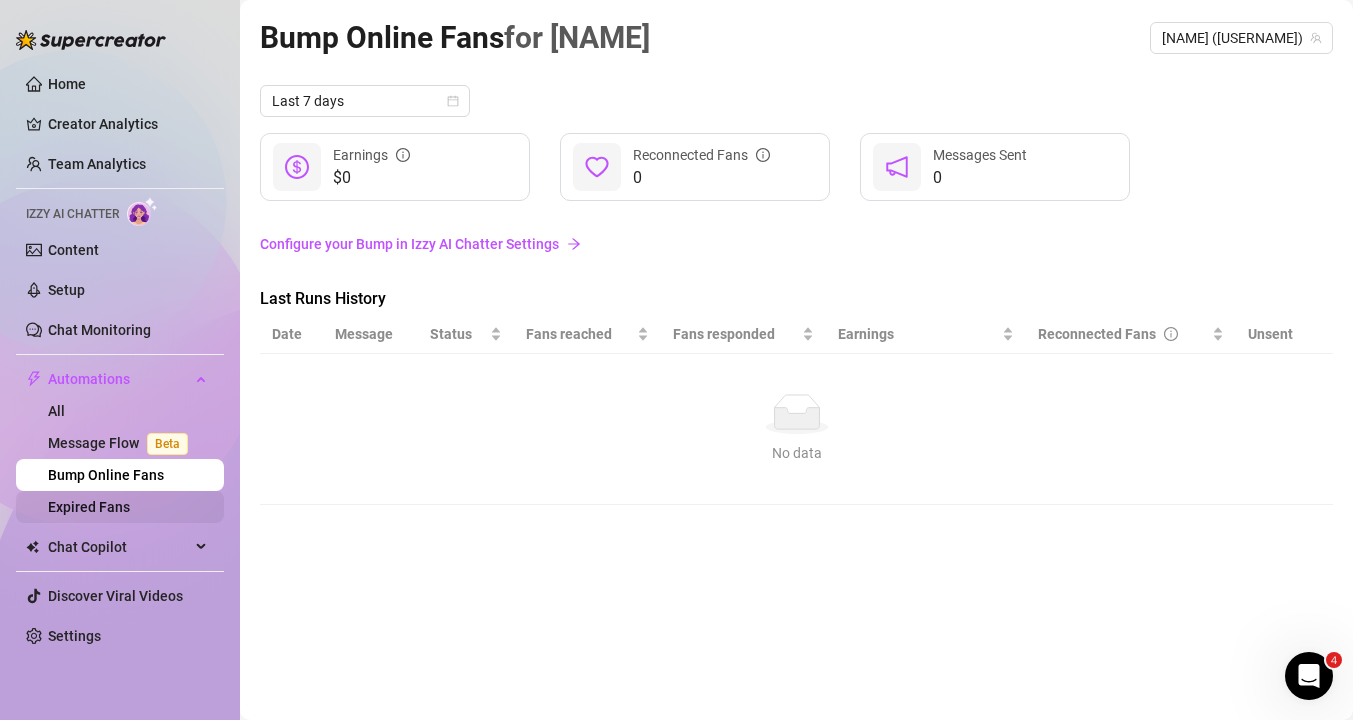 click on "Expired Fans" at bounding box center (89, 507) 